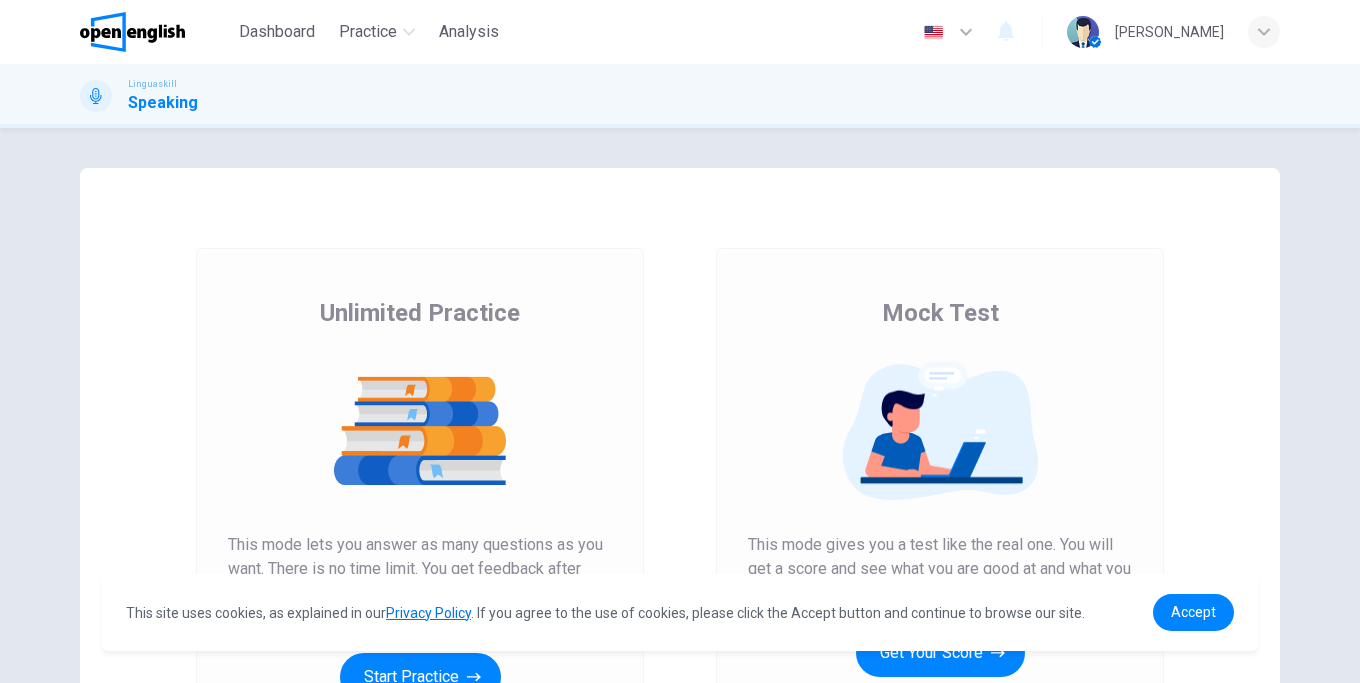 scroll, scrollTop: 0, scrollLeft: 0, axis: both 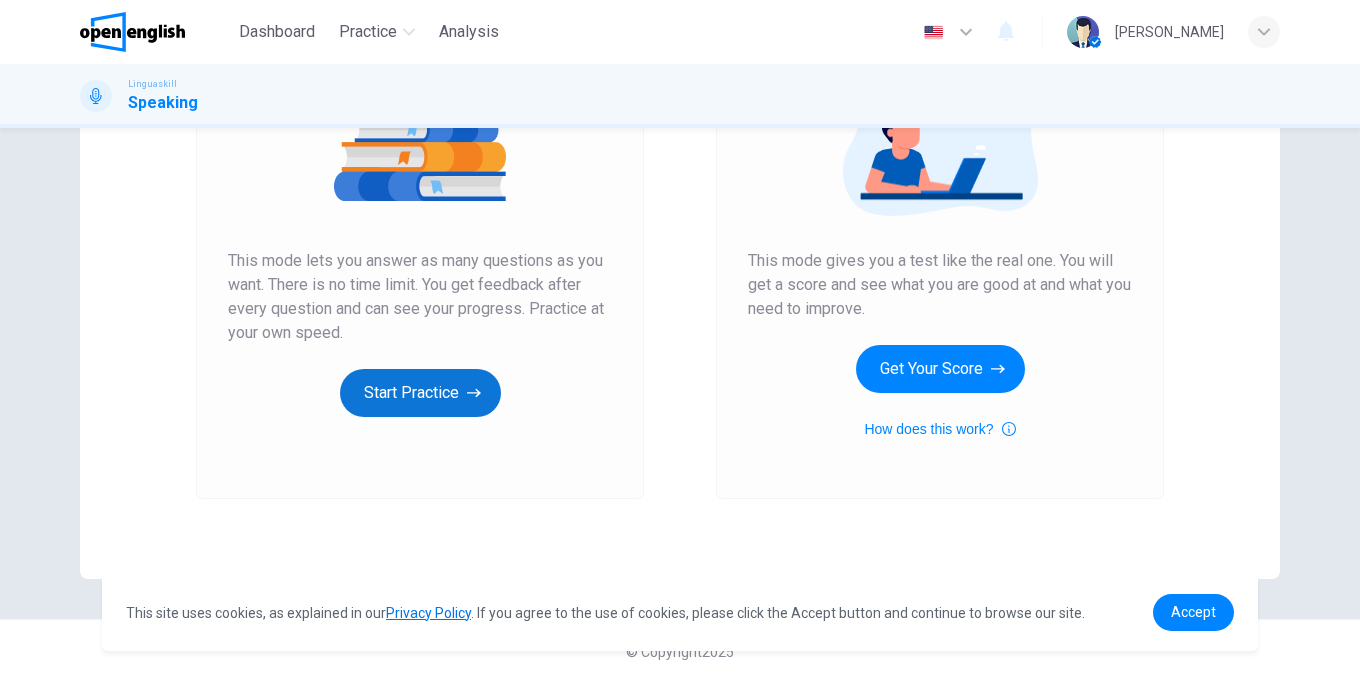 click on "Start Practice" at bounding box center (420, 393) 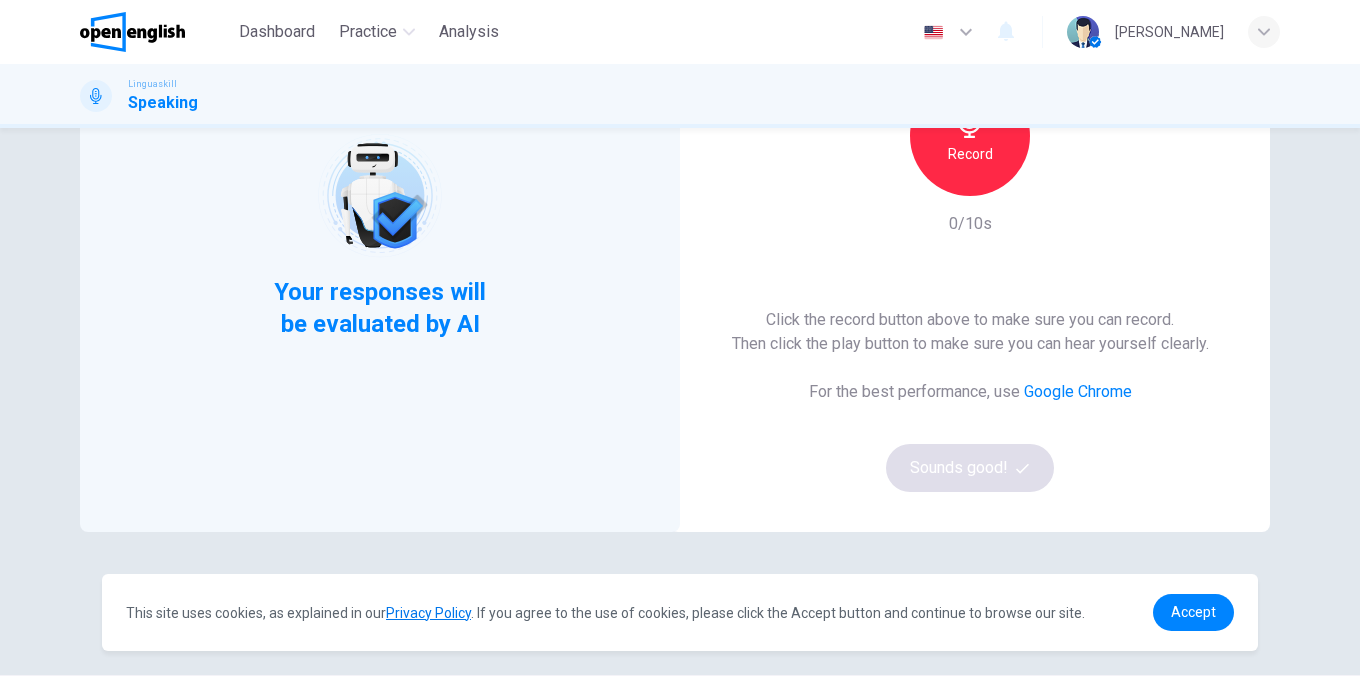 scroll, scrollTop: 284, scrollLeft: 0, axis: vertical 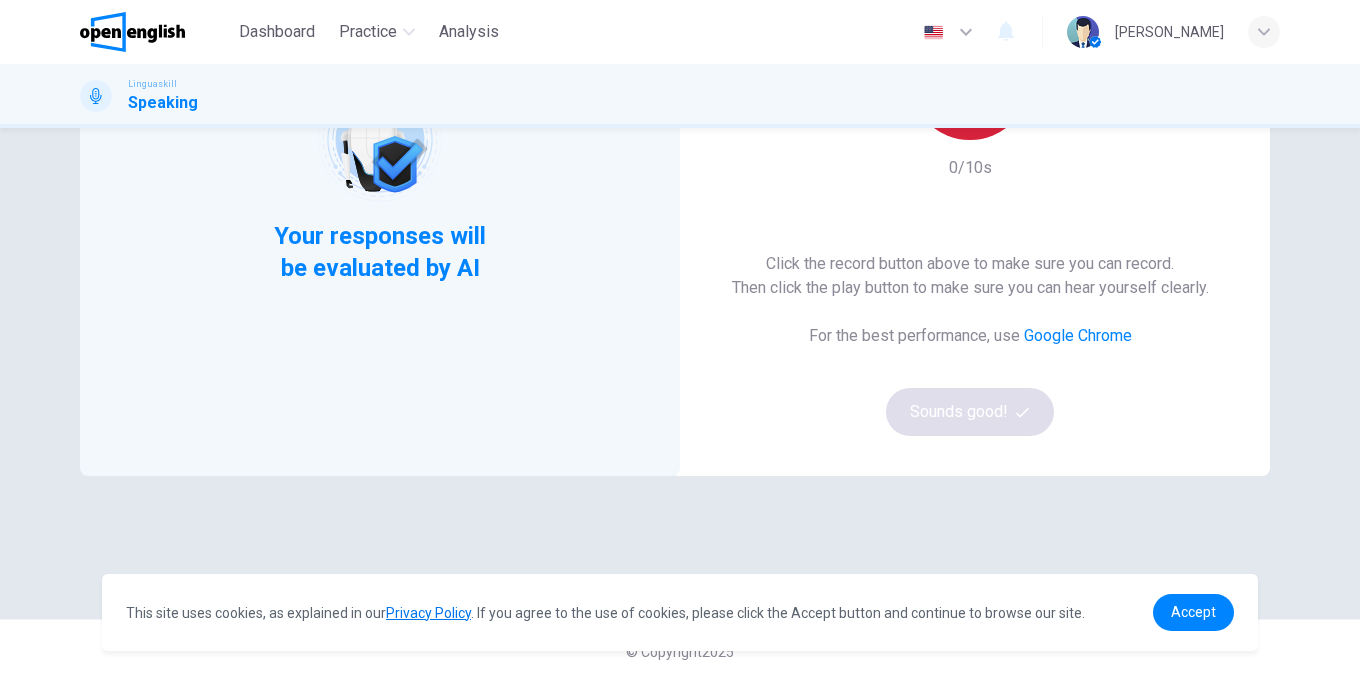 click on "Record" at bounding box center (970, 80) 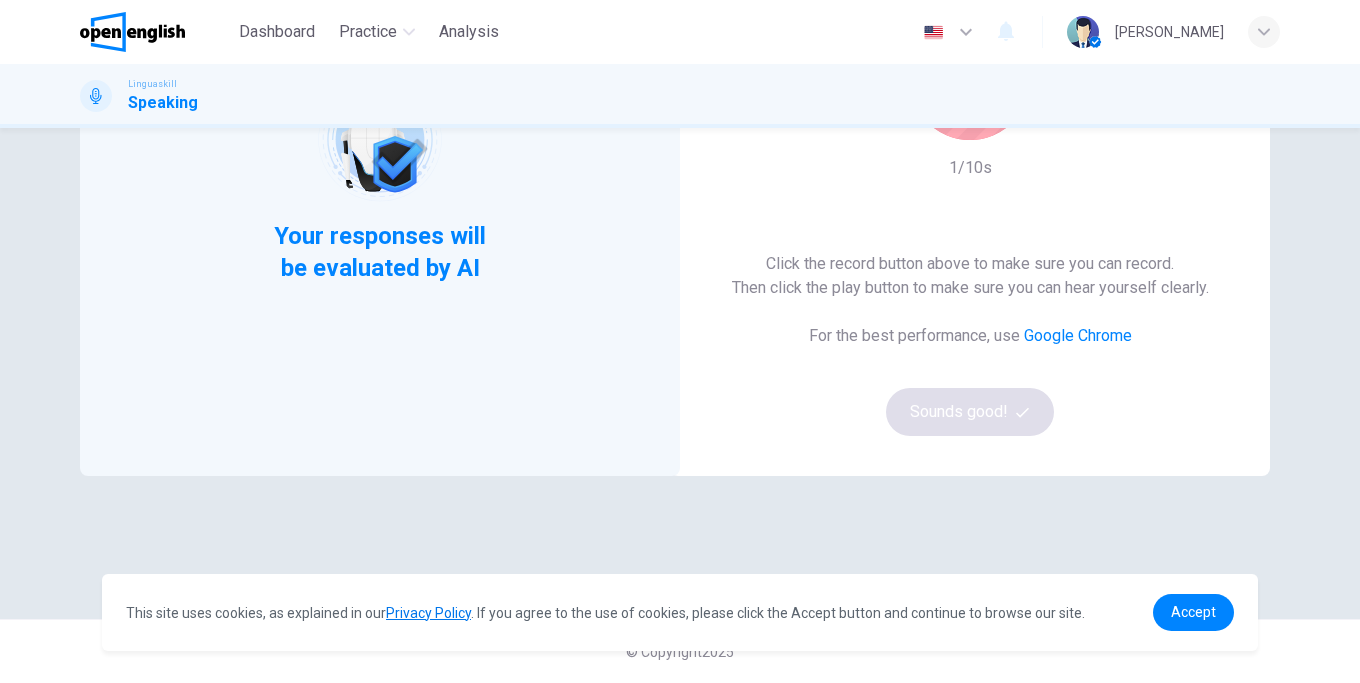 click on "Stop 1/10s" at bounding box center [970, 100] 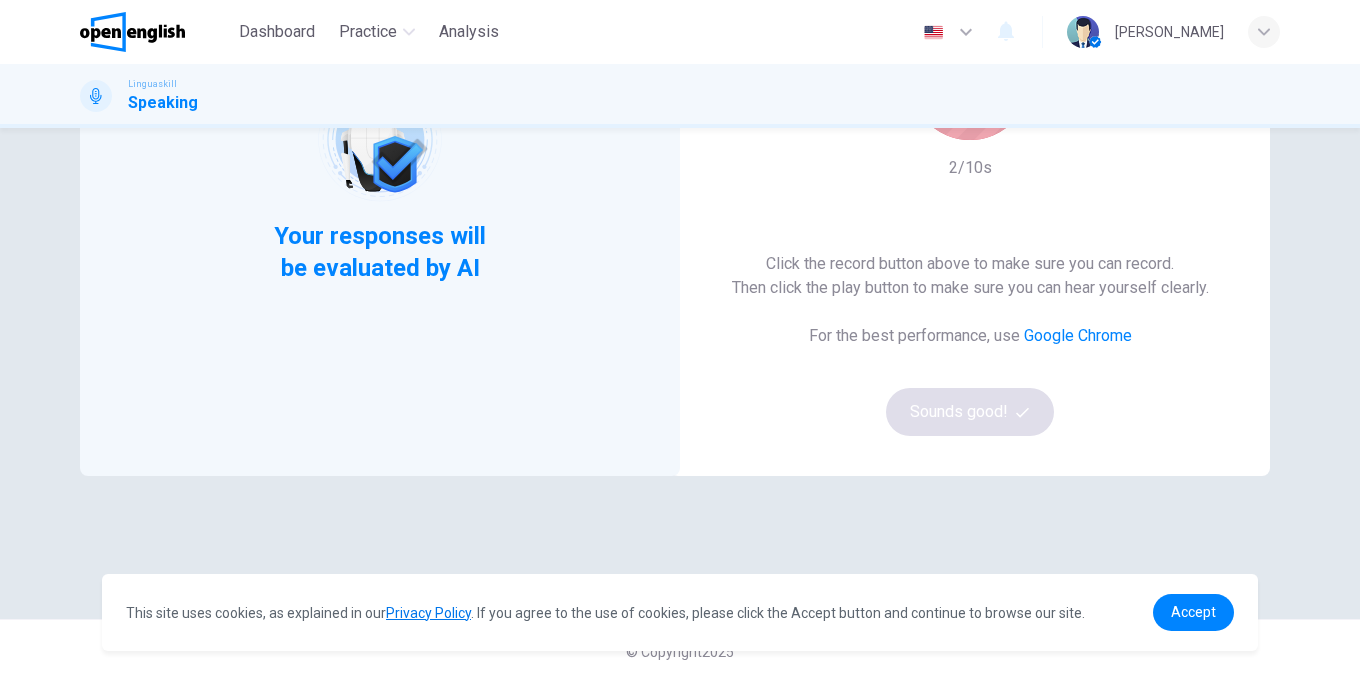 click on "Stop" at bounding box center [970, 80] 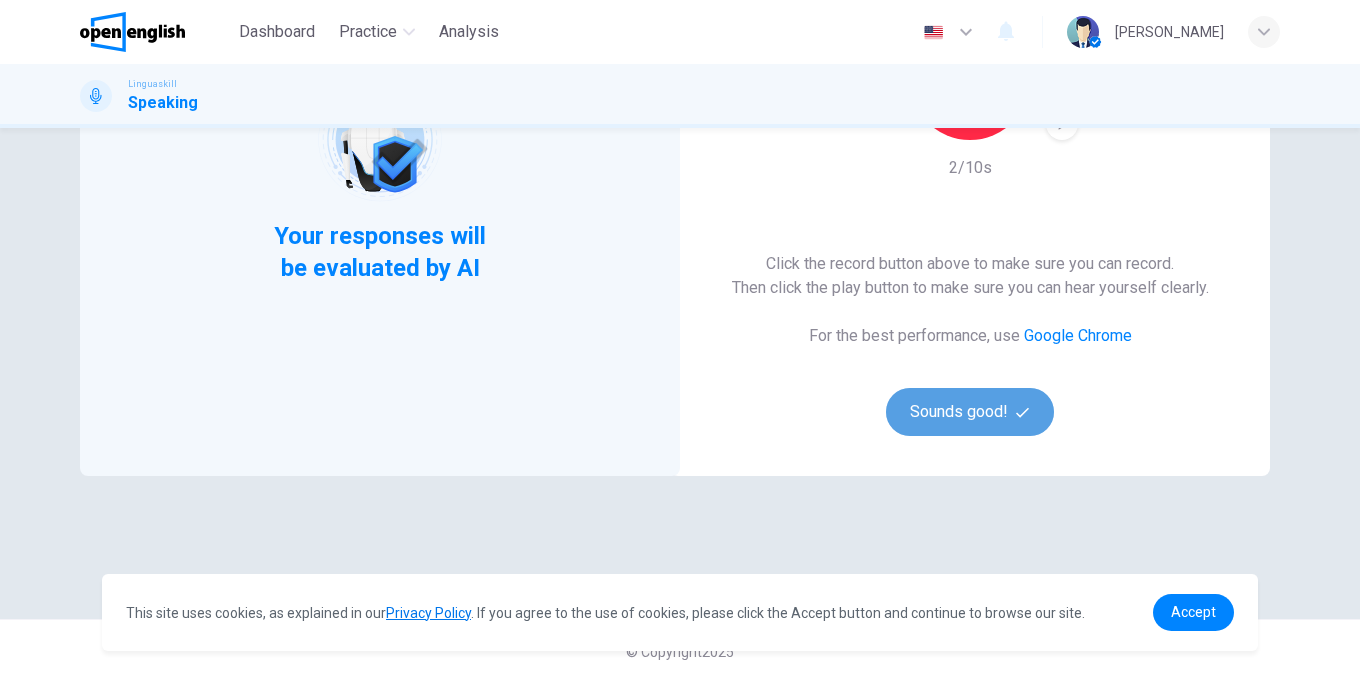 click on "Sounds good!" at bounding box center (970, 412) 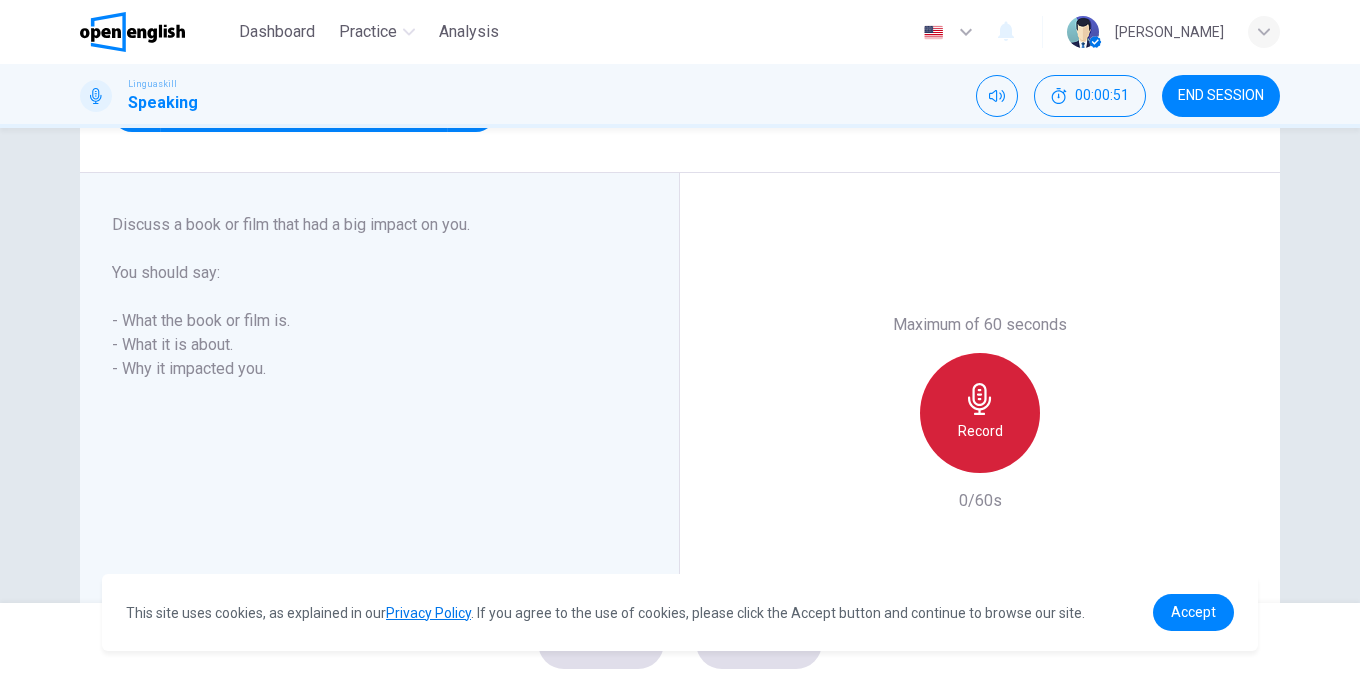 click 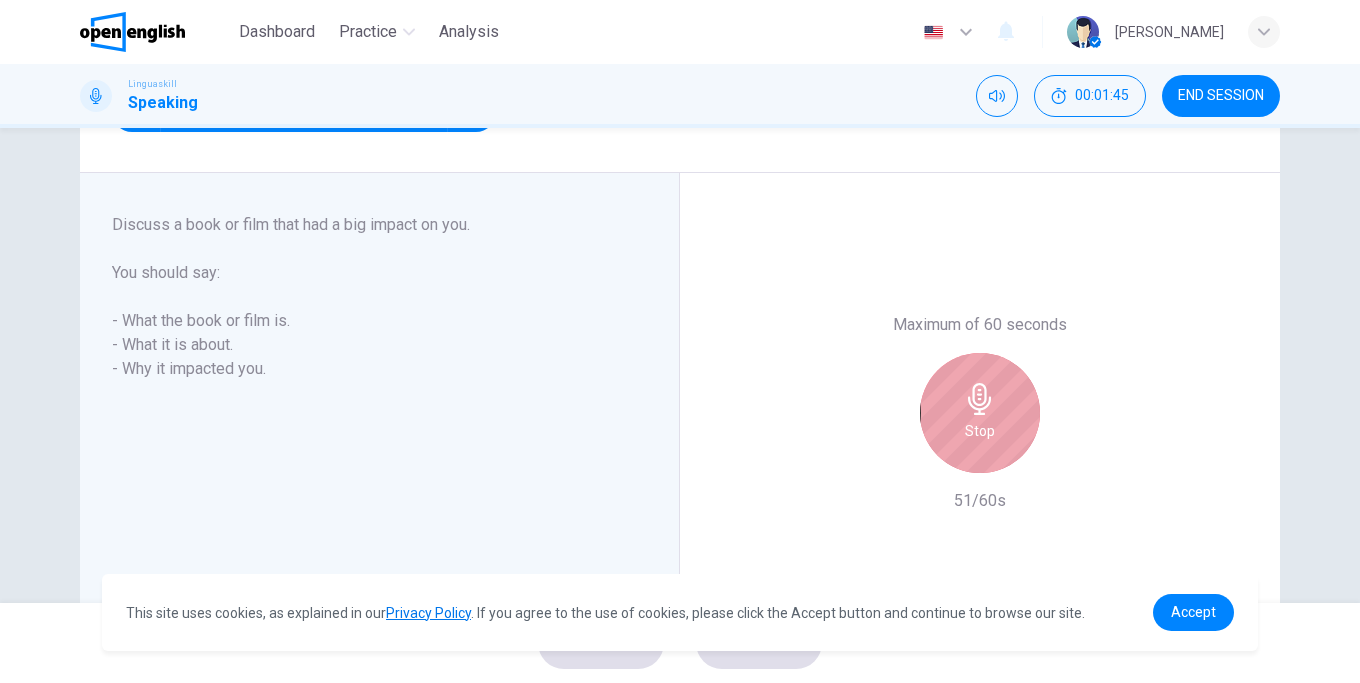 click 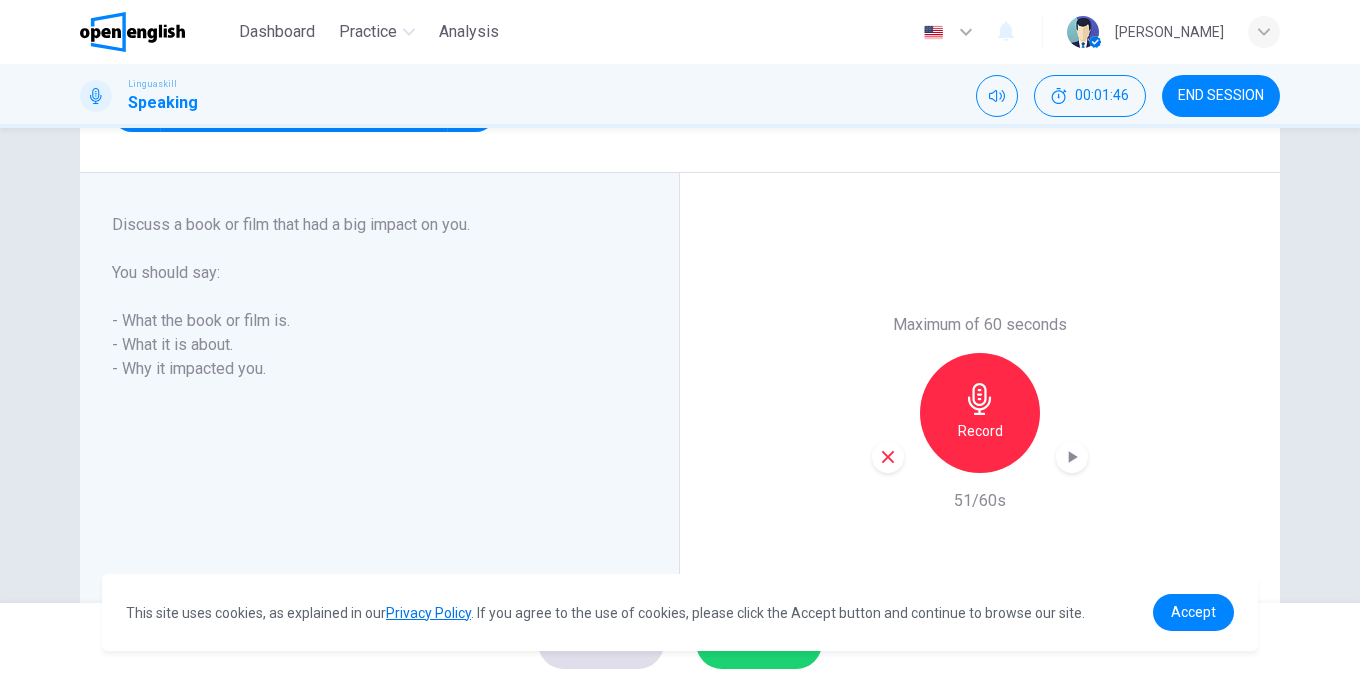 scroll, scrollTop: 374, scrollLeft: 0, axis: vertical 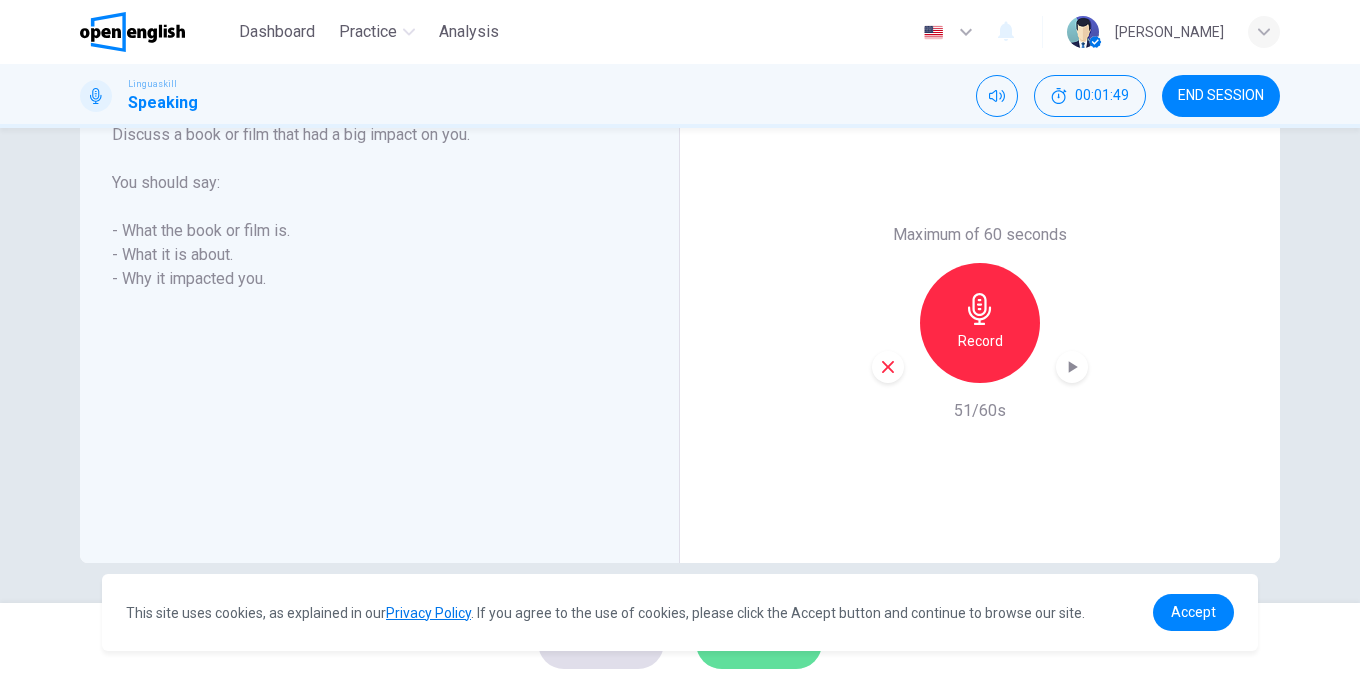 click on "SUBMIT" at bounding box center (749, 643) 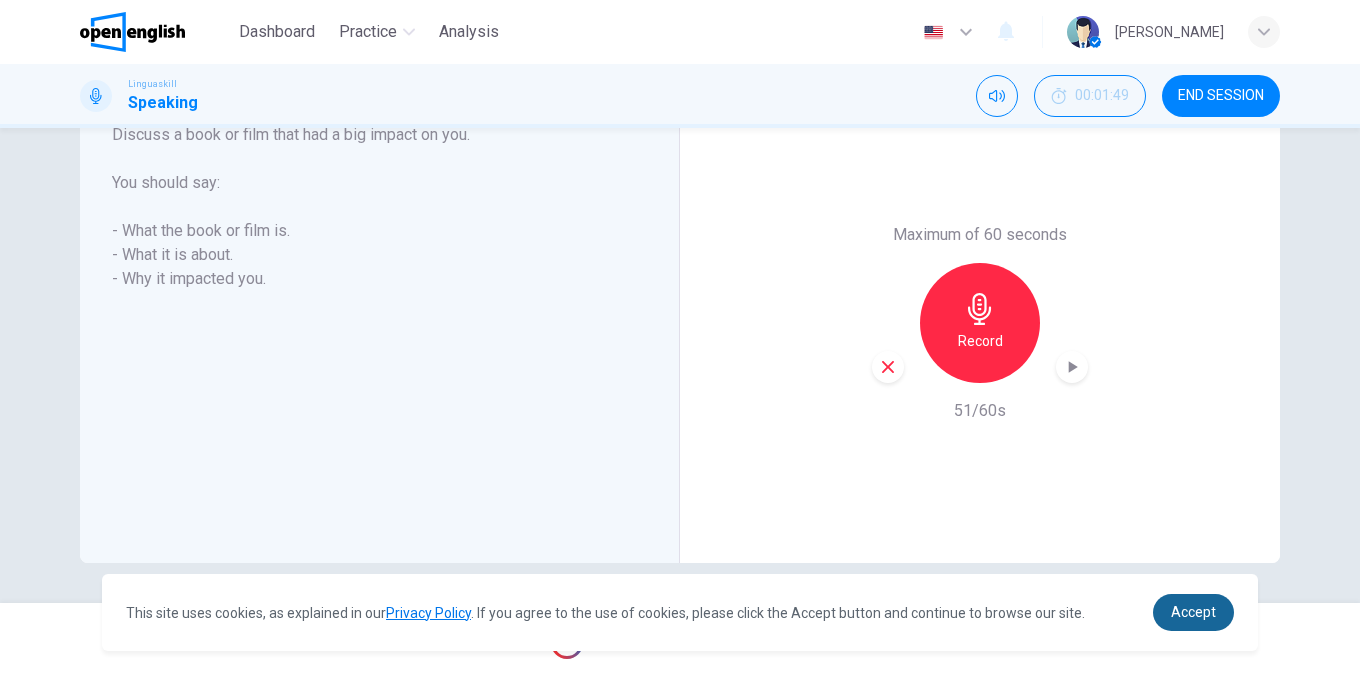 click on "Accept" at bounding box center (1193, 612) 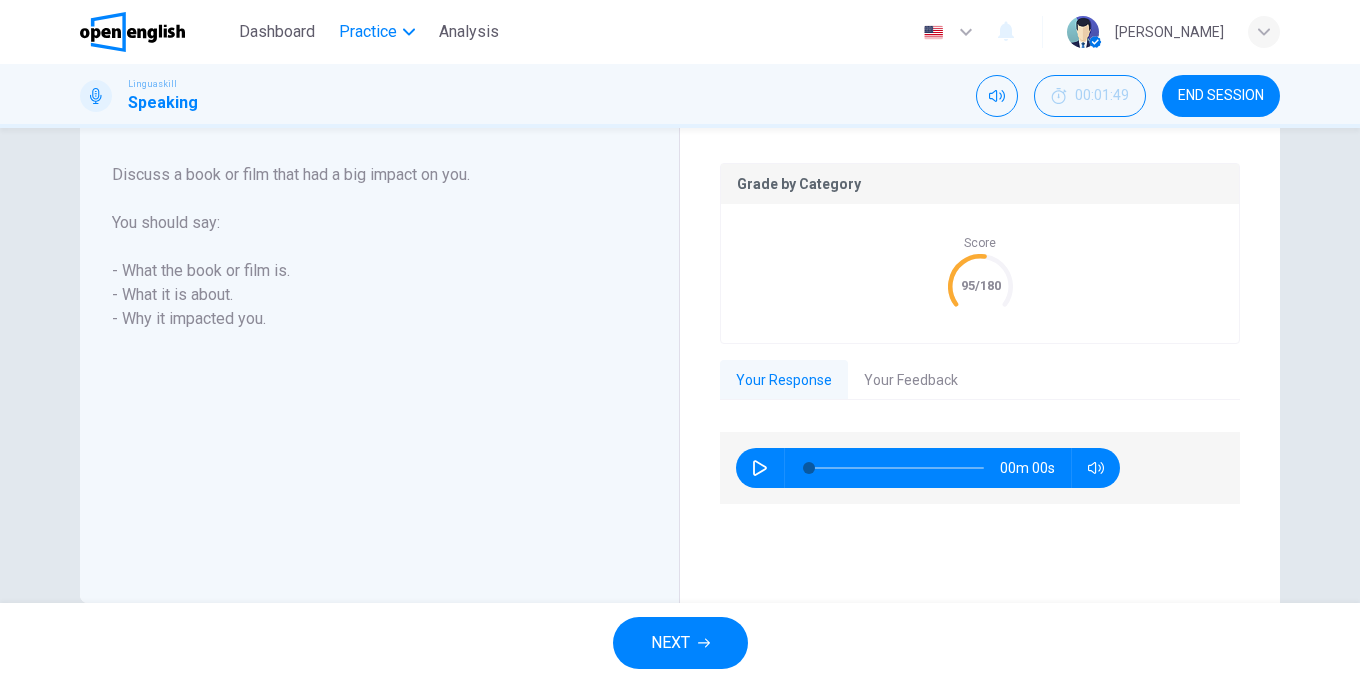 scroll, scrollTop: 414, scrollLeft: 0, axis: vertical 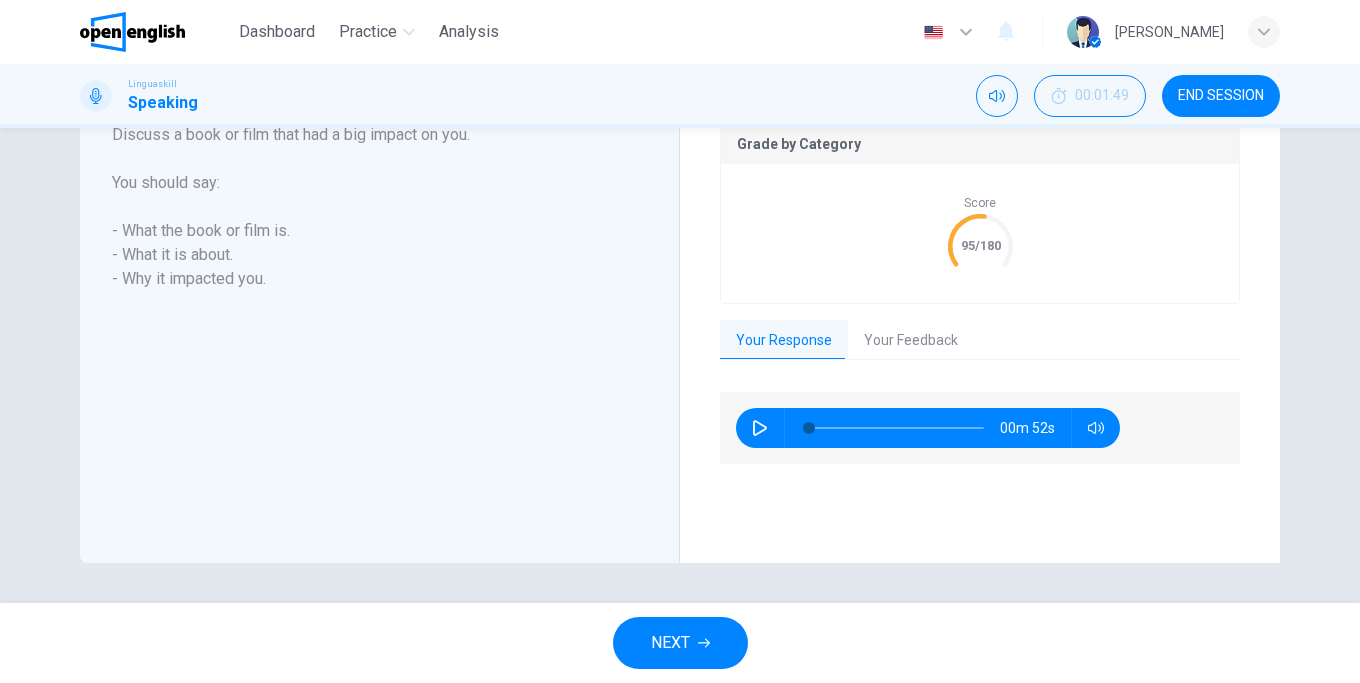 click on "Your Feedback" at bounding box center [911, 341] 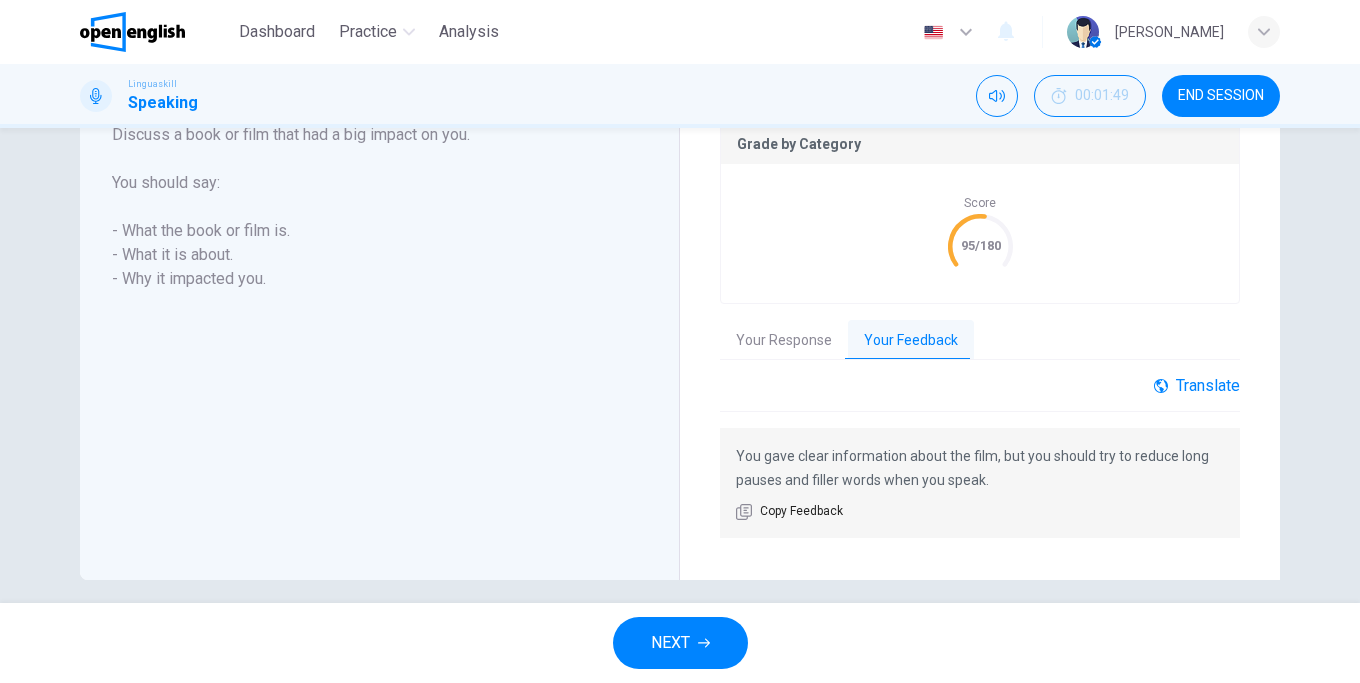 click on "Translate" at bounding box center [1197, 385] 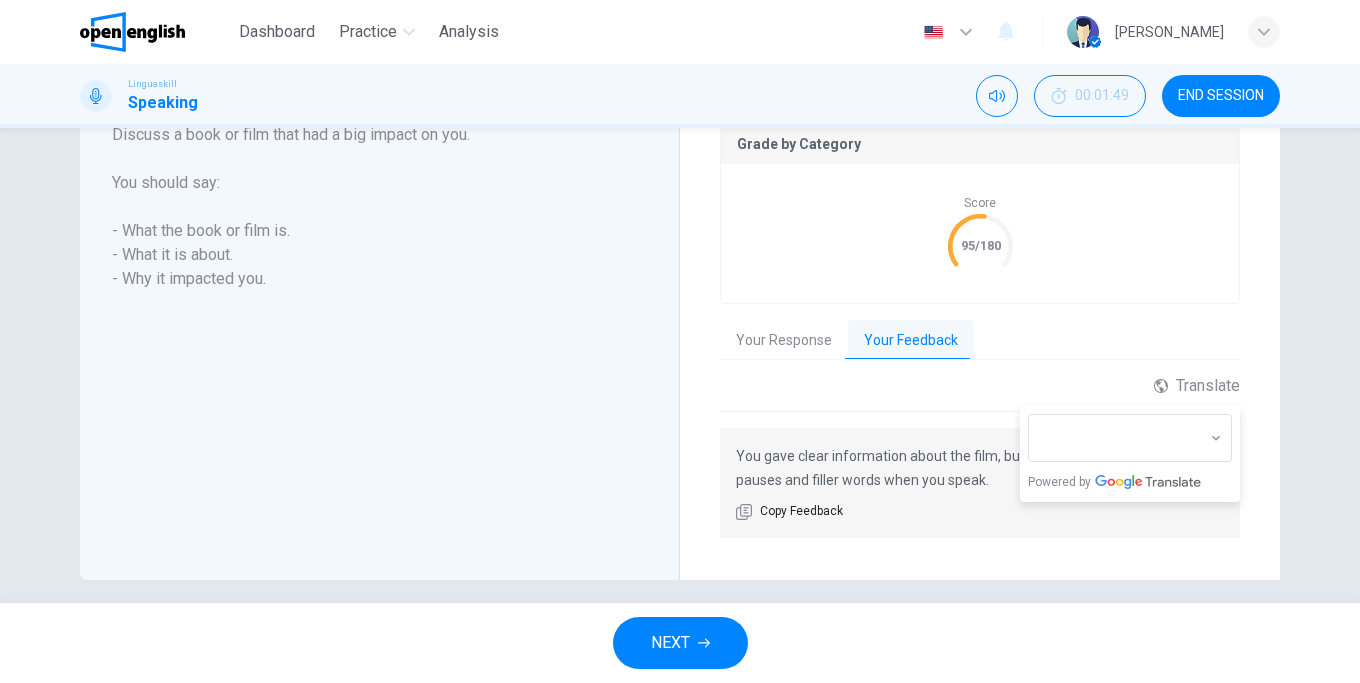 click on "Question   1 Part 3 - Long turn 1 You will have 1 minute to talk about a topic. On a real test, you would have 40 seconds to read the task and prepare what you are going to say. You will then have 1 minute to speak. Please speak for all the time you have. Discuss a book or film that had a big impact on you. You should say:  - What the book or film is.  - What it is about.  - Why it impacted you. 00m 16s Grade by Category Score 95/180 Your Response Your Feedback 00m 52s  Translate ​ ​ Powered by  You gave clear information about the film, but you should try to reduce long pauses and filler words when you speak.   Copy Feedback Part 3 - Long turn 1 Discuss a book or film that had a big impact on you. You should say:  - What the book or film is.  - What it is about.  - Why it impacted you. You will have 1 minute to talk about a topic. On a real test, you would have 40 seconds to read the task and prepare what you are going to say. You will then have 1 minute to speak. Please speak for all the time you have." at bounding box center [680, 167] 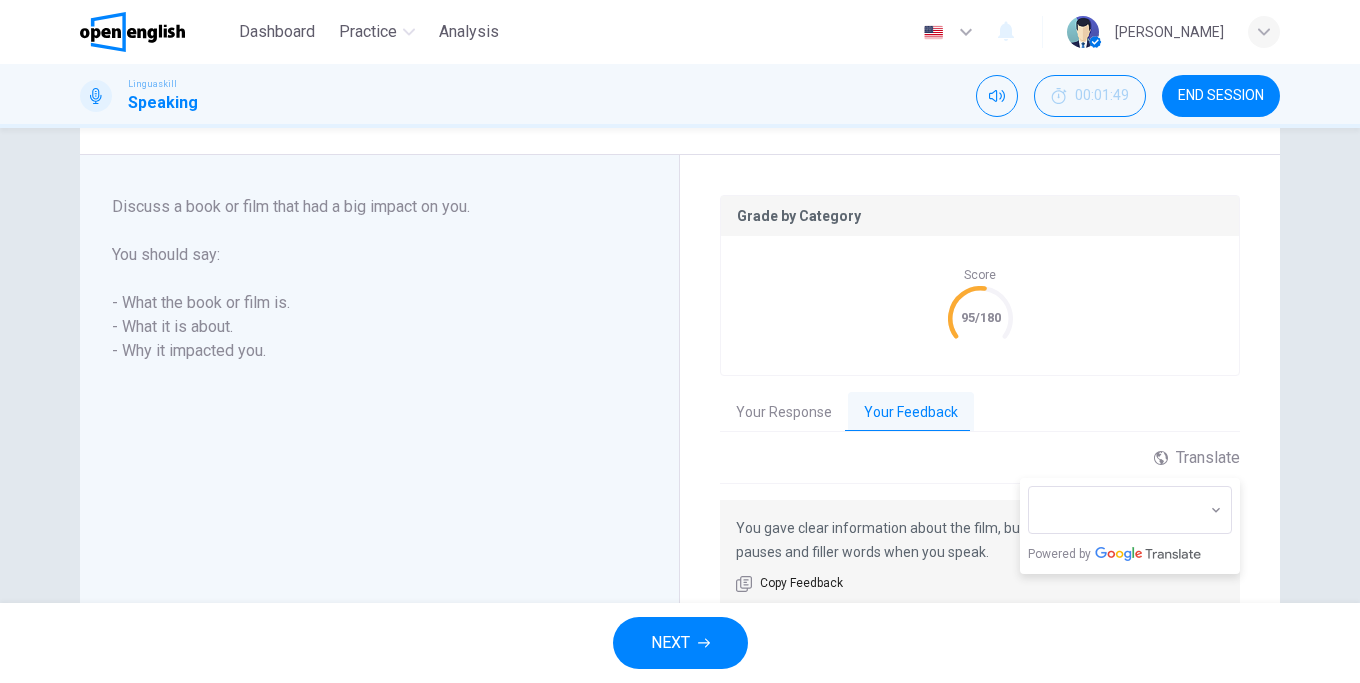 scroll, scrollTop: 431, scrollLeft: 0, axis: vertical 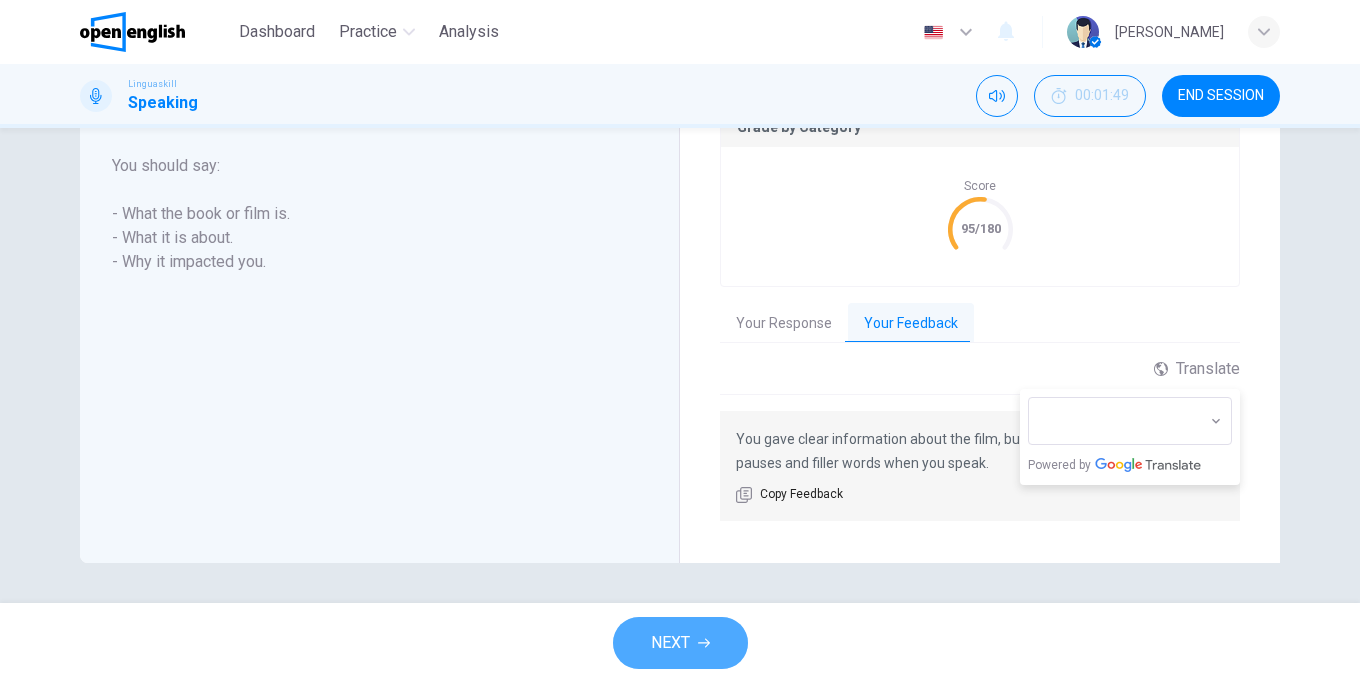 click on "NEXT" at bounding box center [680, 643] 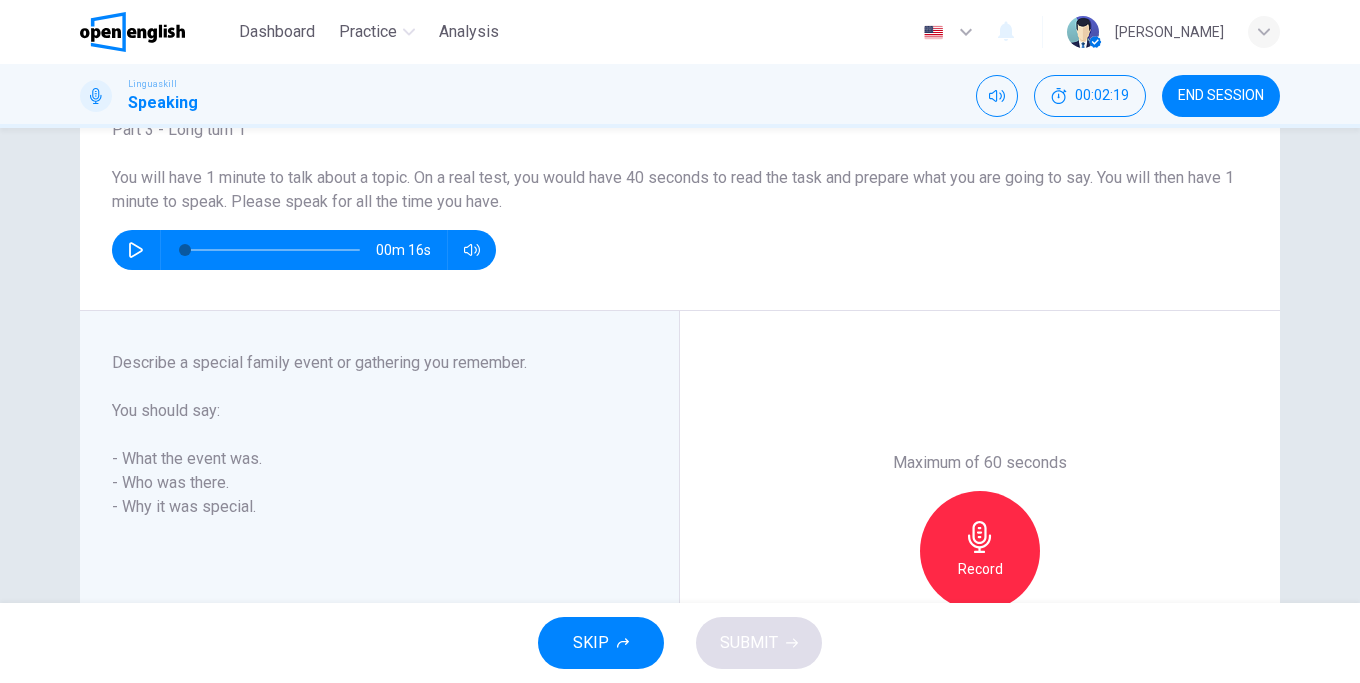 scroll, scrollTop: 374, scrollLeft: 0, axis: vertical 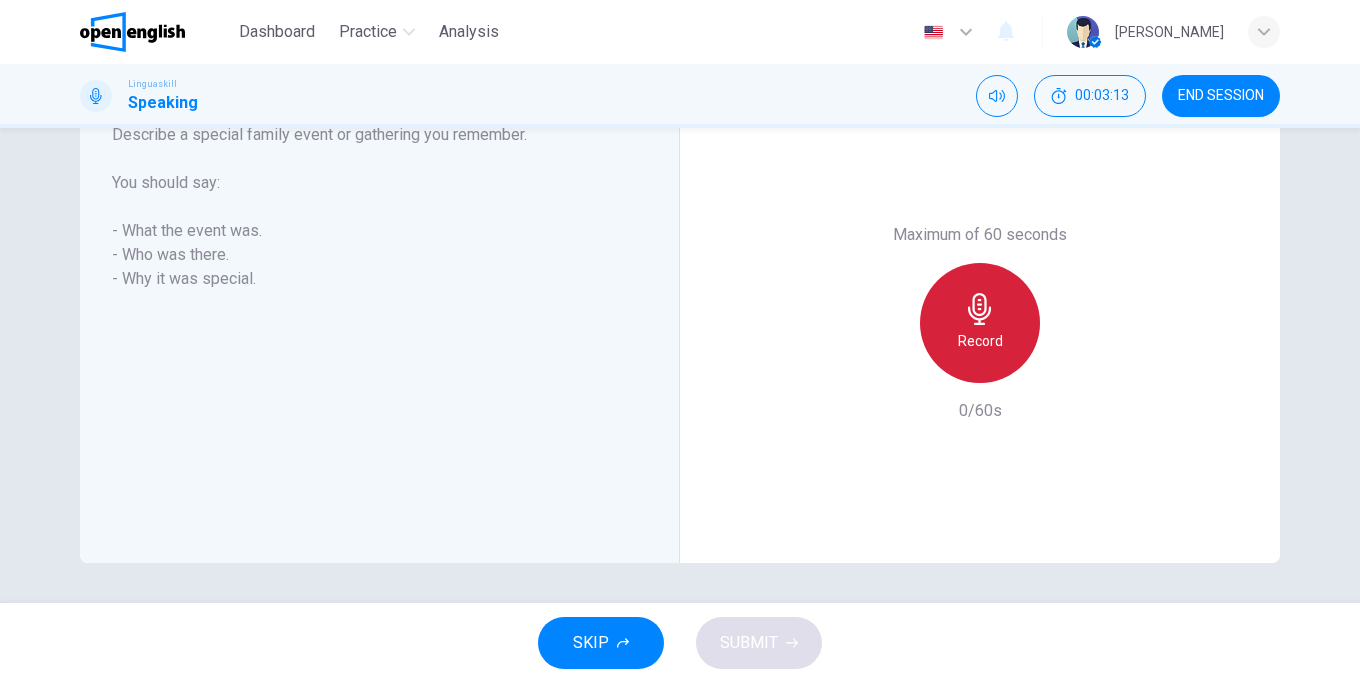 click 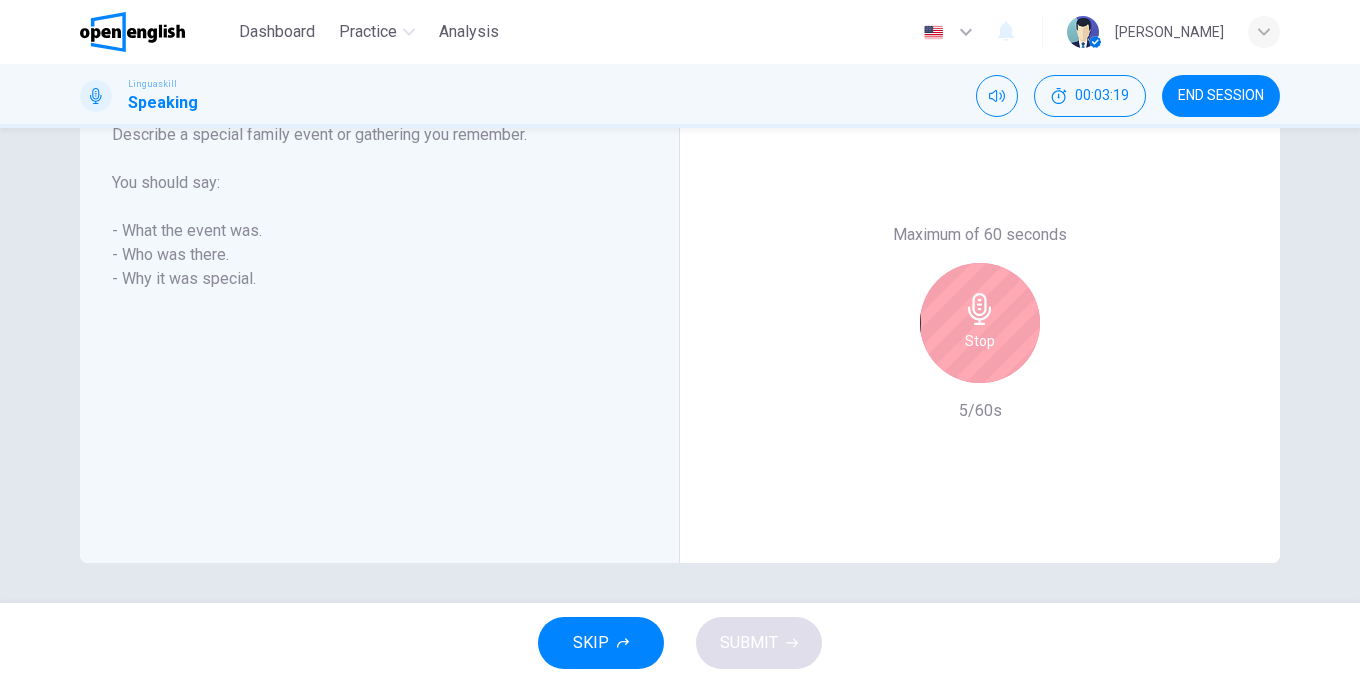 click 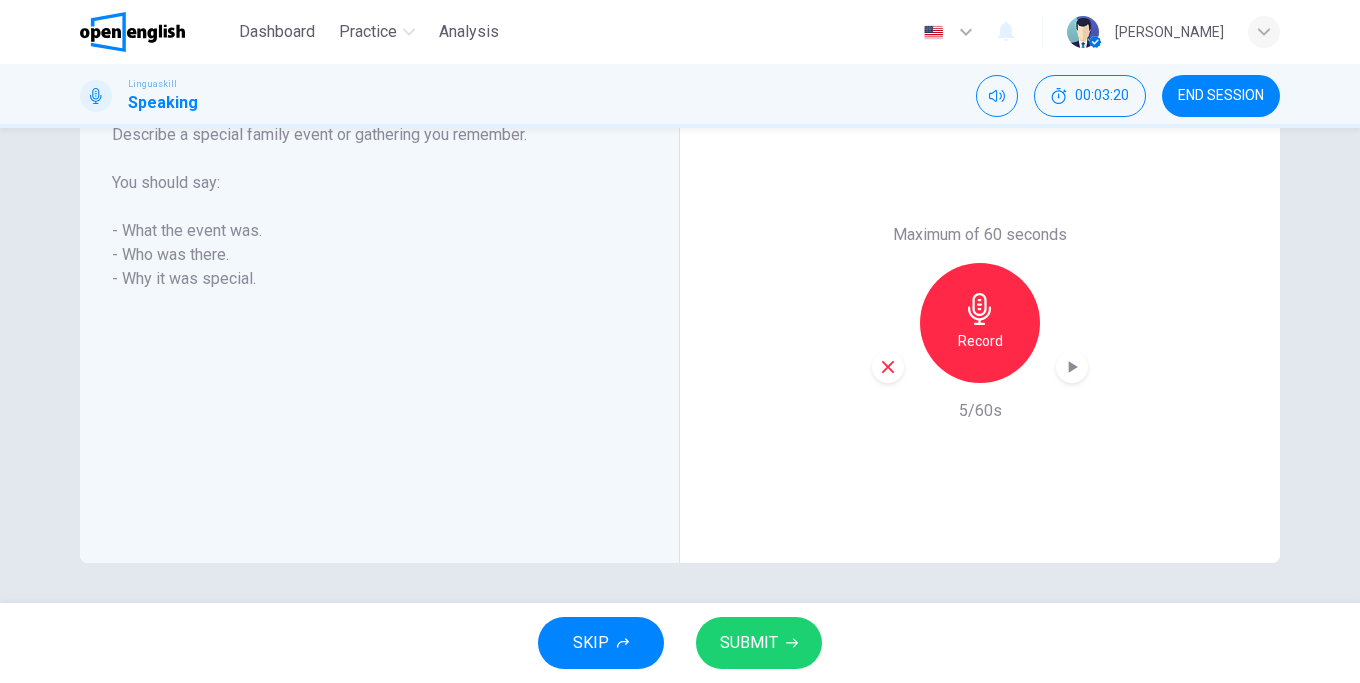 click 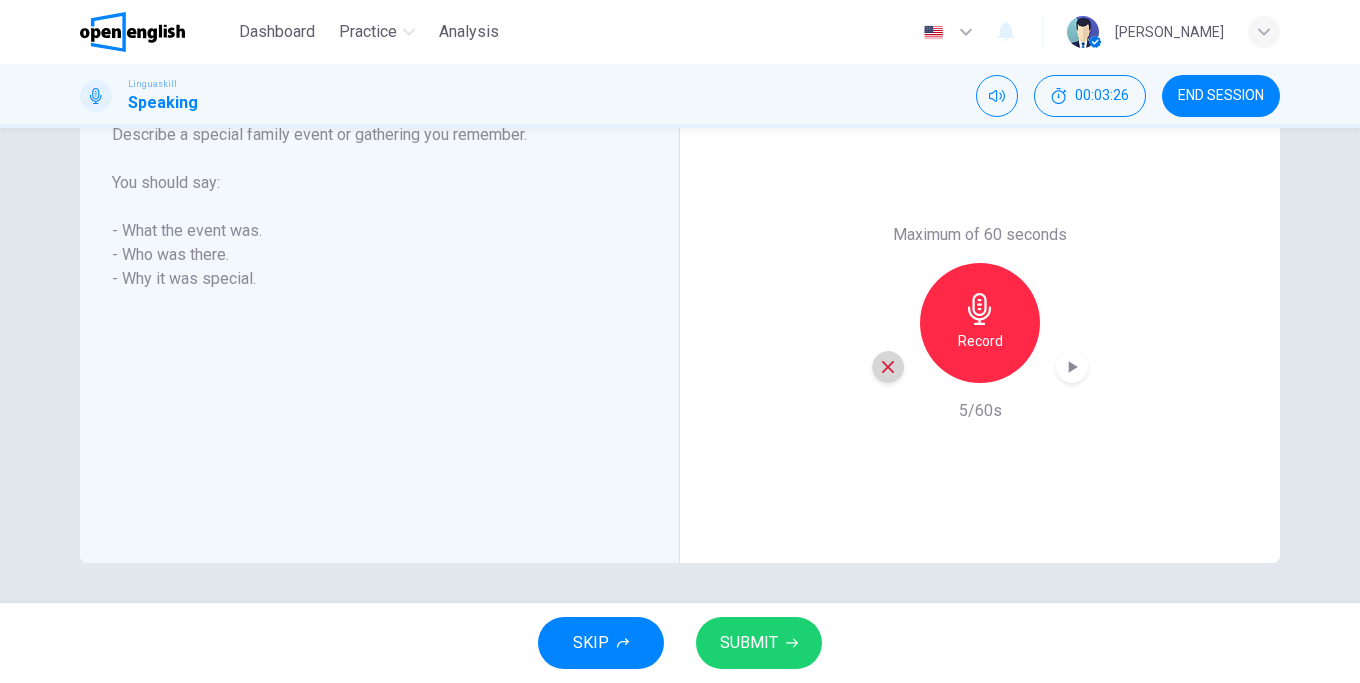 click 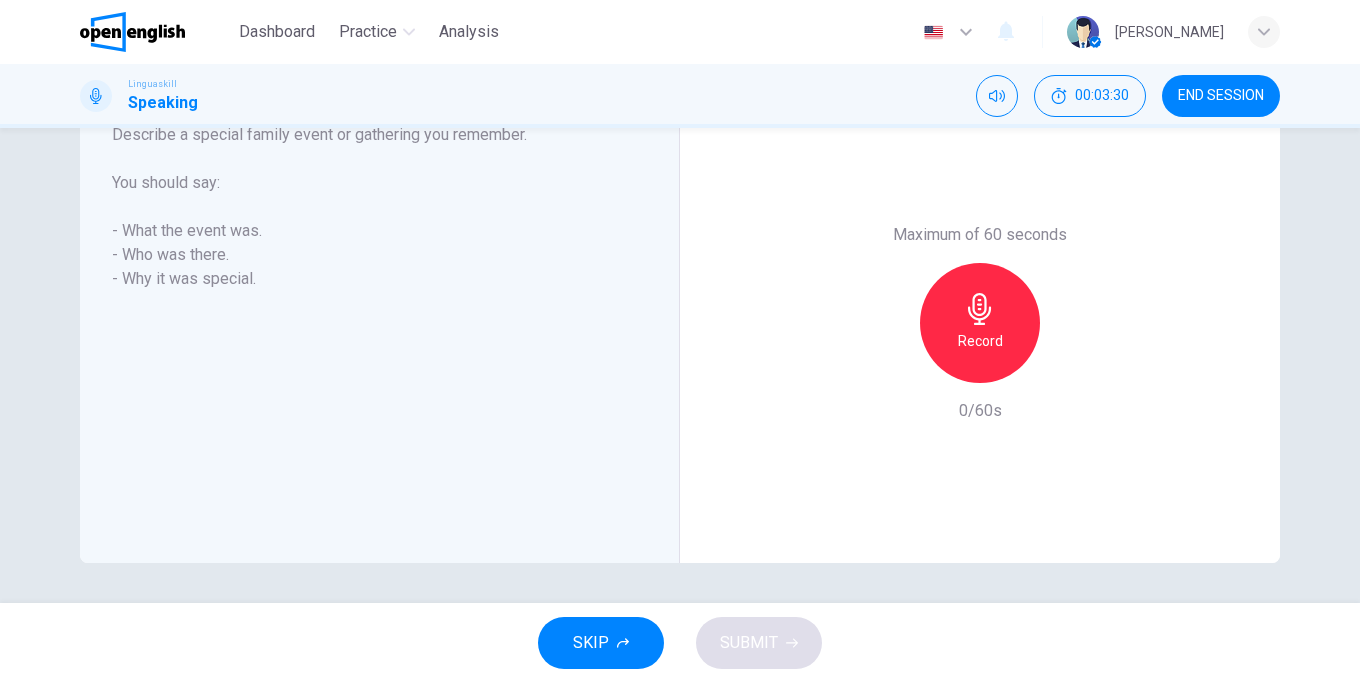 click on "Record" at bounding box center (980, 341) 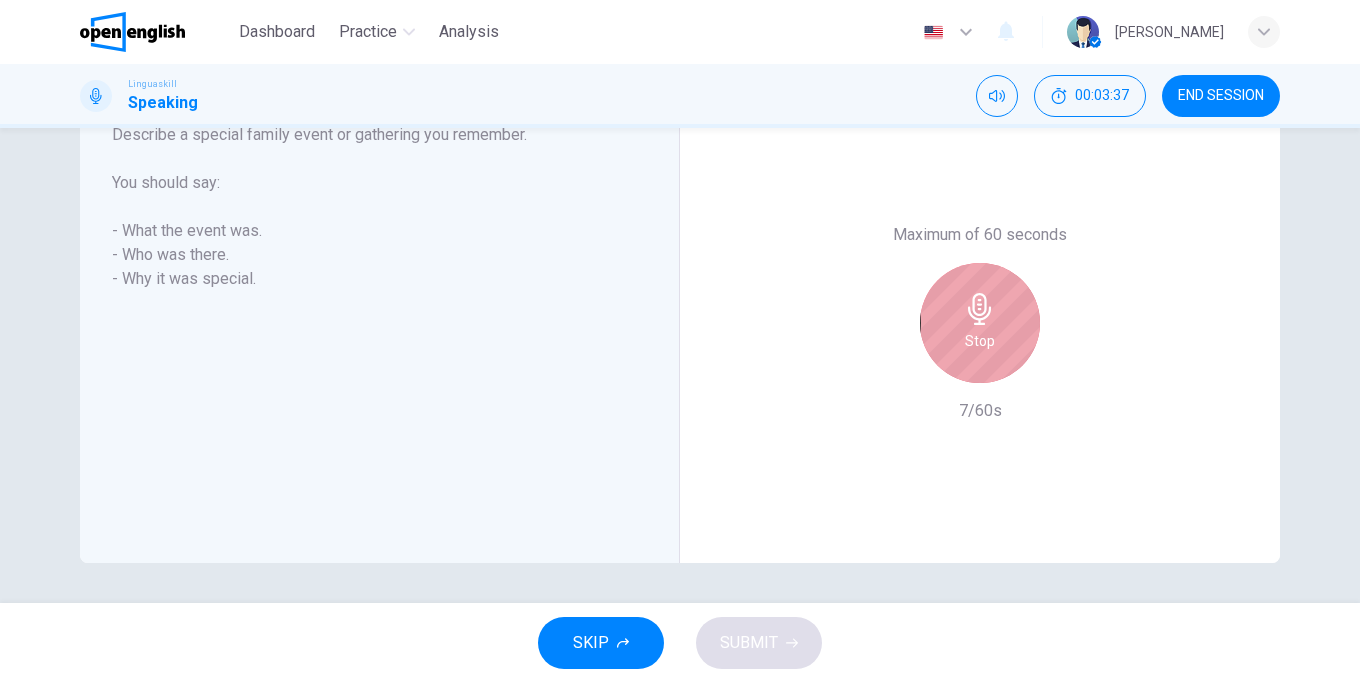 click on "Stop" at bounding box center (980, 341) 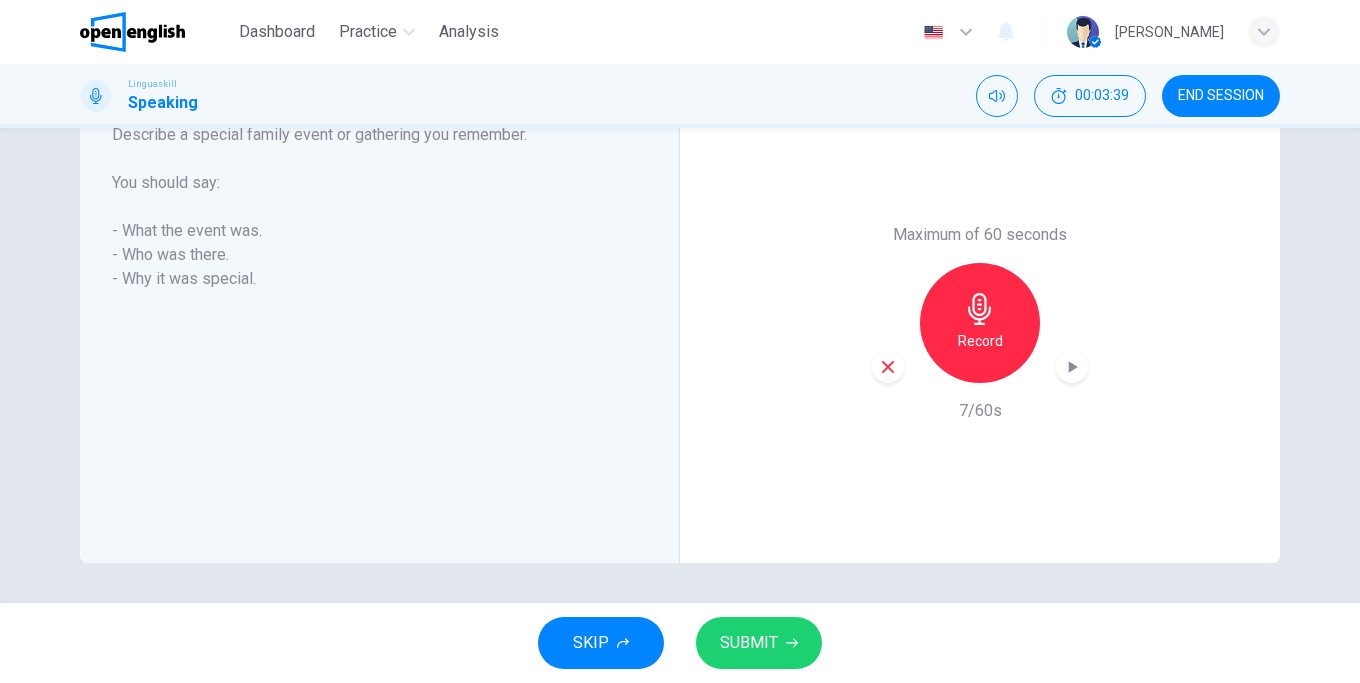 click 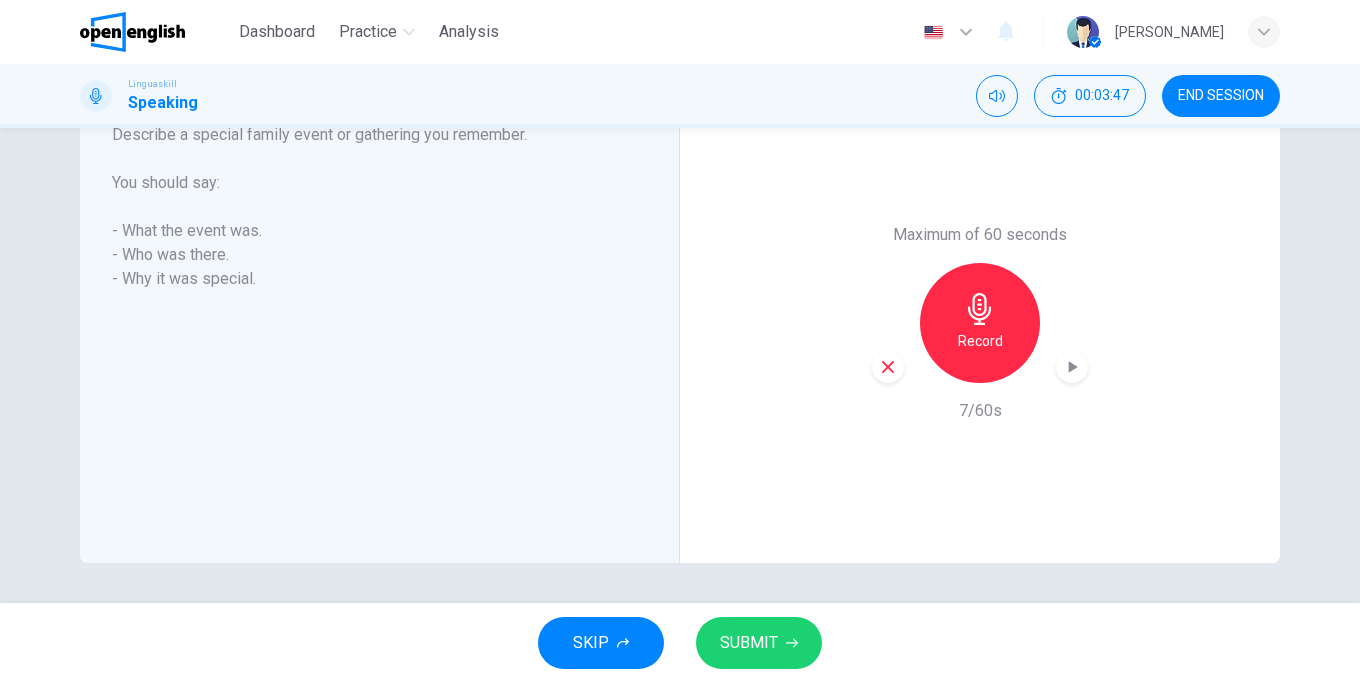 click 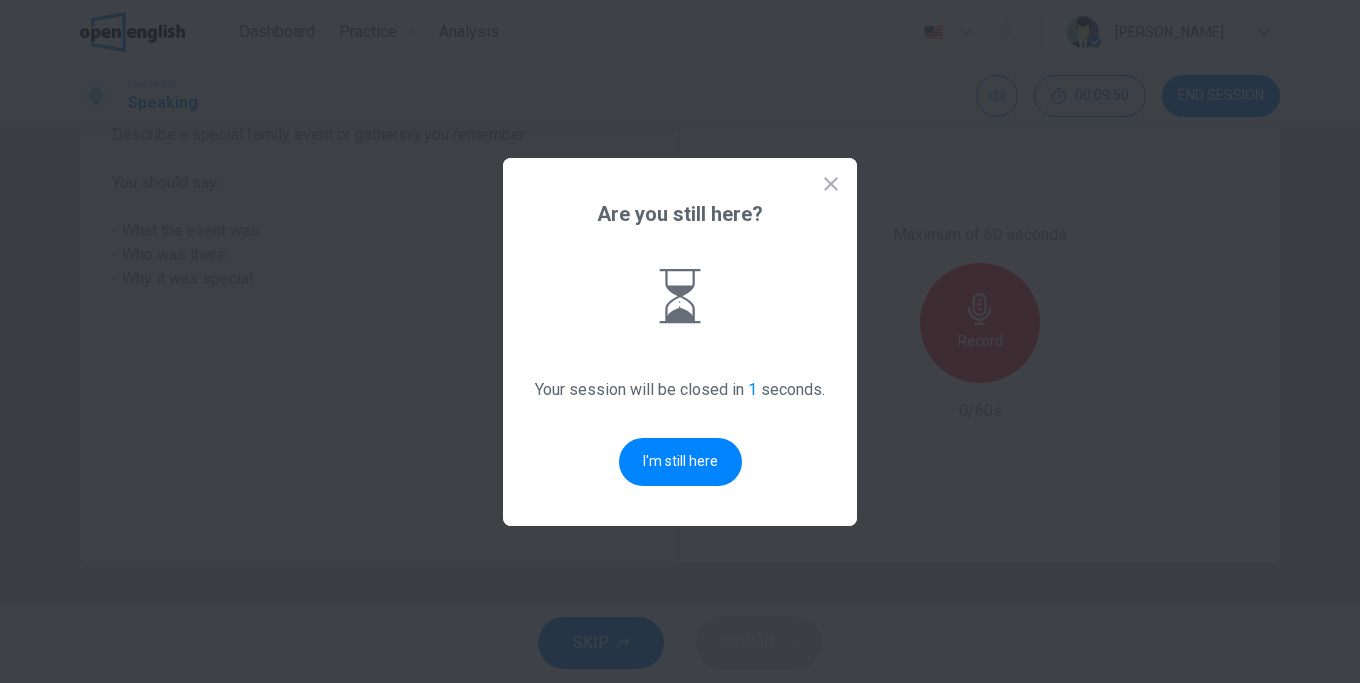 scroll, scrollTop: 0, scrollLeft: 0, axis: both 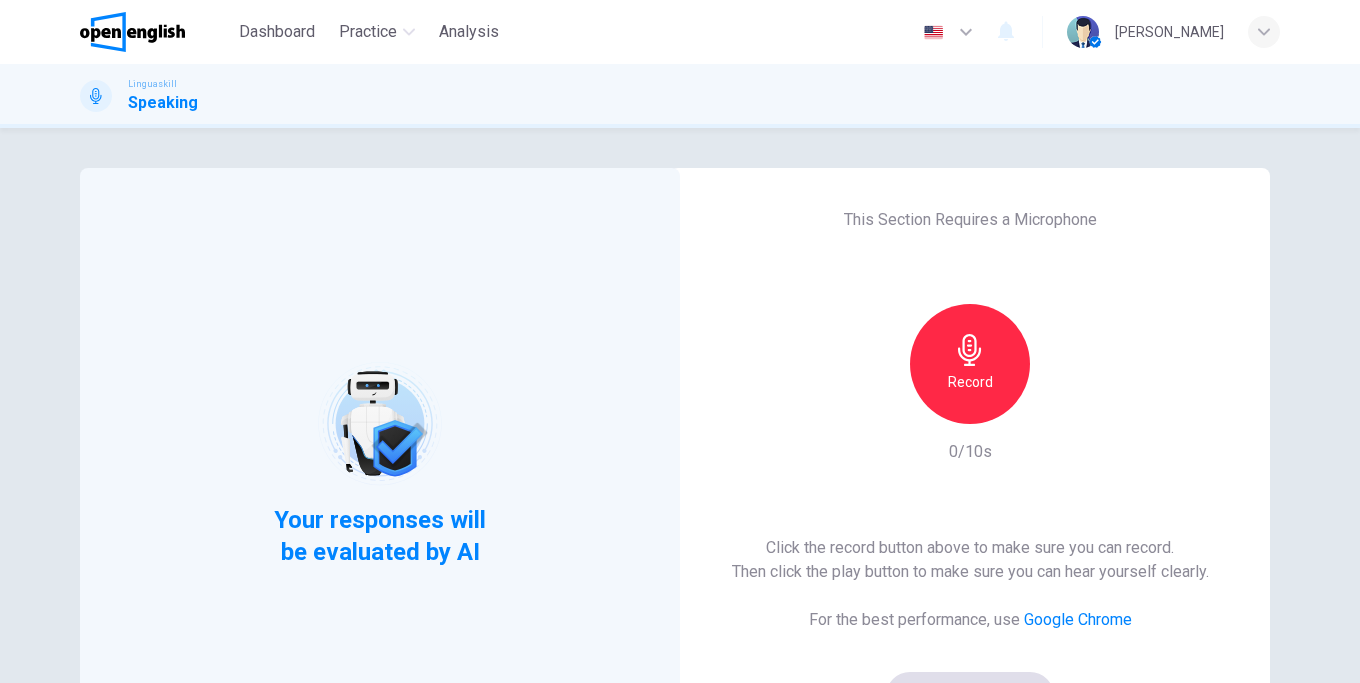 click 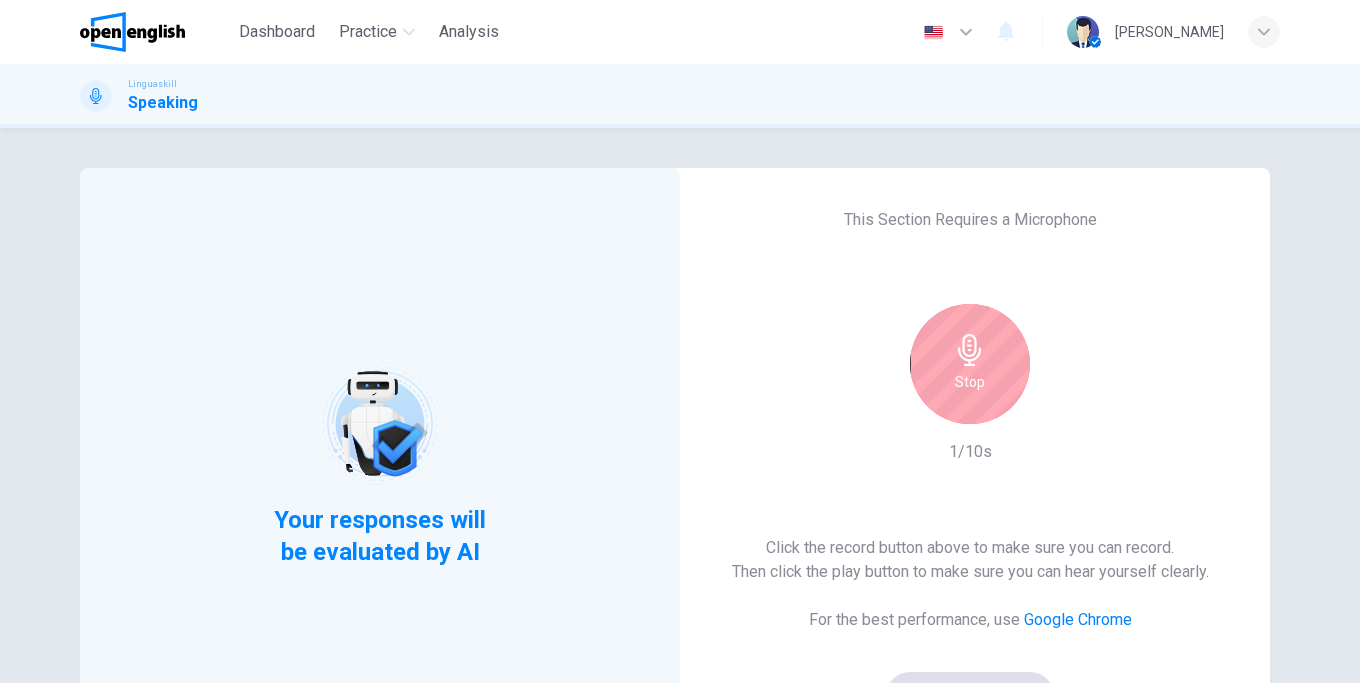 scroll, scrollTop: 114, scrollLeft: 0, axis: vertical 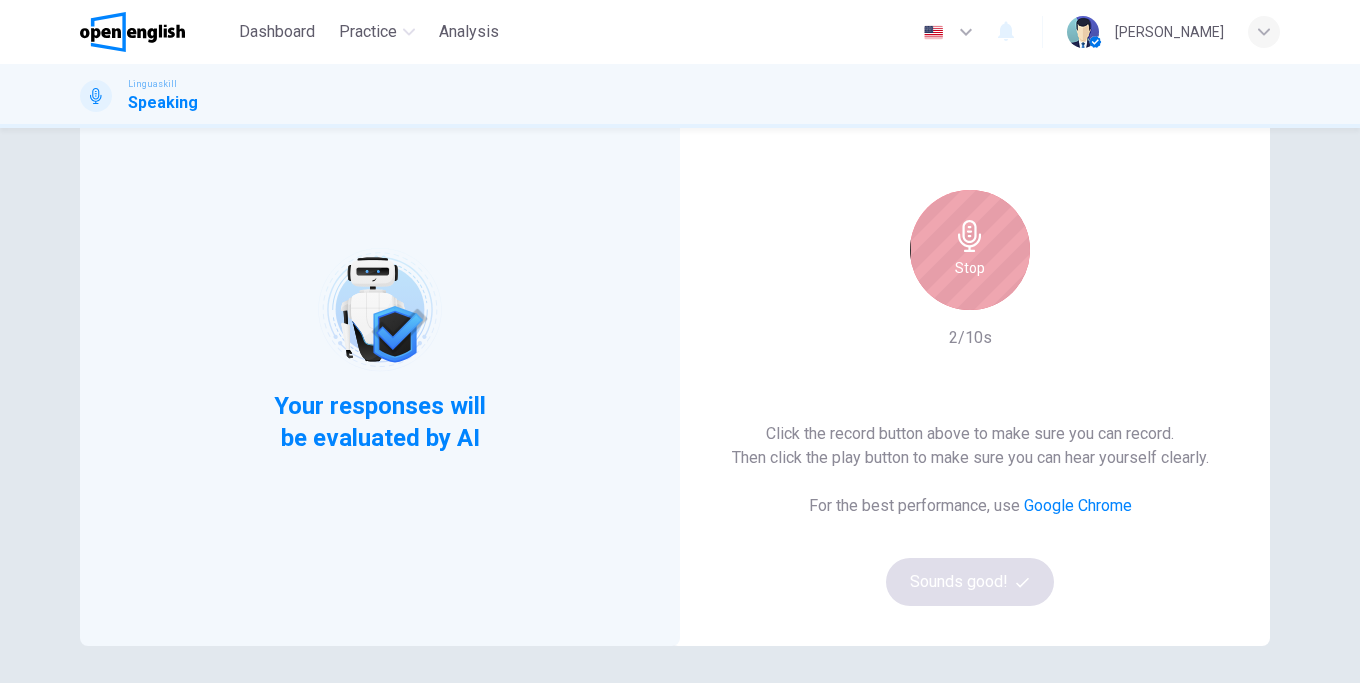 click on "Stop" at bounding box center (970, 268) 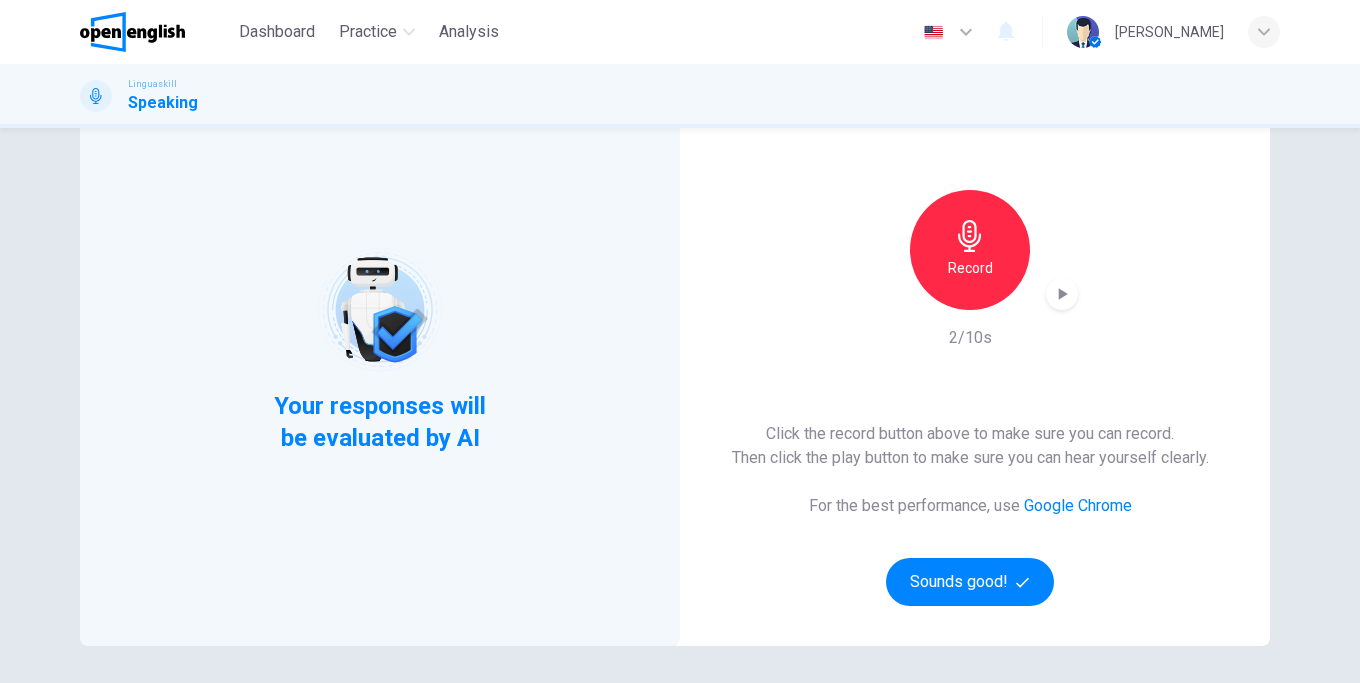 click 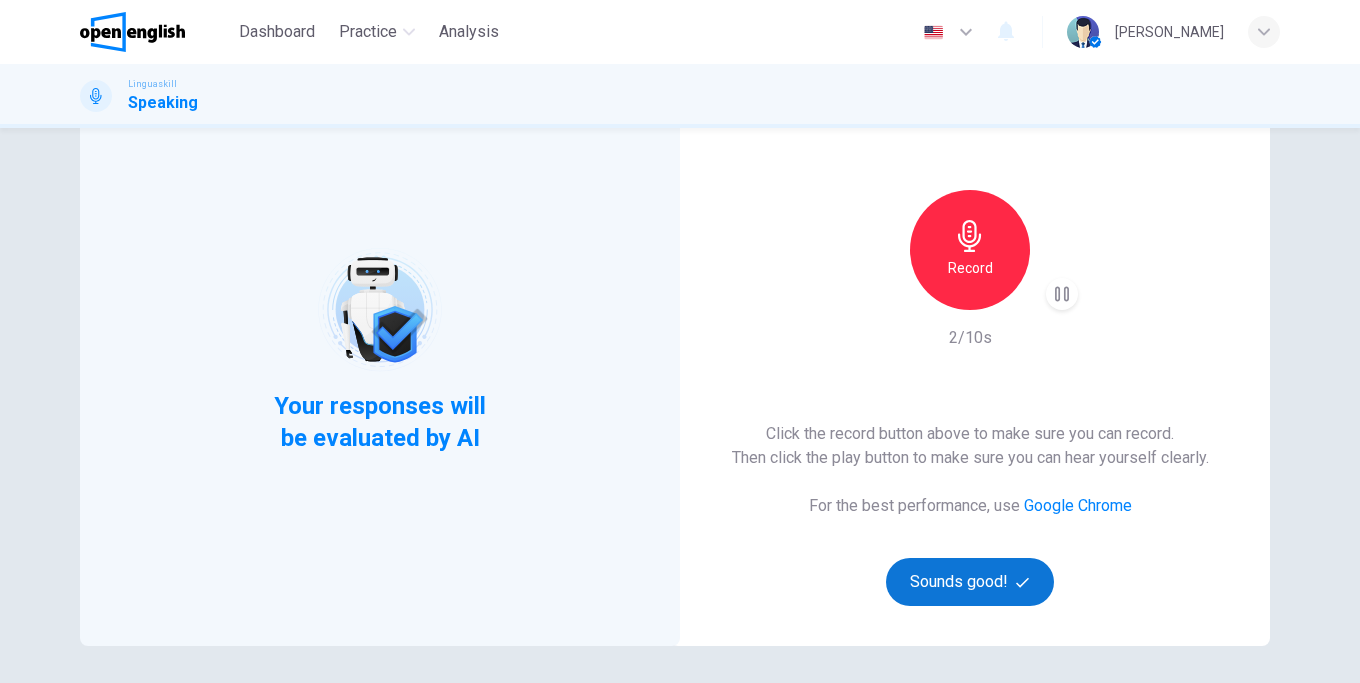 click on "Sounds good!" at bounding box center [970, 582] 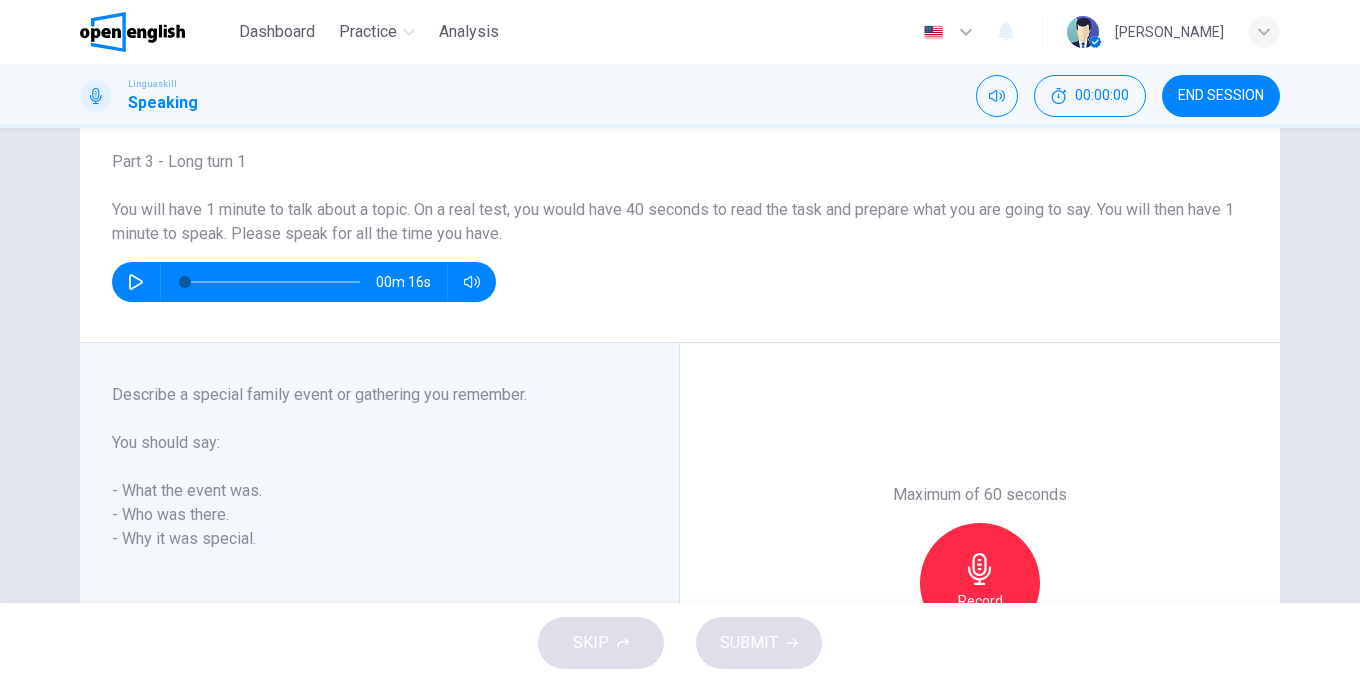 scroll, scrollTop: 342, scrollLeft: 0, axis: vertical 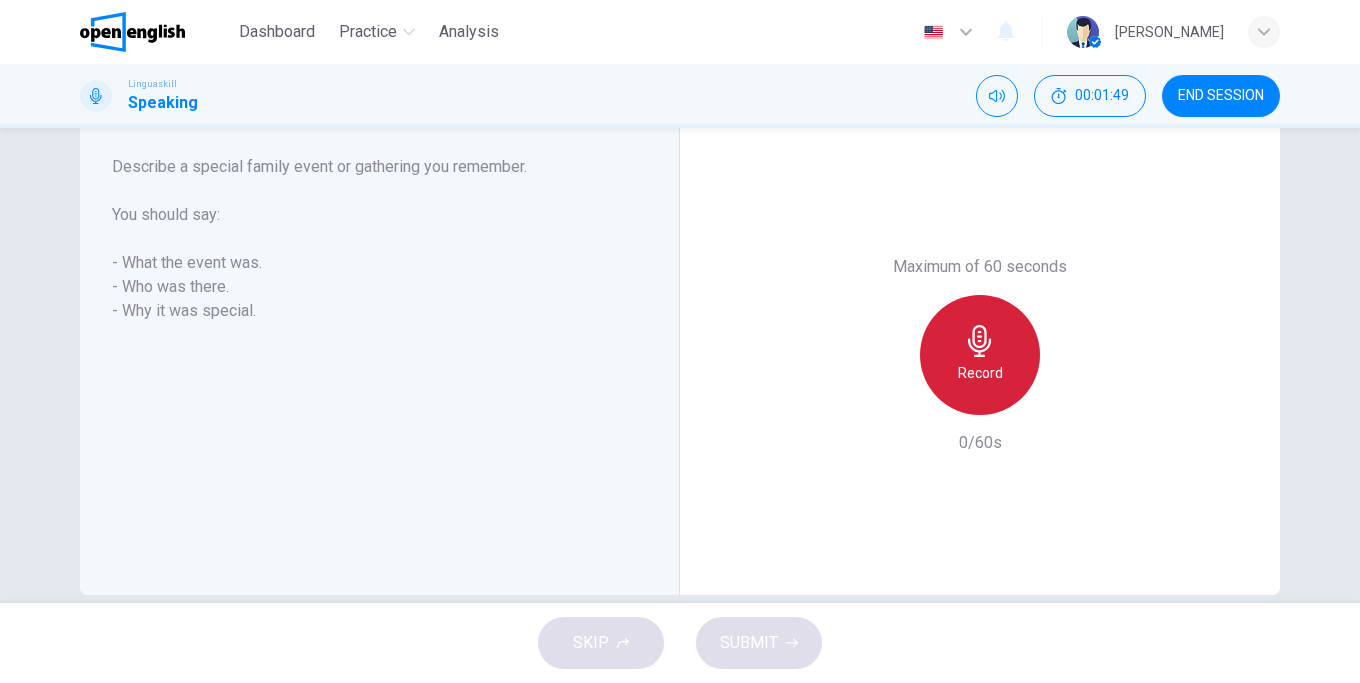click 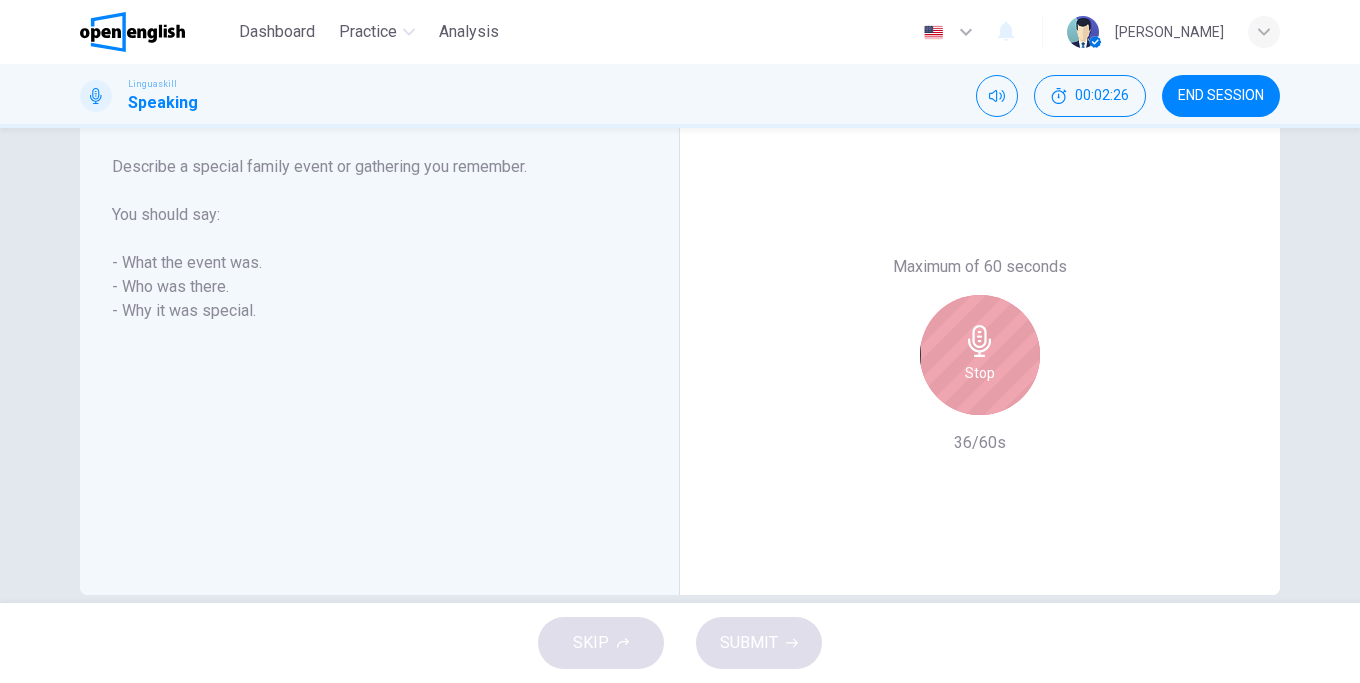 click on "Stop" at bounding box center [980, 355] 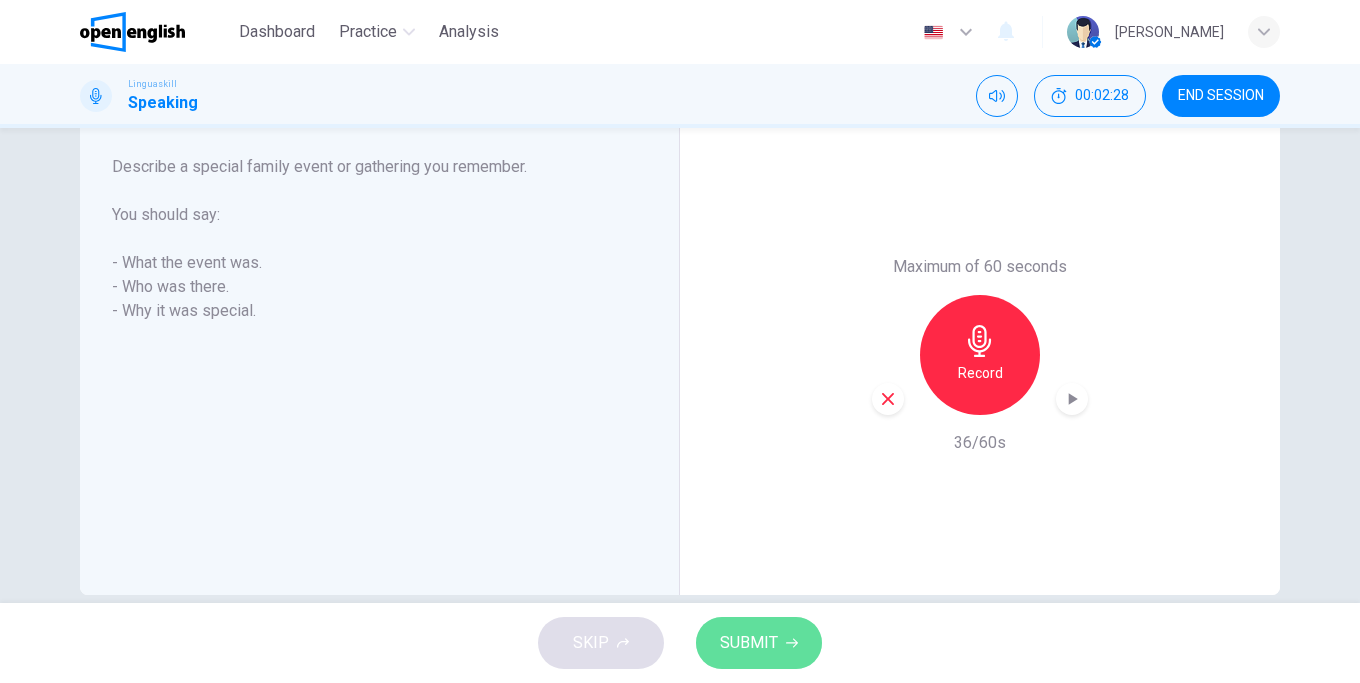 click on "SUBMIT" at bounding box center [749, 643] 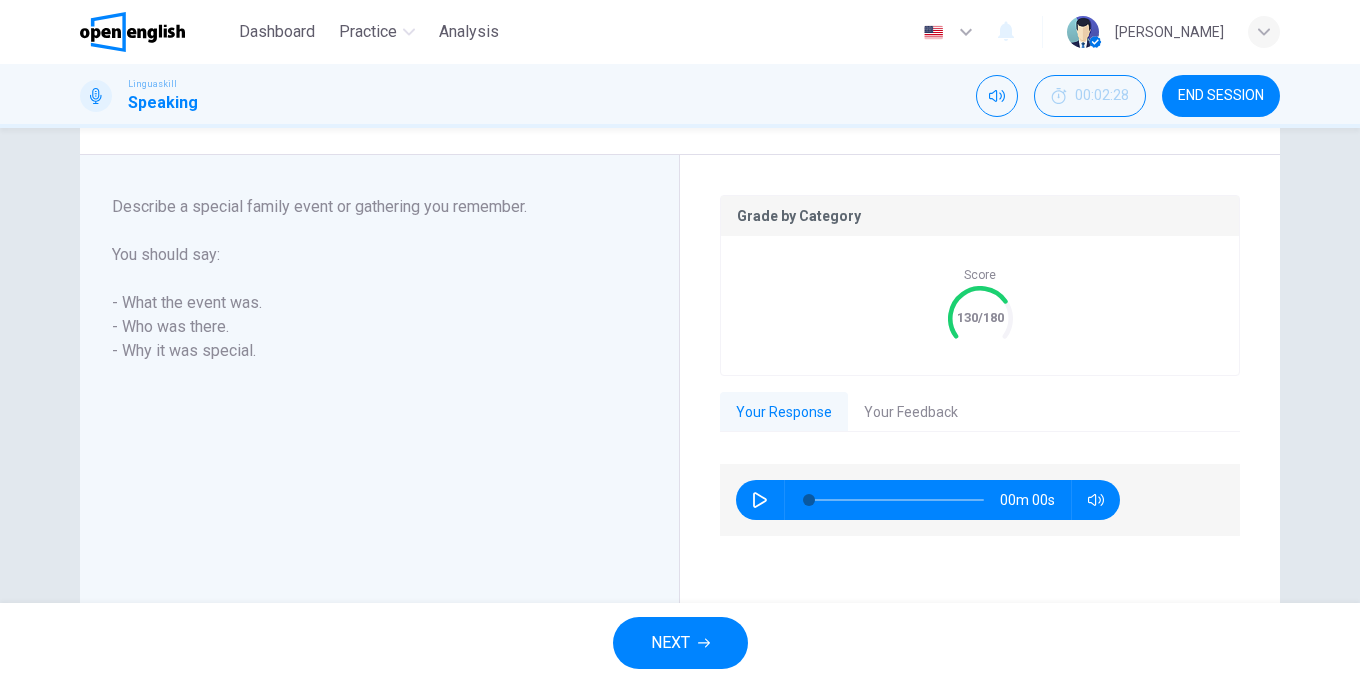 scroll, scrollTop: 382, scrollLeft: 0, axis: vertical 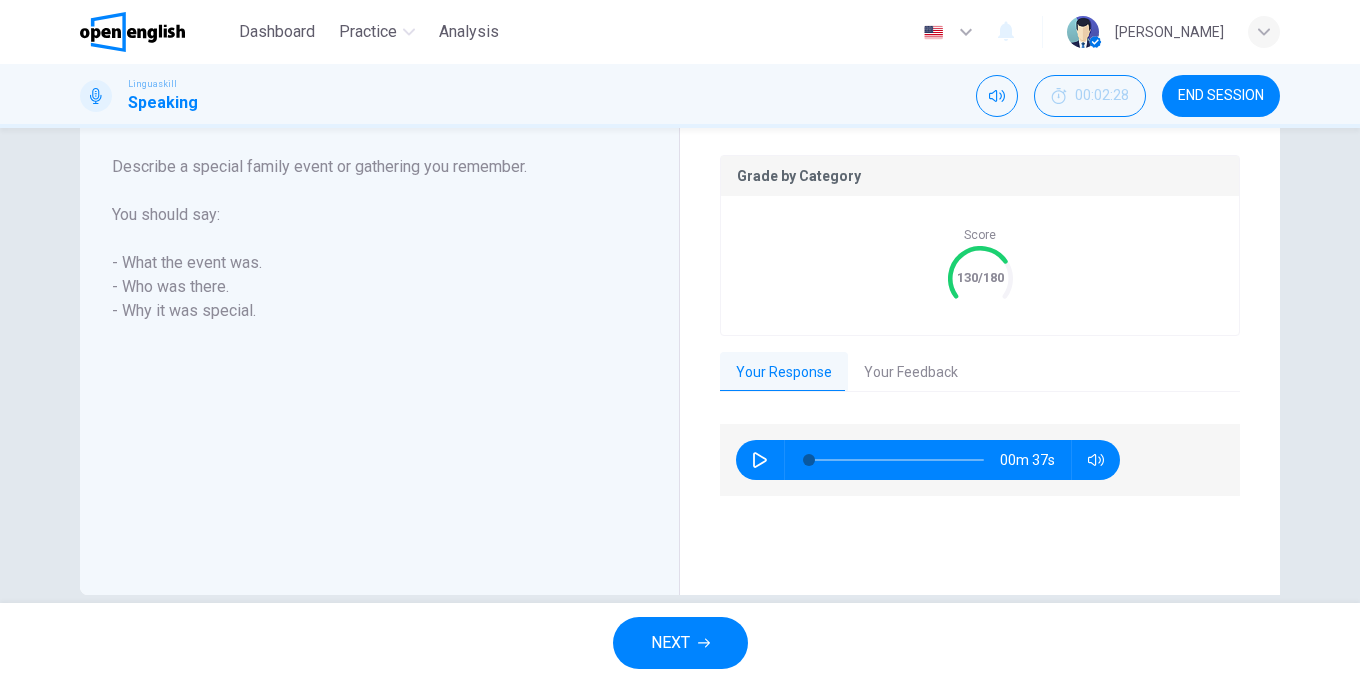 click on "Your Feedback" at bounding box center (911, 373) 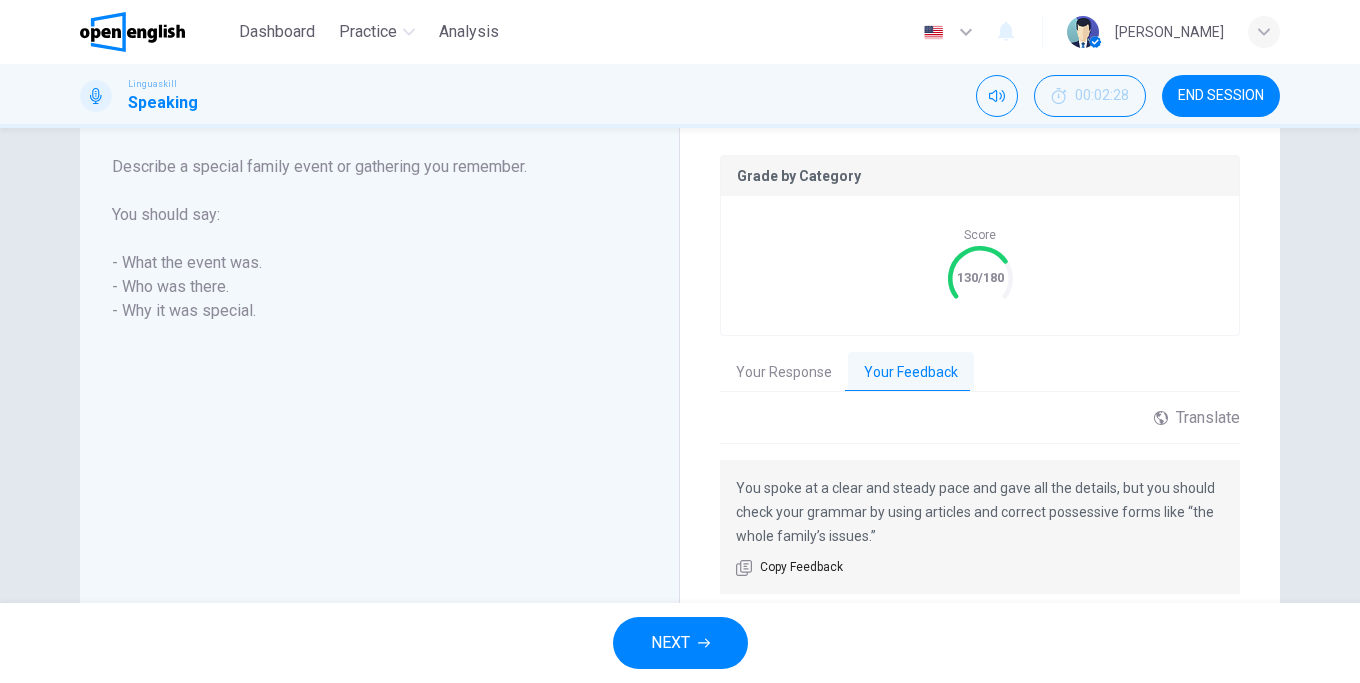 click on "Your Response" at bounding box center [784, 373] 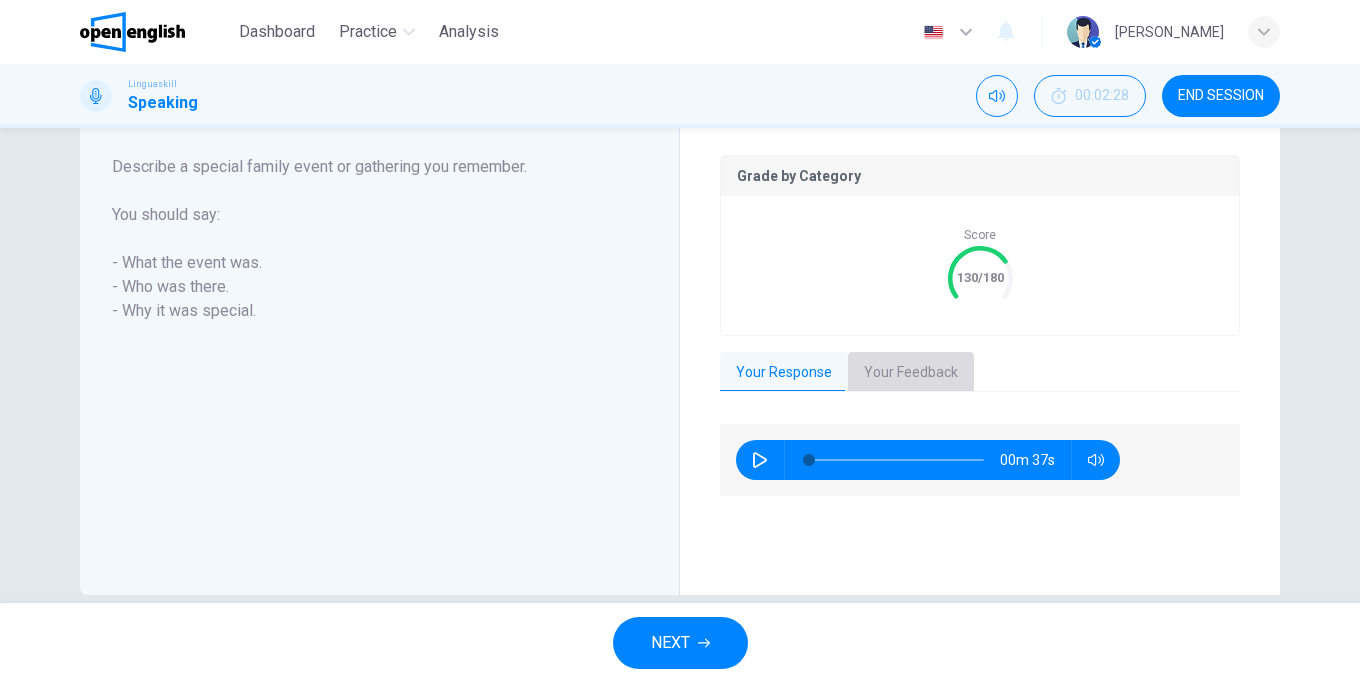 click on "Your Feedback" at bounding box center (911, 373) 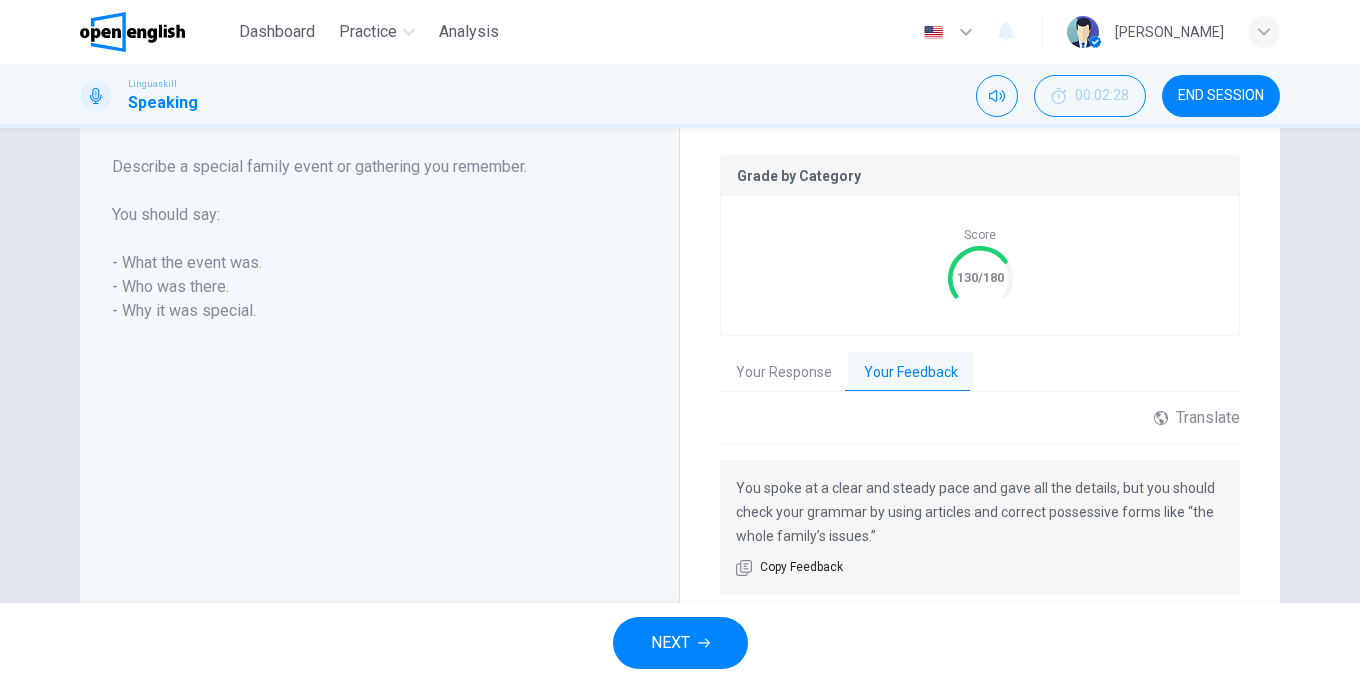 drag, startPoint x: 961, startPoint y: 516, endPoint x: 922, endPoint y: 518, distance: 39.051247 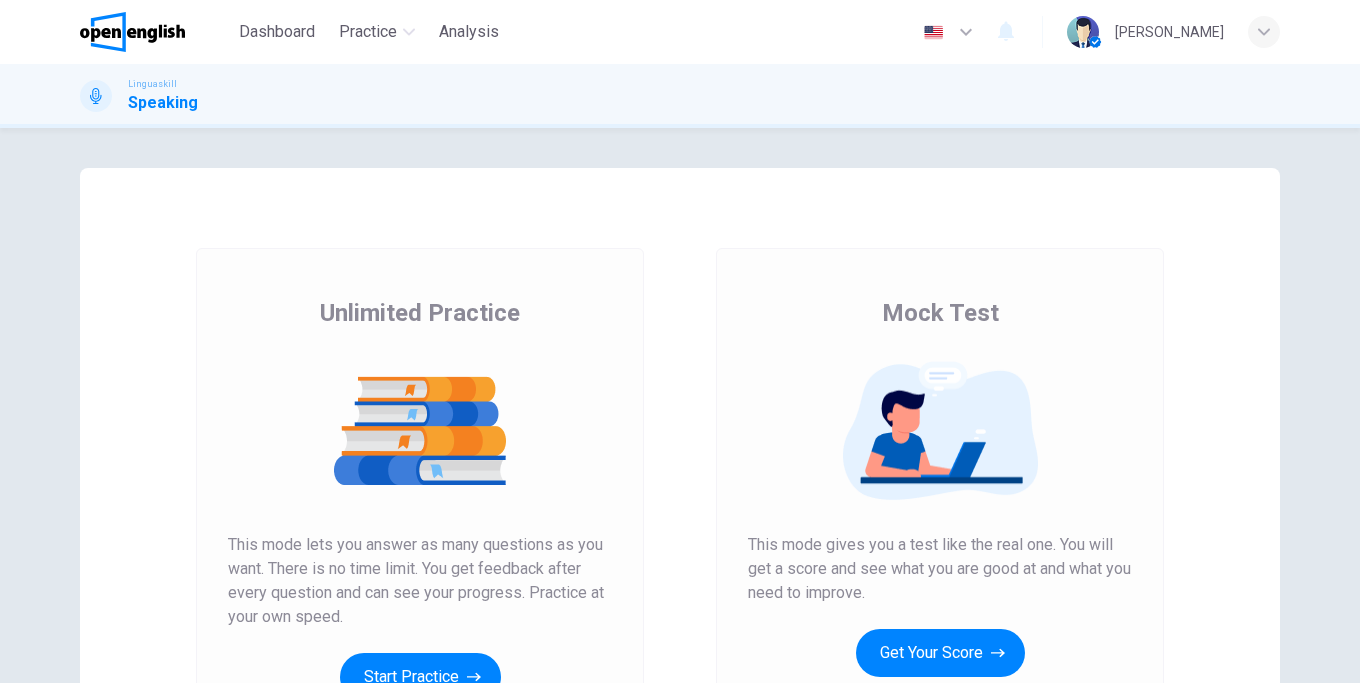 scroll, scrollTop: 0, scrollLeft: 0, axis: both 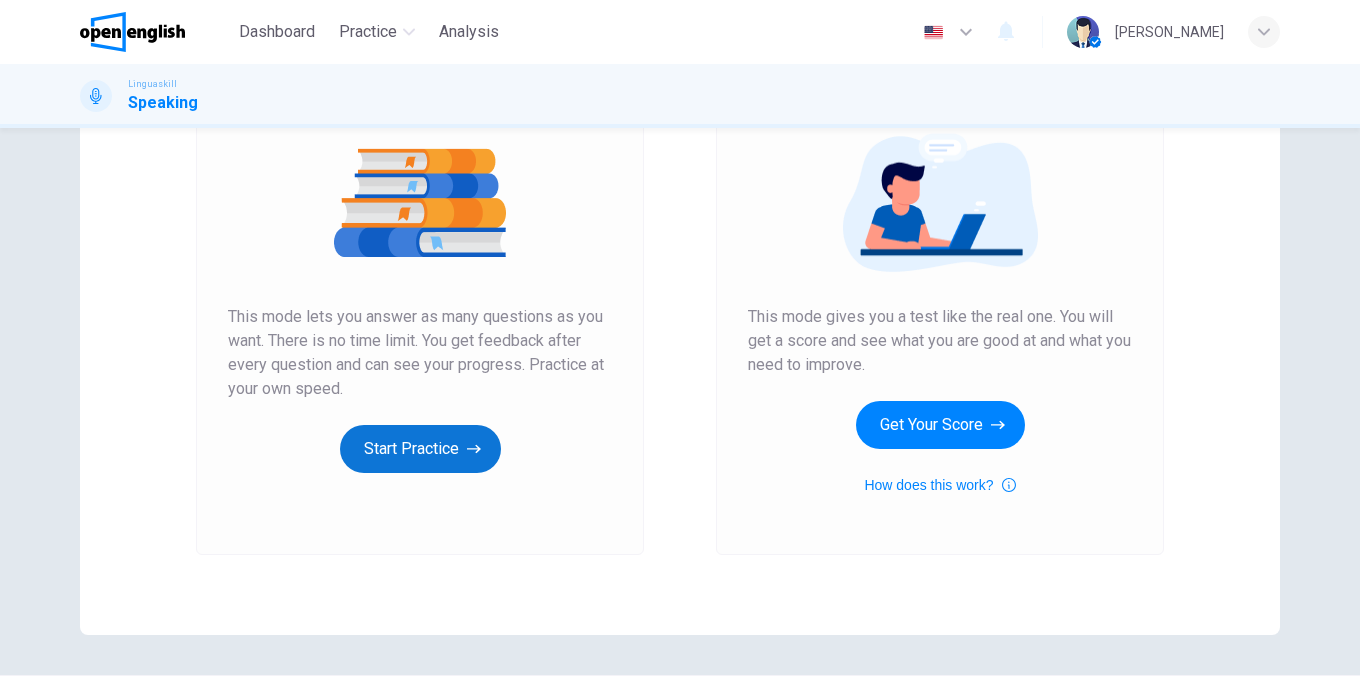 click on "Start Practice" at bounding box center [420, 449] 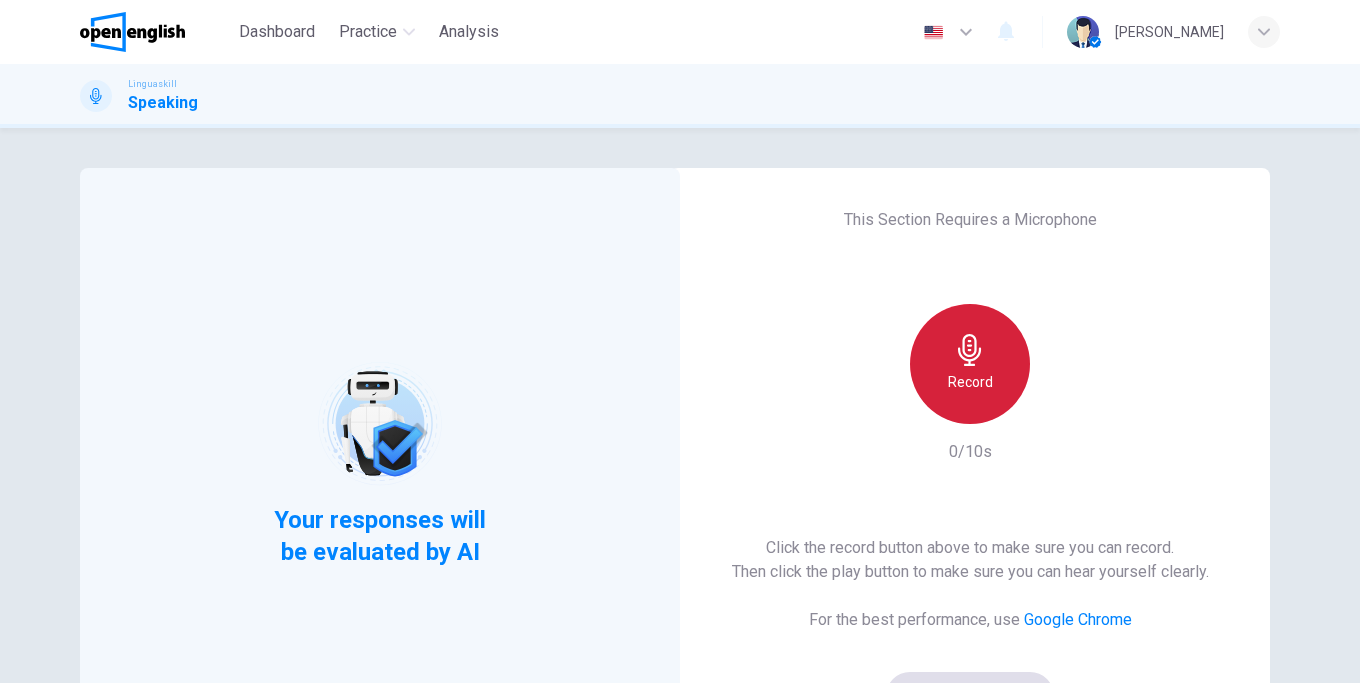 click on "Record" at bounding box center (970, 382) 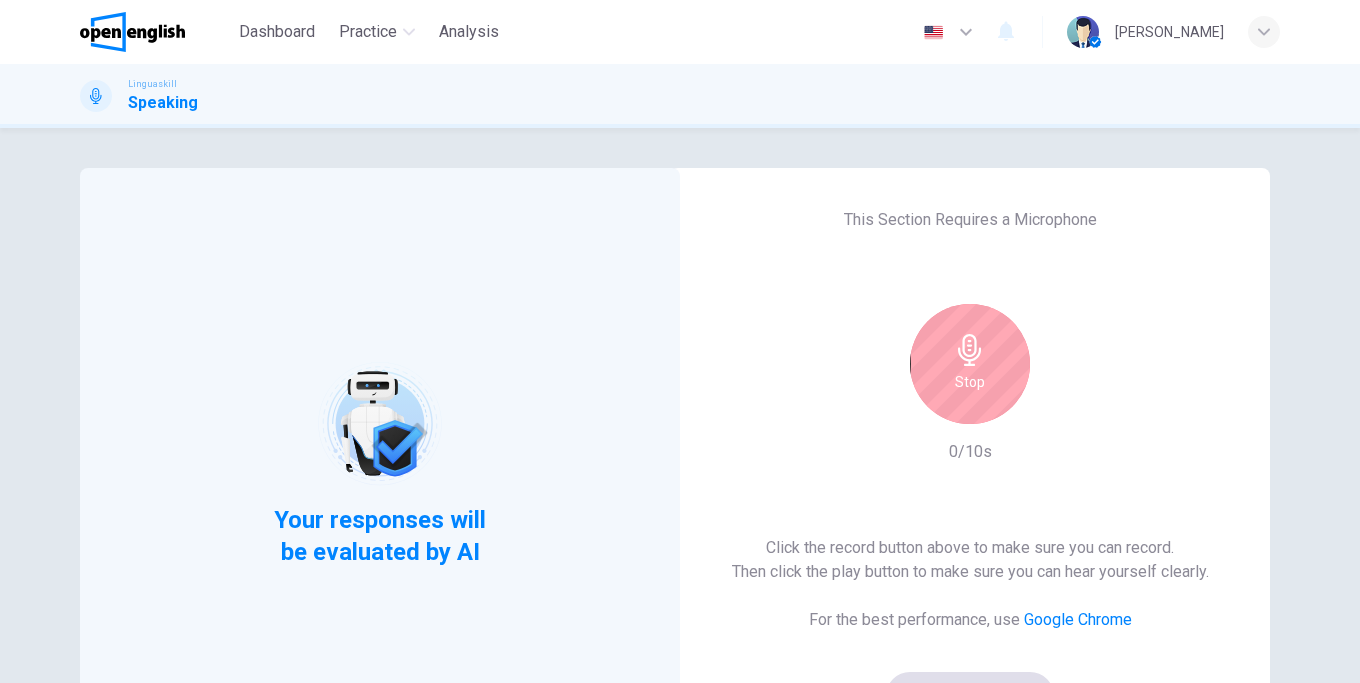 click on "Stop" at bounding box center (970, 382) 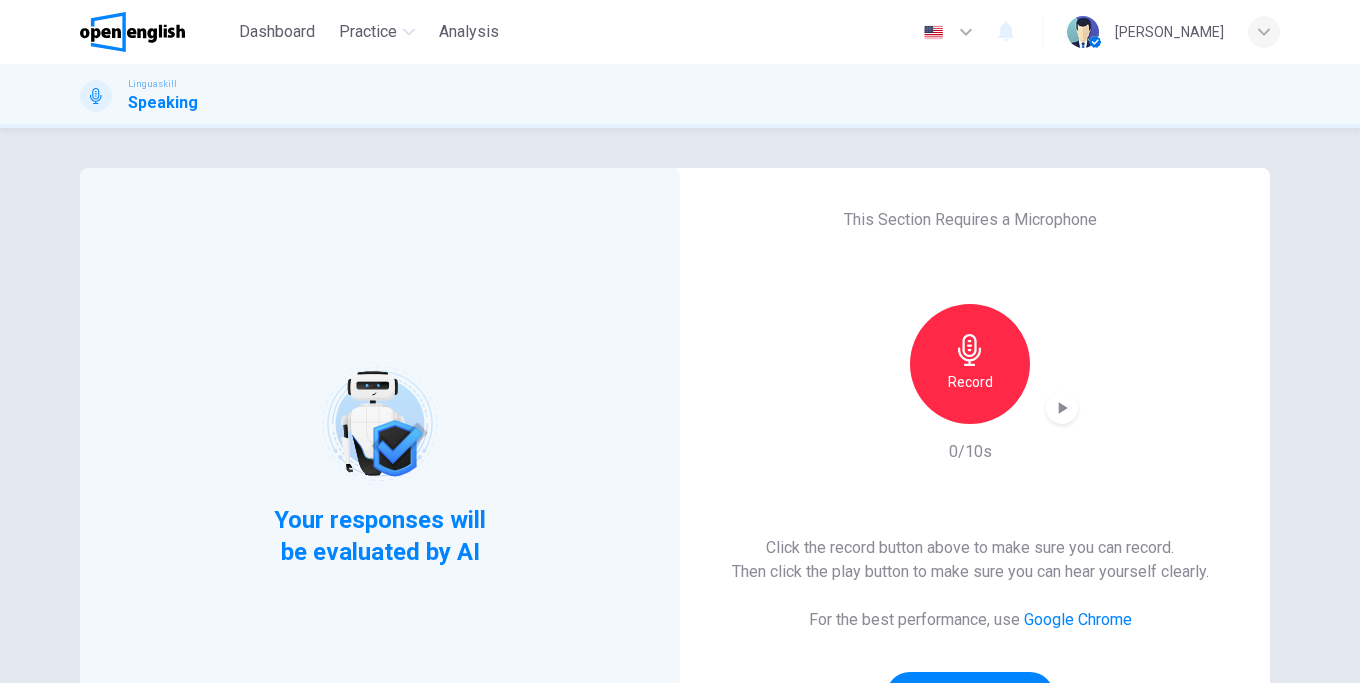 scroll, scrollTop: 114, scrollLeft: 0, axis: vertical 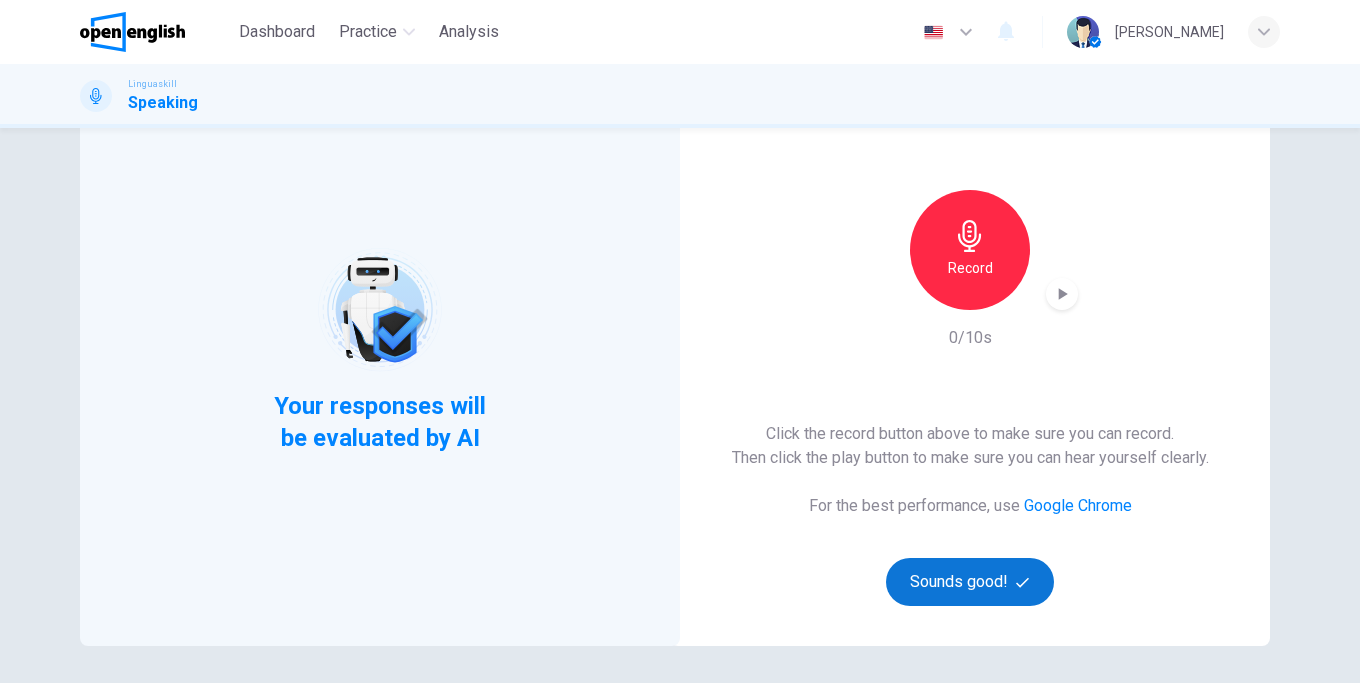 click on "Sounds good!" at bounding box center [970, 582] 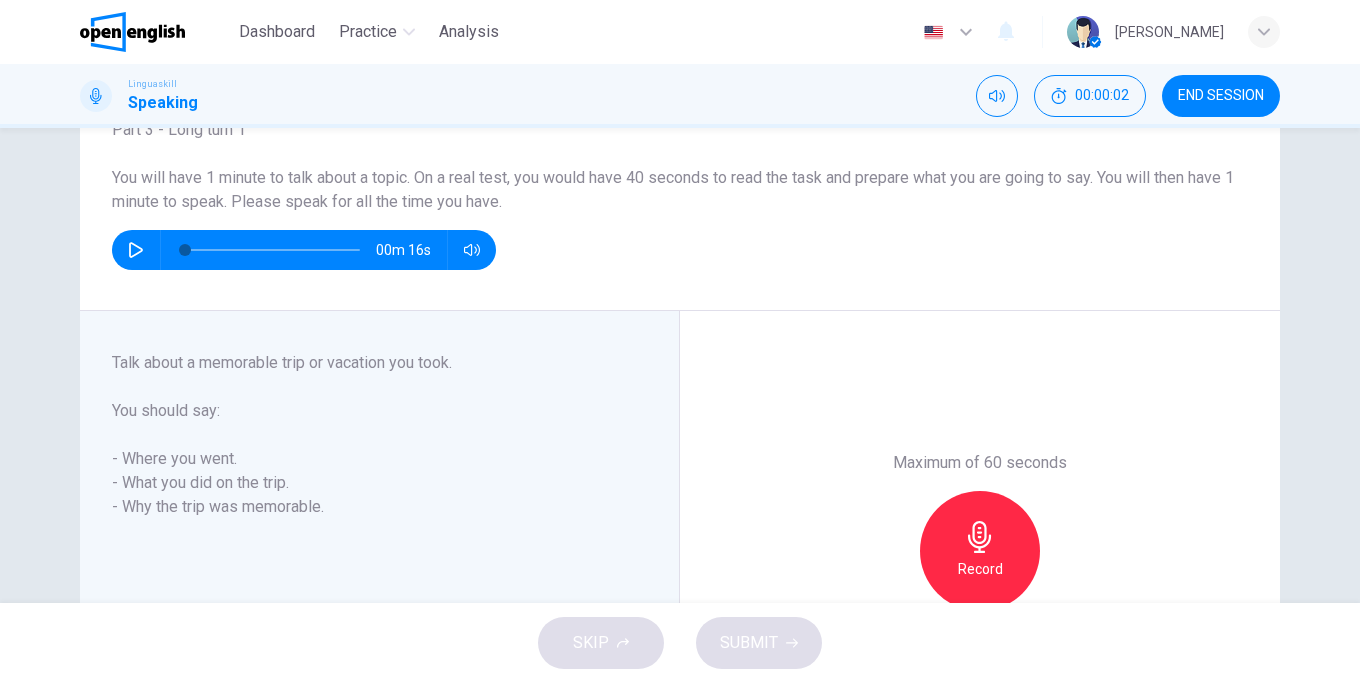 scroll, scrollTop: 374, scrollLeft: 0, axis: vertical 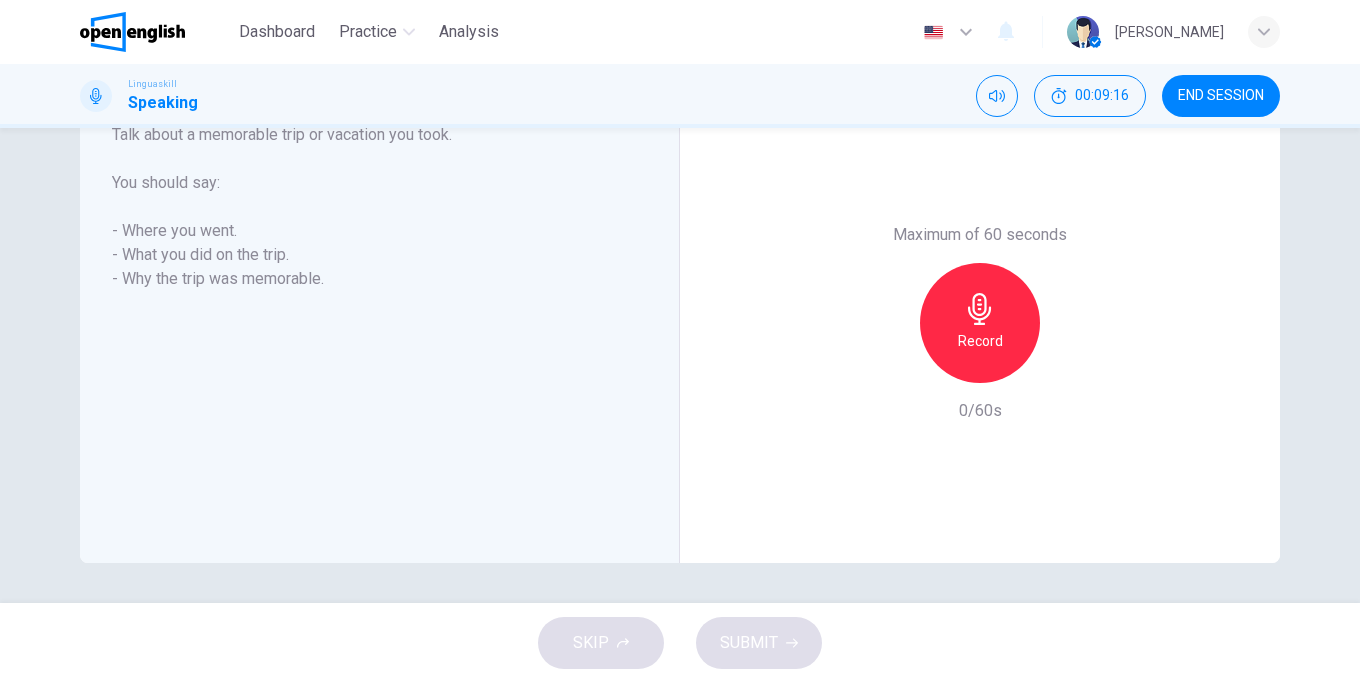 click on "- Why the trip was memorable." at bounding box center [367, 279] 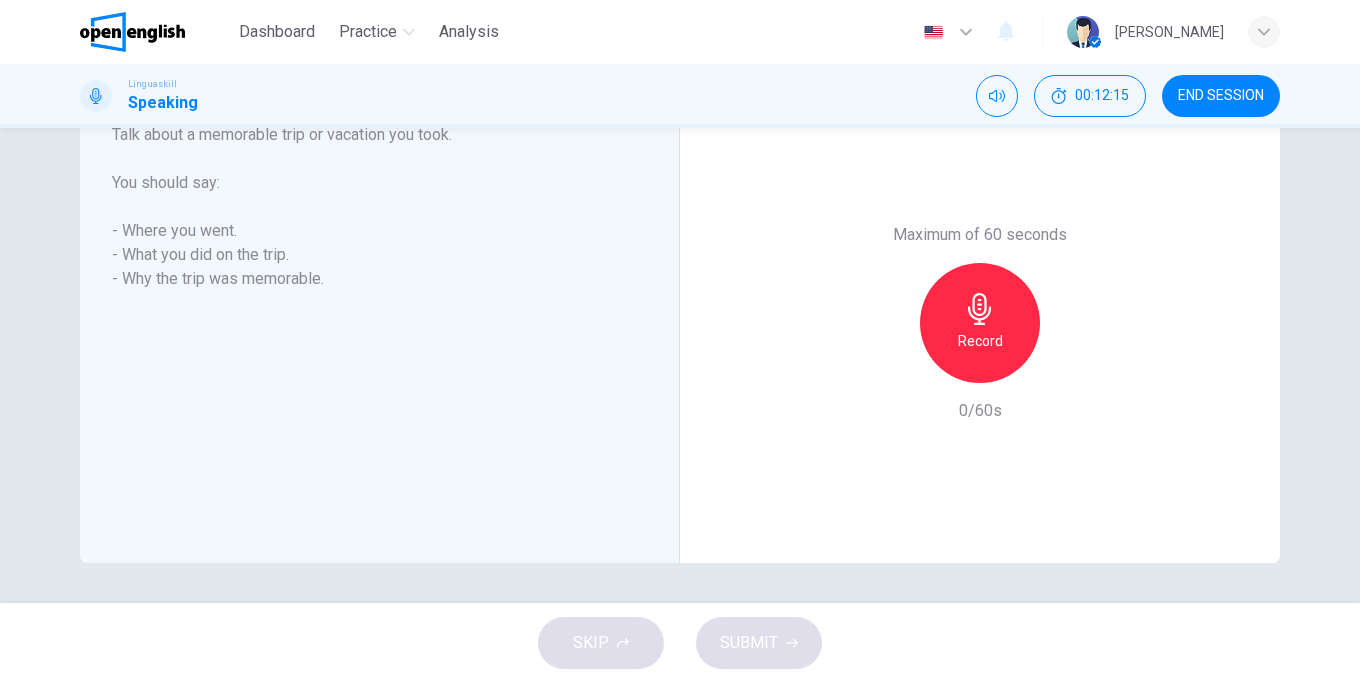 click on "Record" at bounding box center [980, 323] 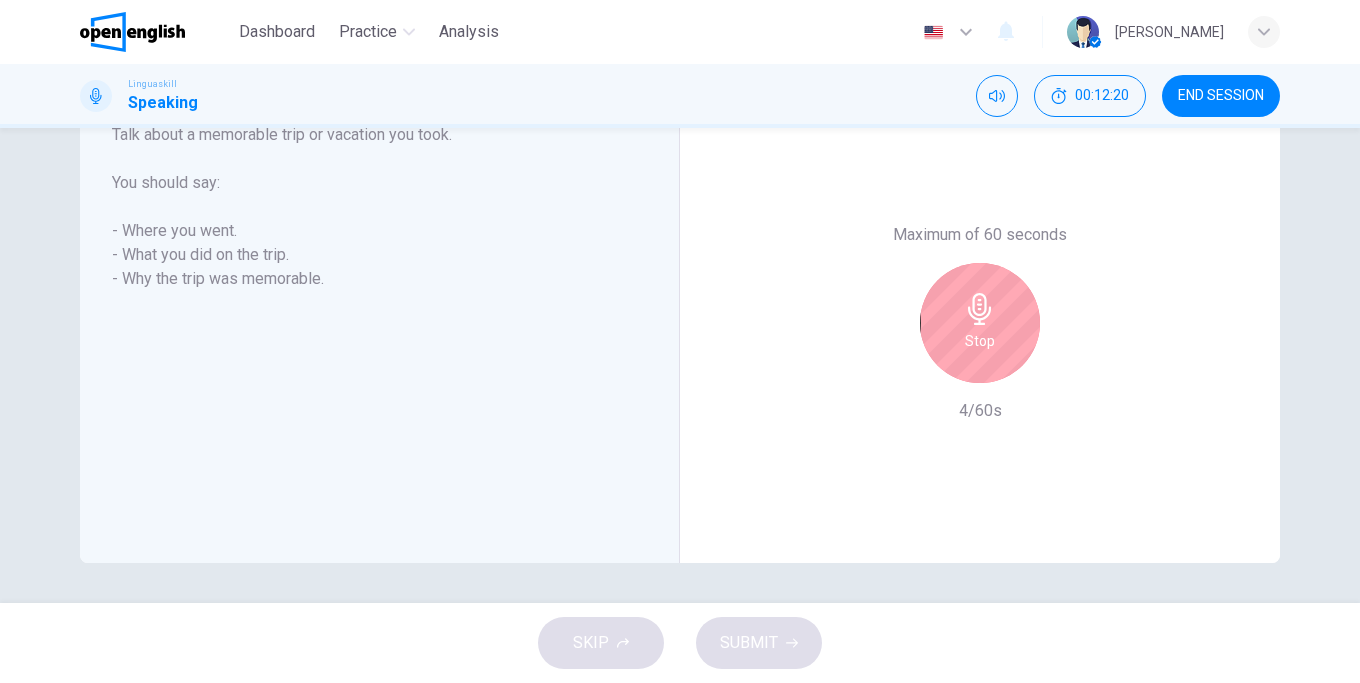 click 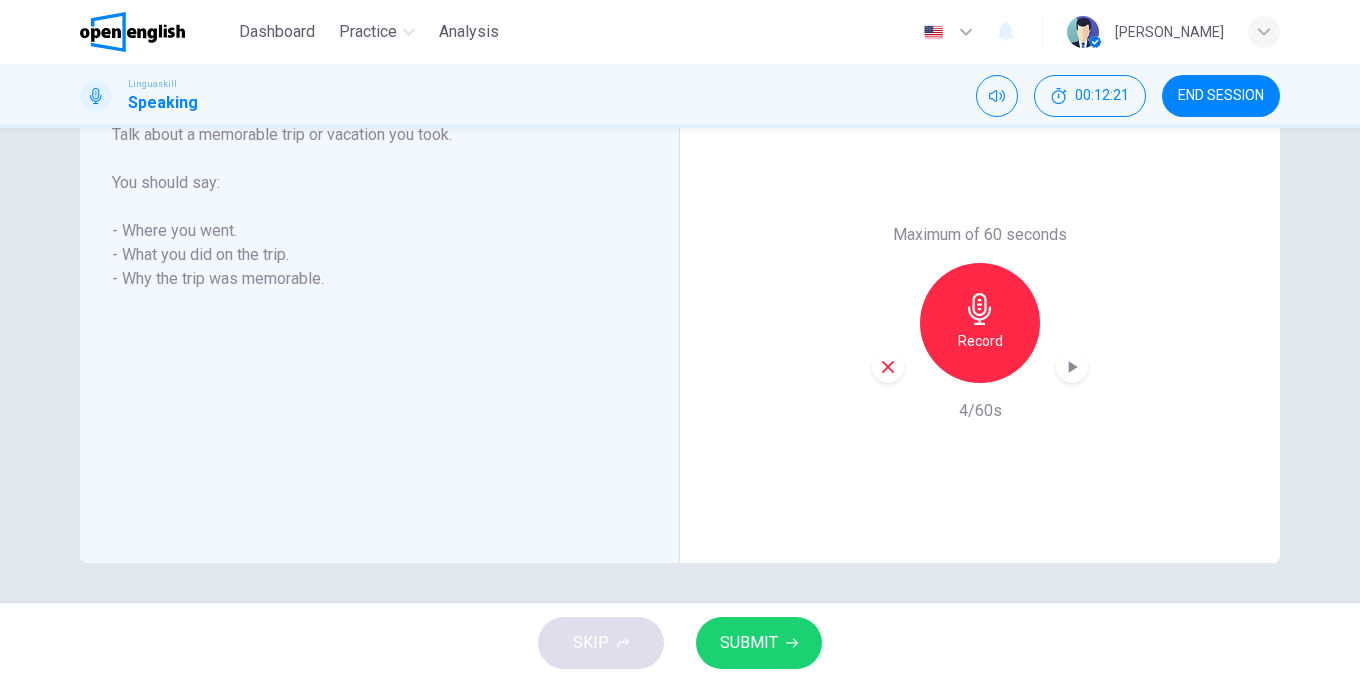 click 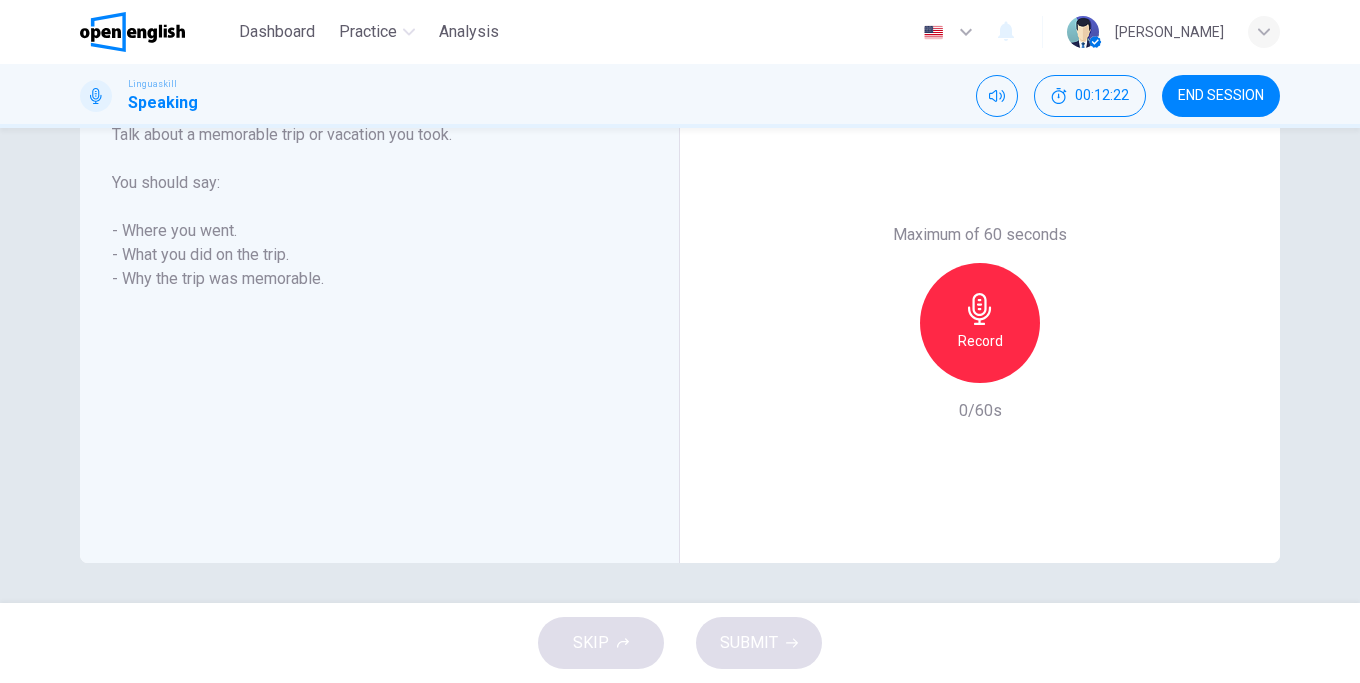 click on "Record" at bounding box center [980, 323] 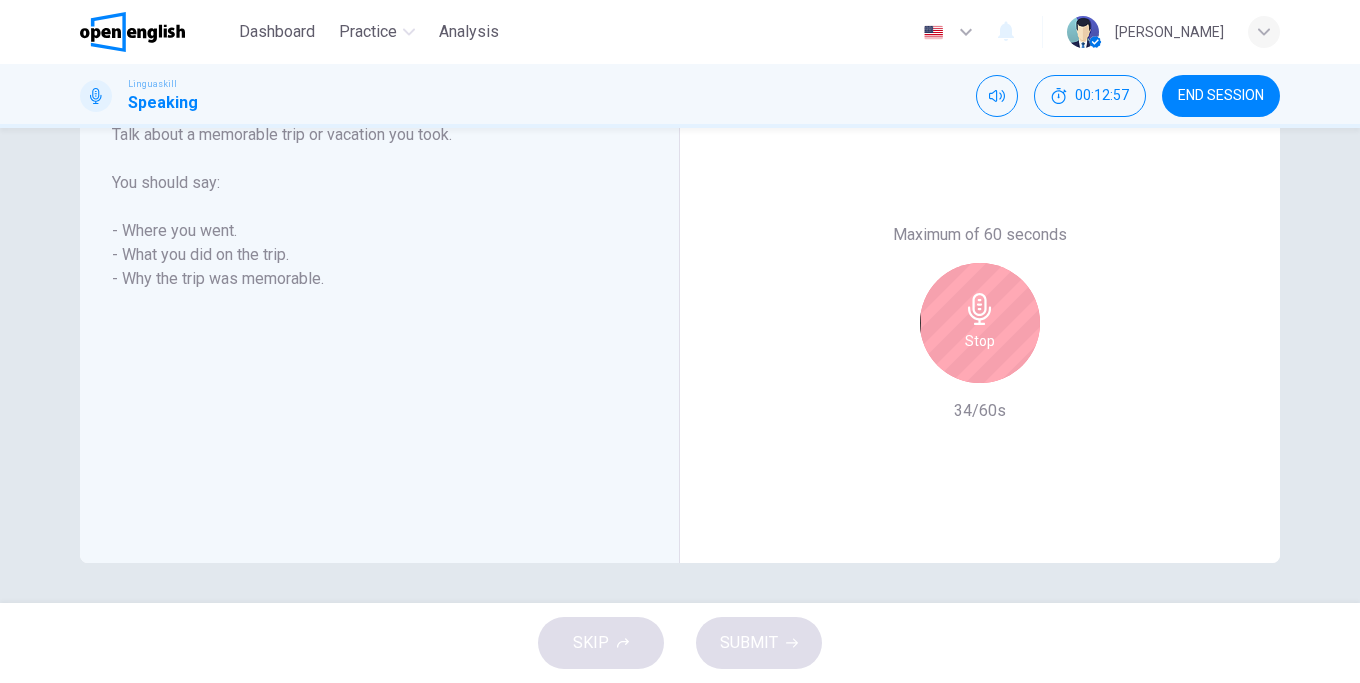 click 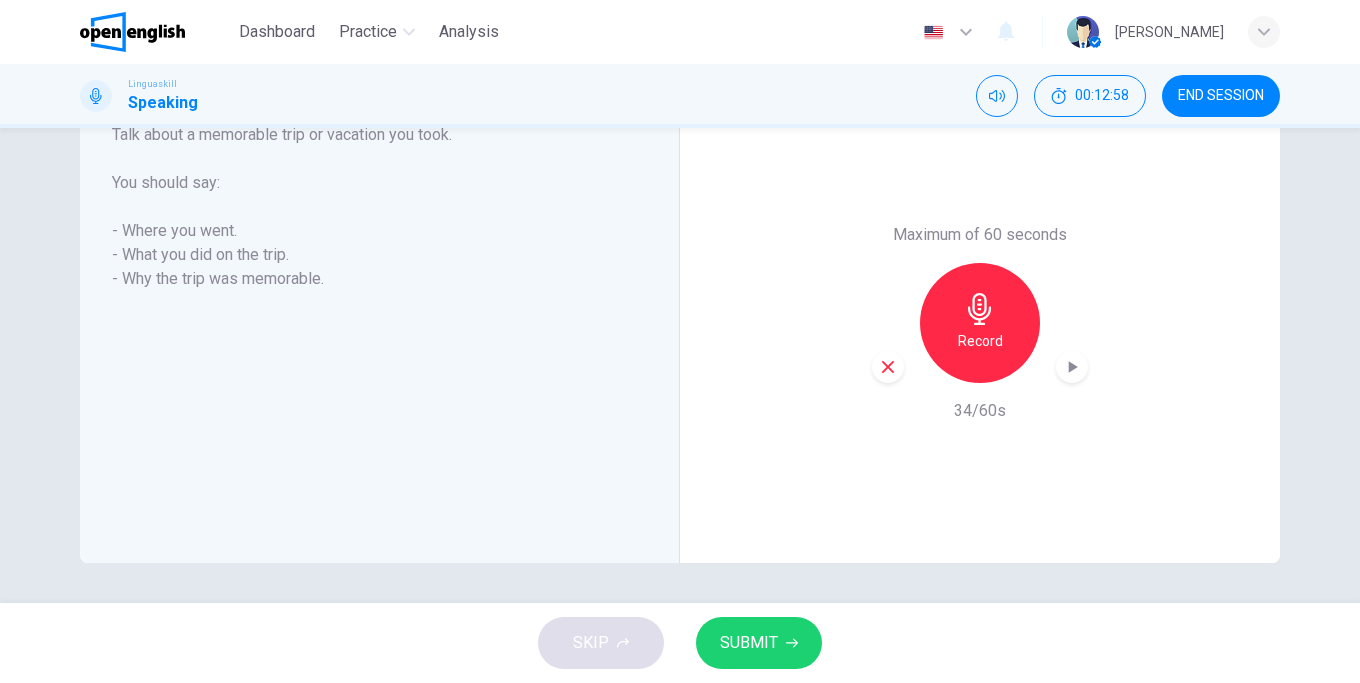 click 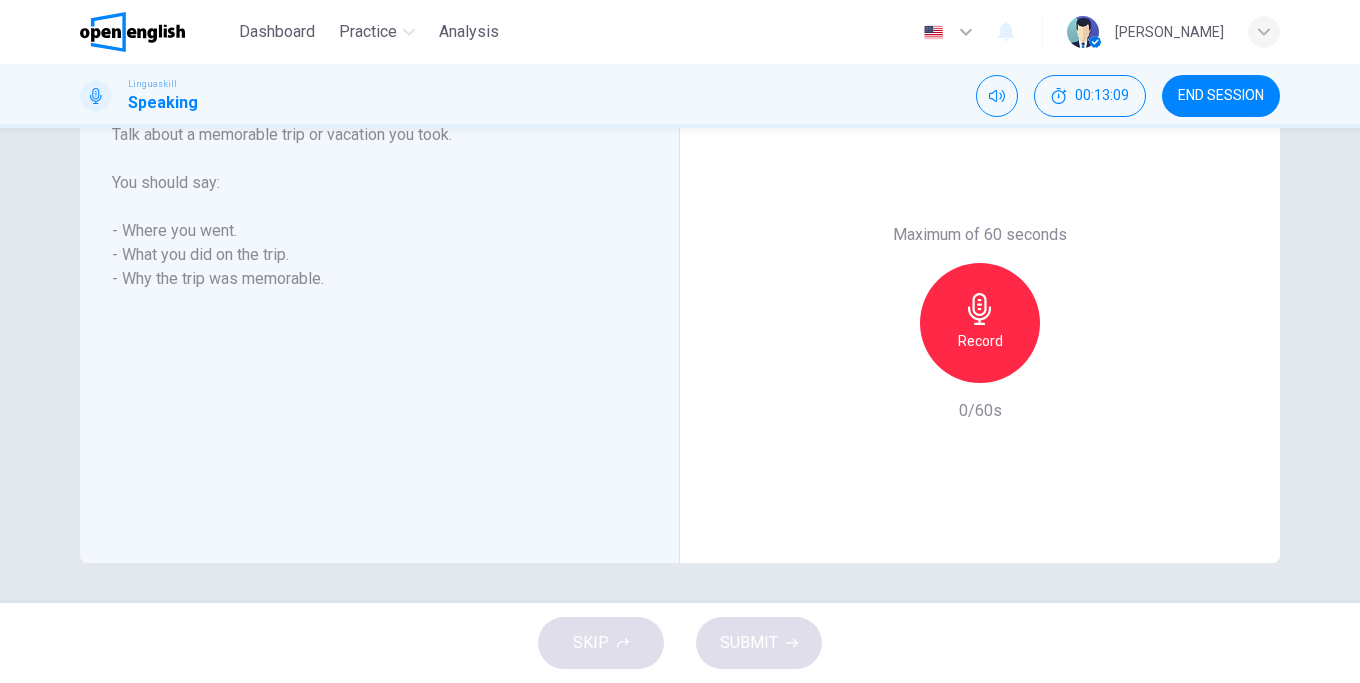 click on "Record" at bounding box center (980, 323) 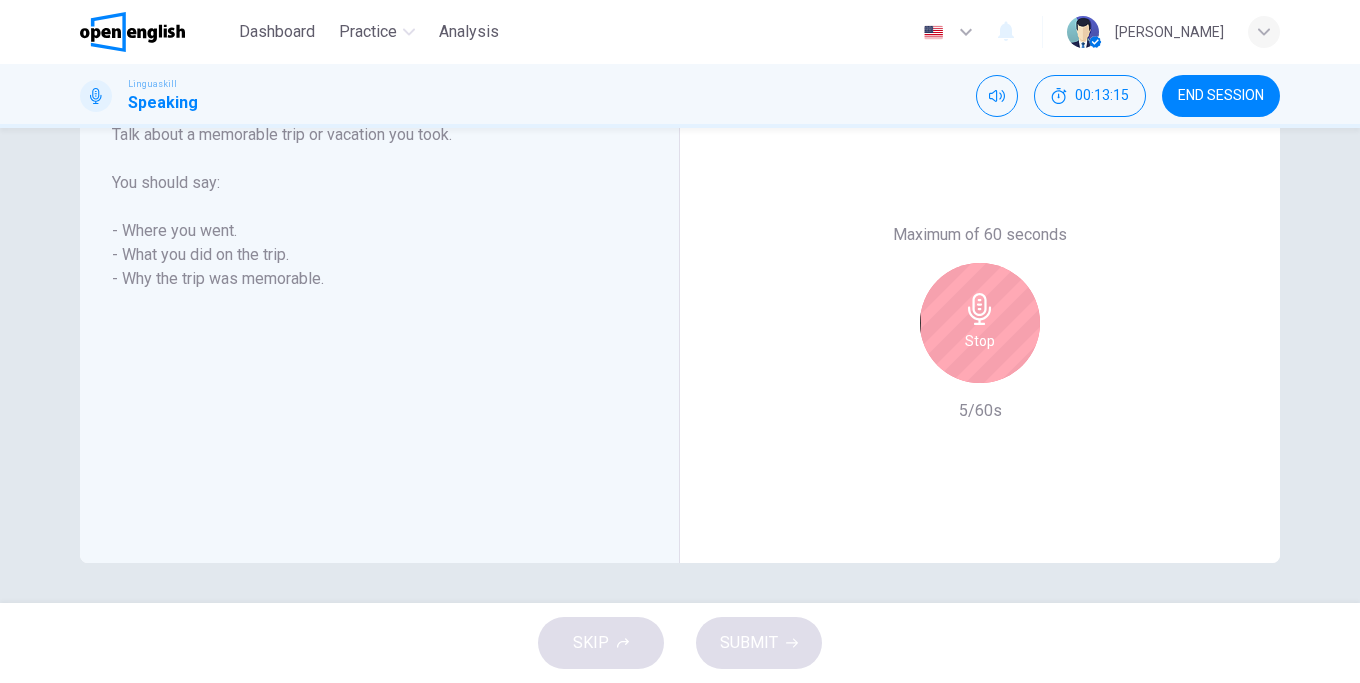 click on "Stop" at bounding box center (980, 323) 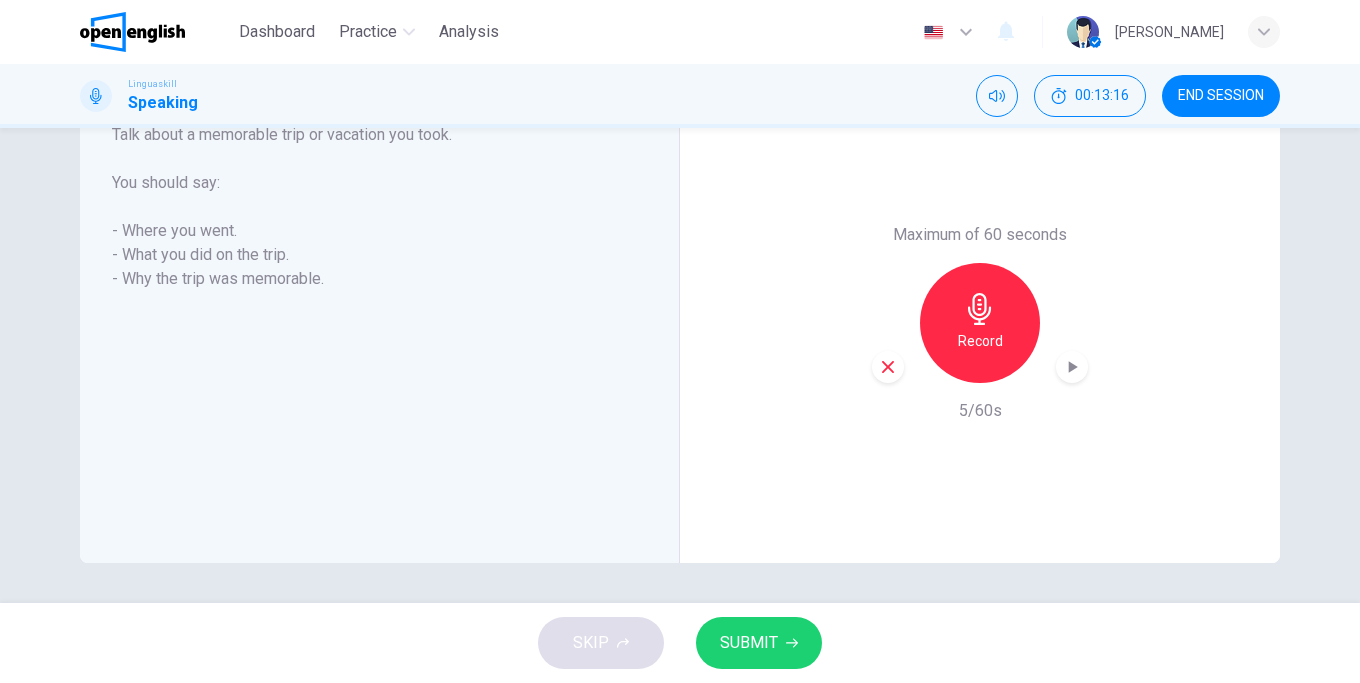 click 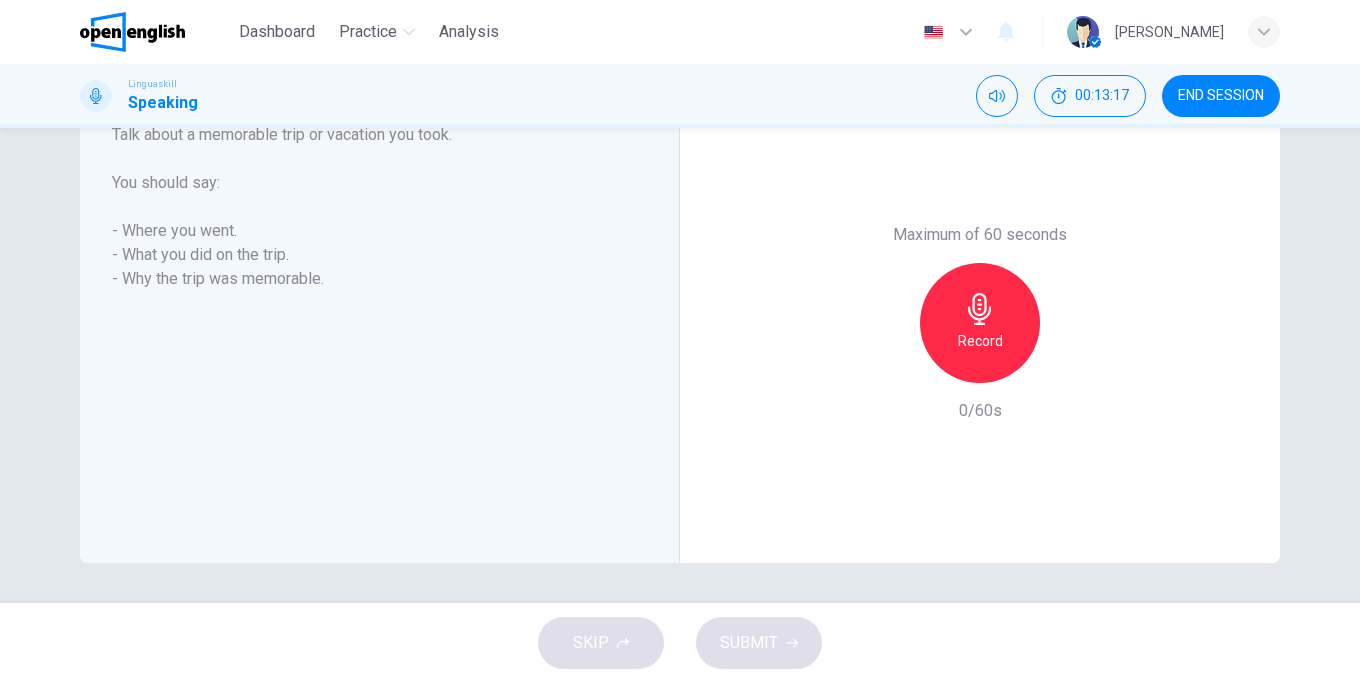 click on "Record" at bounding box center (980, 323) 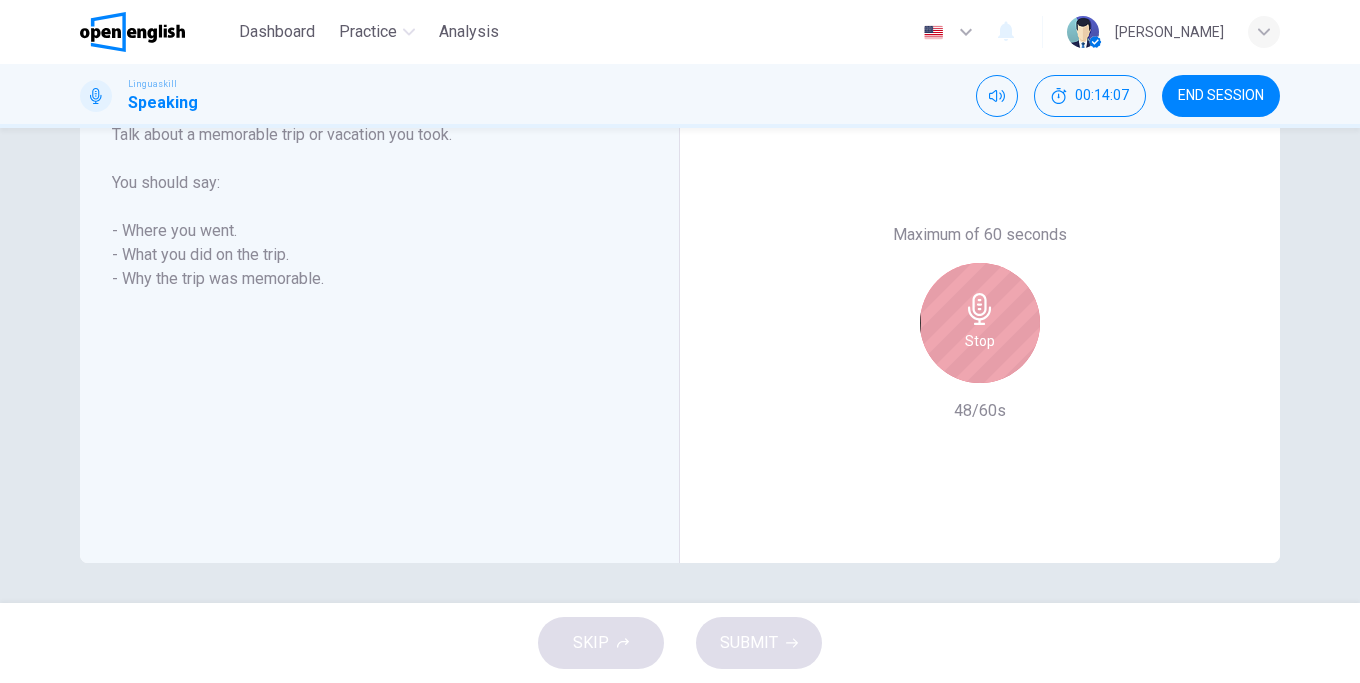 click on "Stop" at bounding box center (980, 323) 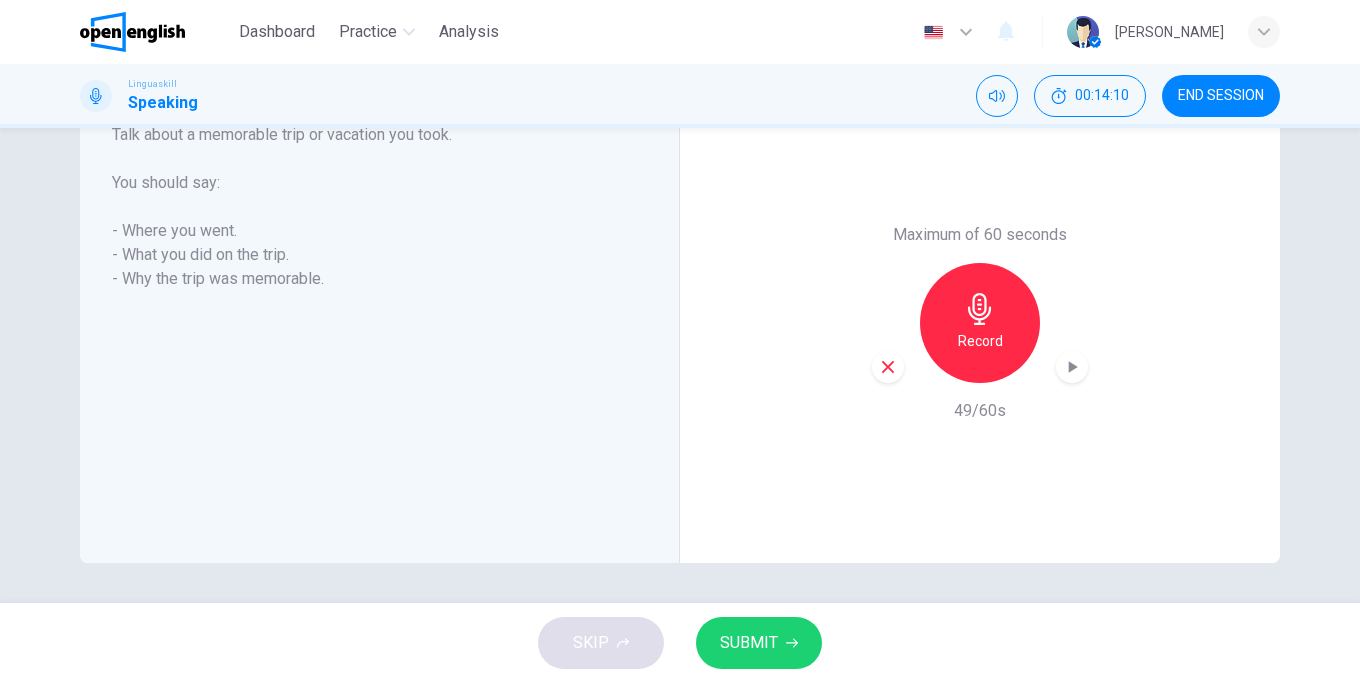 click 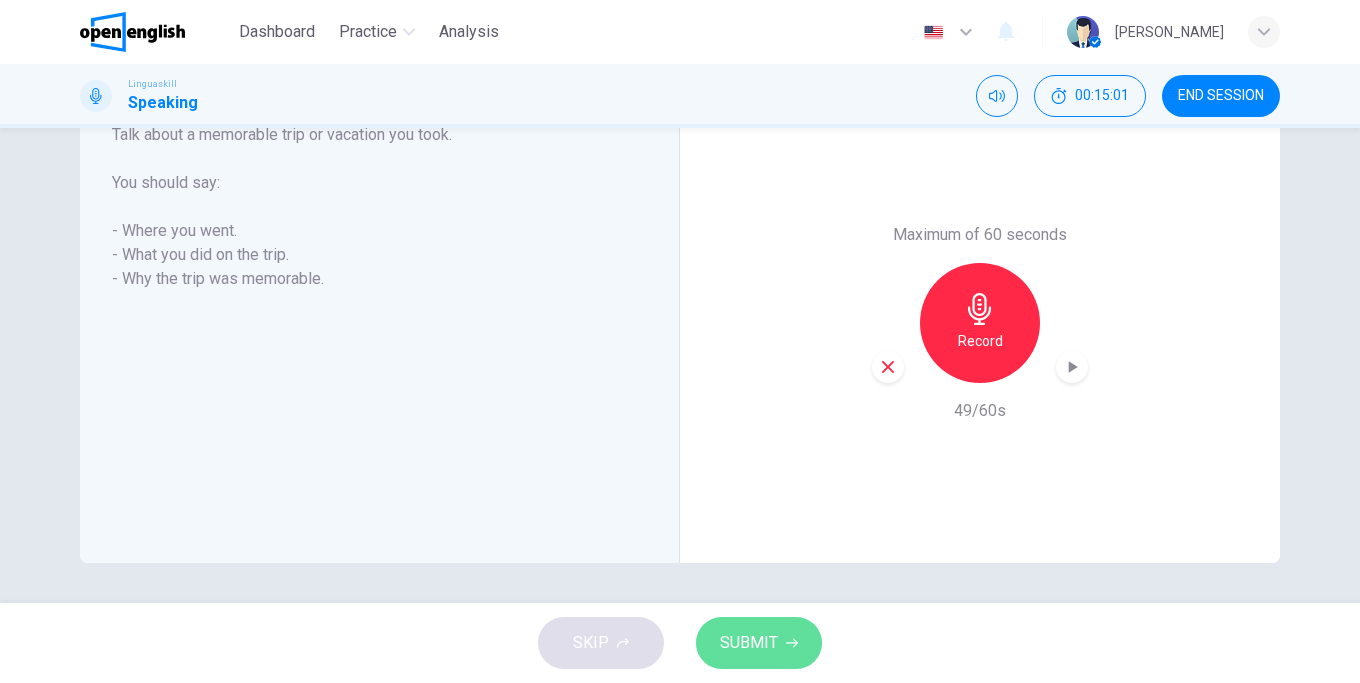 click on "SUBMIT" at bounding box center (749, 643) 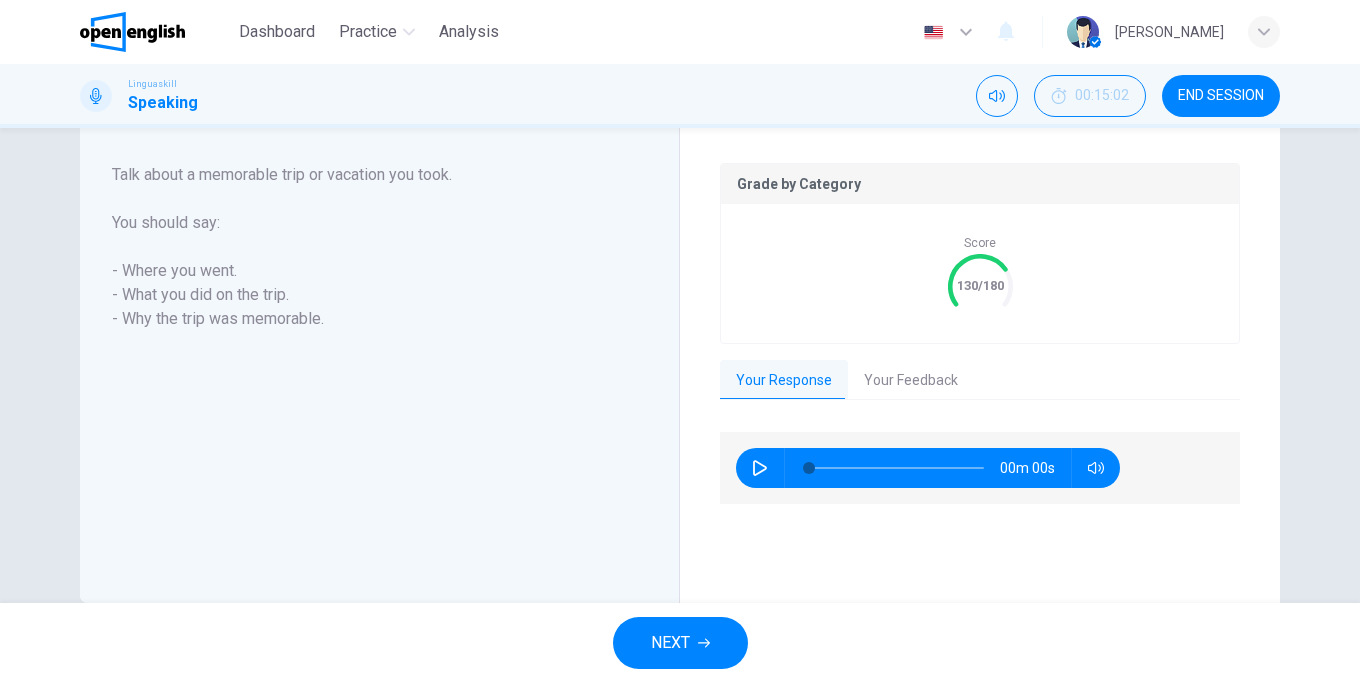 scroll, scrollTop: 414, scrollLeft: 0, axis: vertical 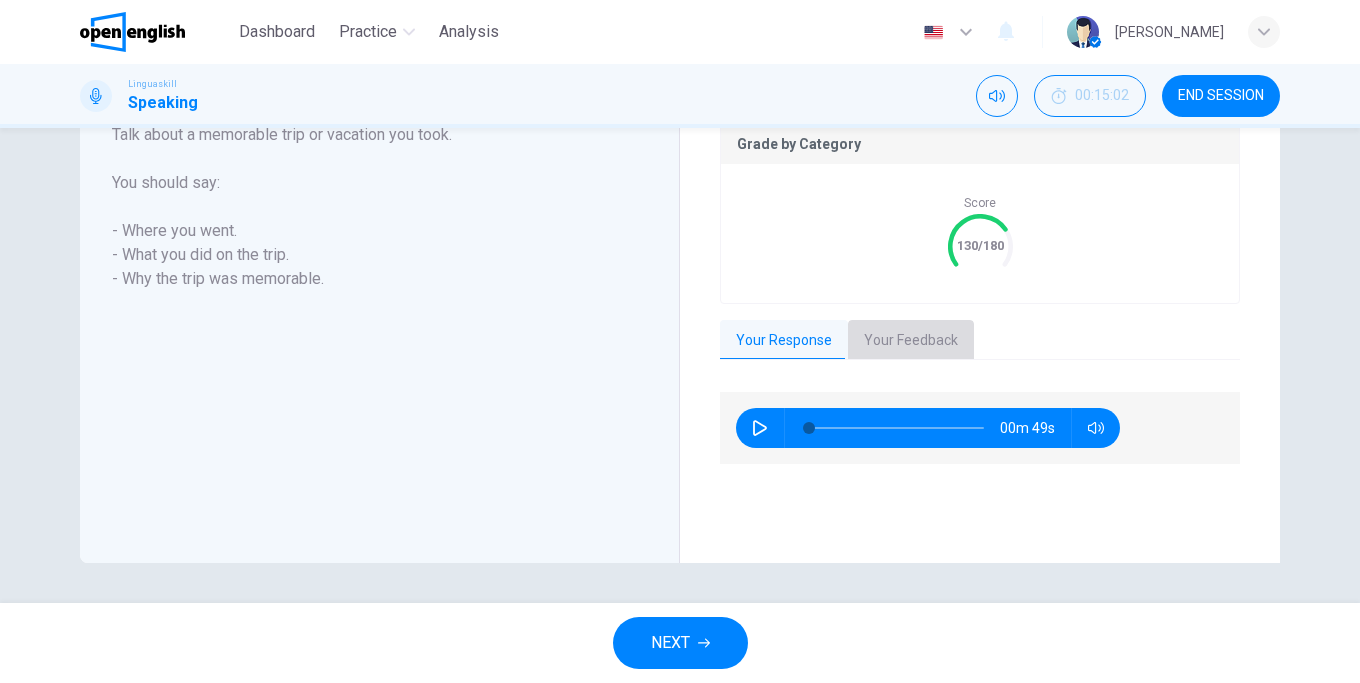 click on "Your Feedback" at bounding box center (911, 341) 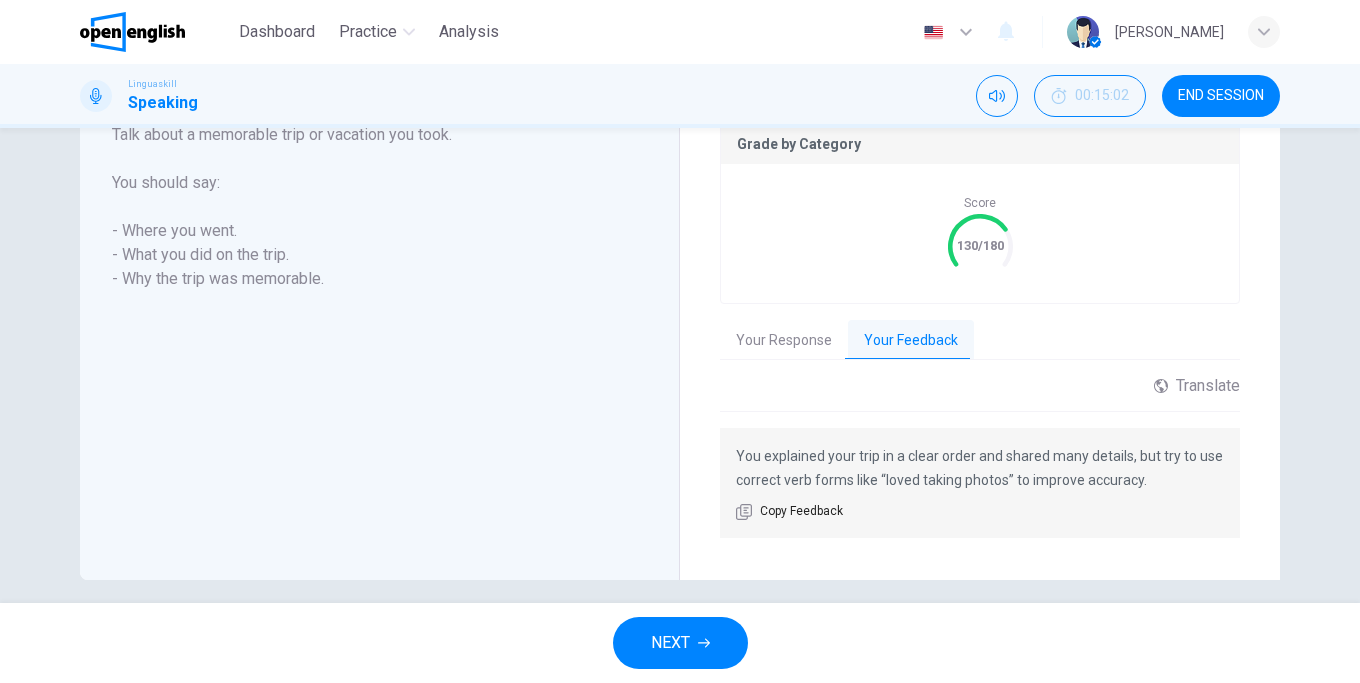 click on "Question   1 Part 3 - Long turn 1 You will have 1 minute to talk about a topic. On a real test, you would have 40 seconds to read the task and prepare what you are going to say. You will then have 1 minute to speak. Please speak for all the time you have. Talk about a memorable trip or vacation you took.  You should say:  - Where you went.  - What you did on the trip.  - Why the trip was memorable. 00m 16s Grade by Category Score 130/180 Your Response Your Feedback 00m 49s  Translate ​ ​ Powered by  You explained your trip in a clear order and shared many details, but try to use correct verb forms like “loved taking photos” to improve accuracy.   Copy Feedback Part 3 - Long turn 1 Talk about a memorable trip or vacation you took.  You should say:  - Where you went.  - What you did on the trip.  - Why the trip was memorable. 00m 16s Grade by Category Score 130/180 Your Response Your Feedback 00m 49s  Translate ​ ​ Powered by    Copy Feedback" at bounding box center (680, 365) 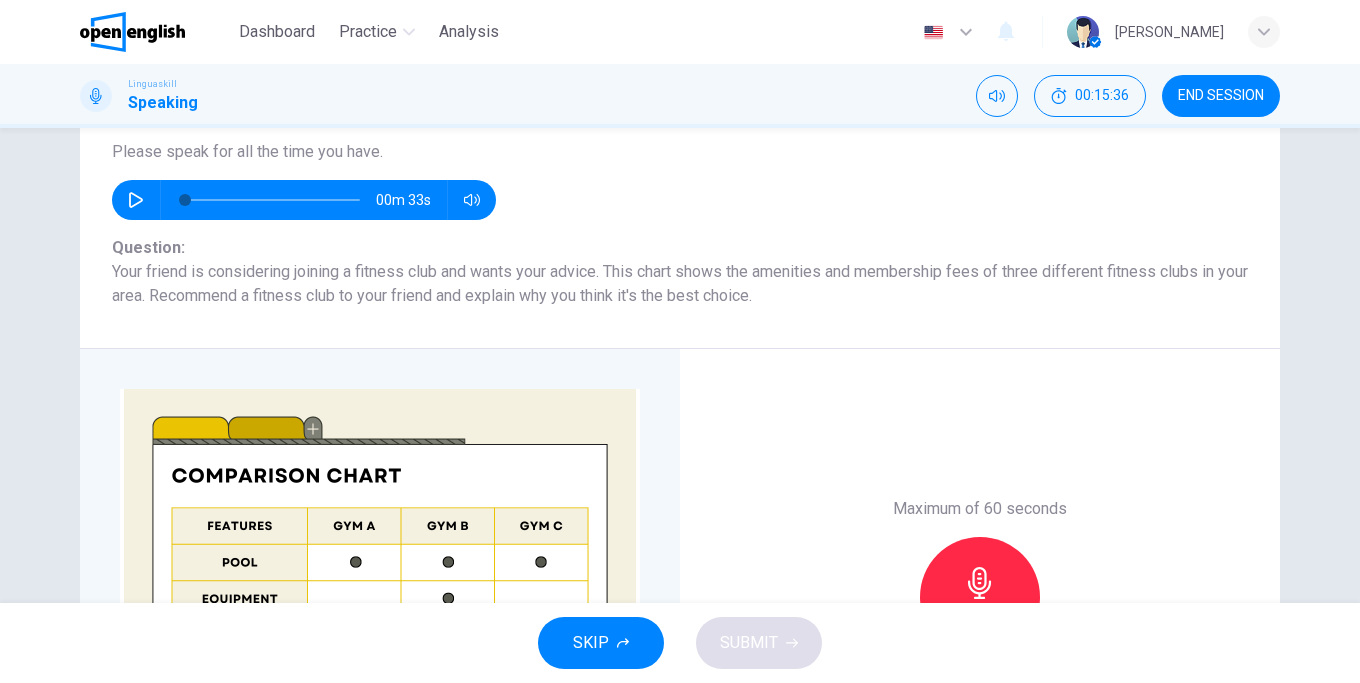scroll, scrollTop: 114, scrollLeft: 0, axis: vertical 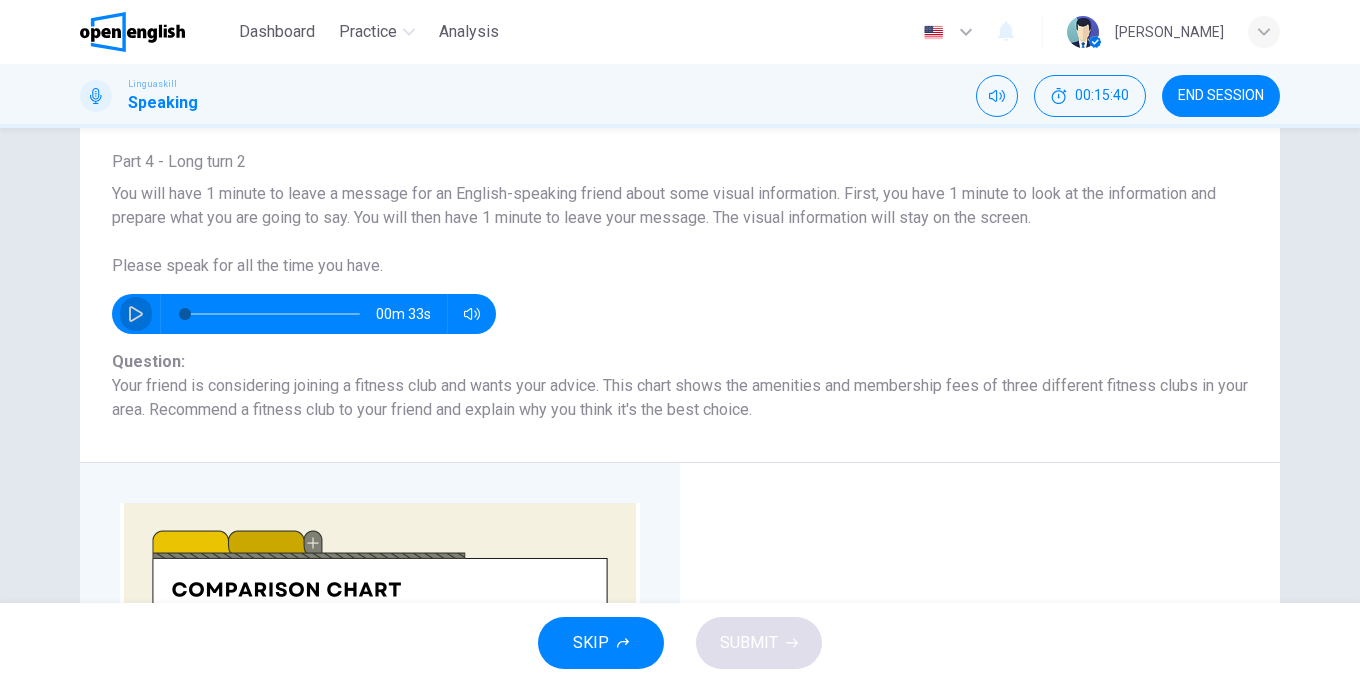 click 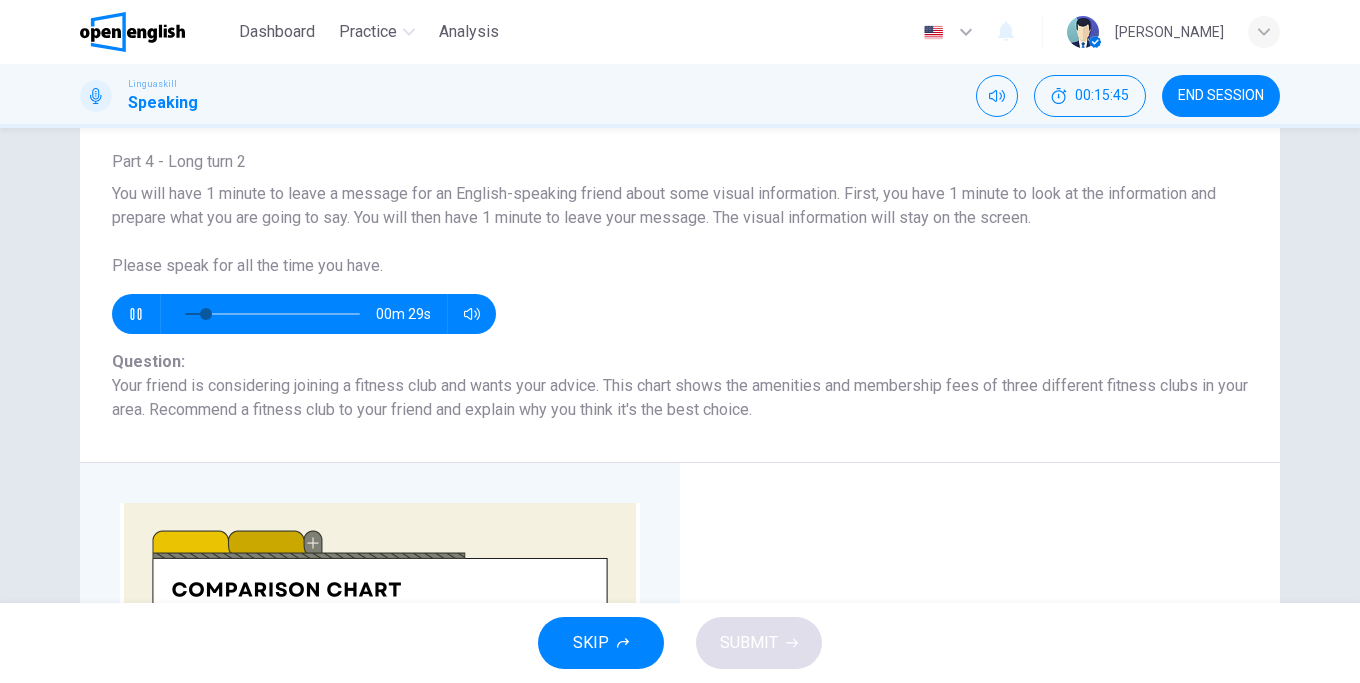 scroll, scrollTop: 0, scrollLeft: 0, axis: both 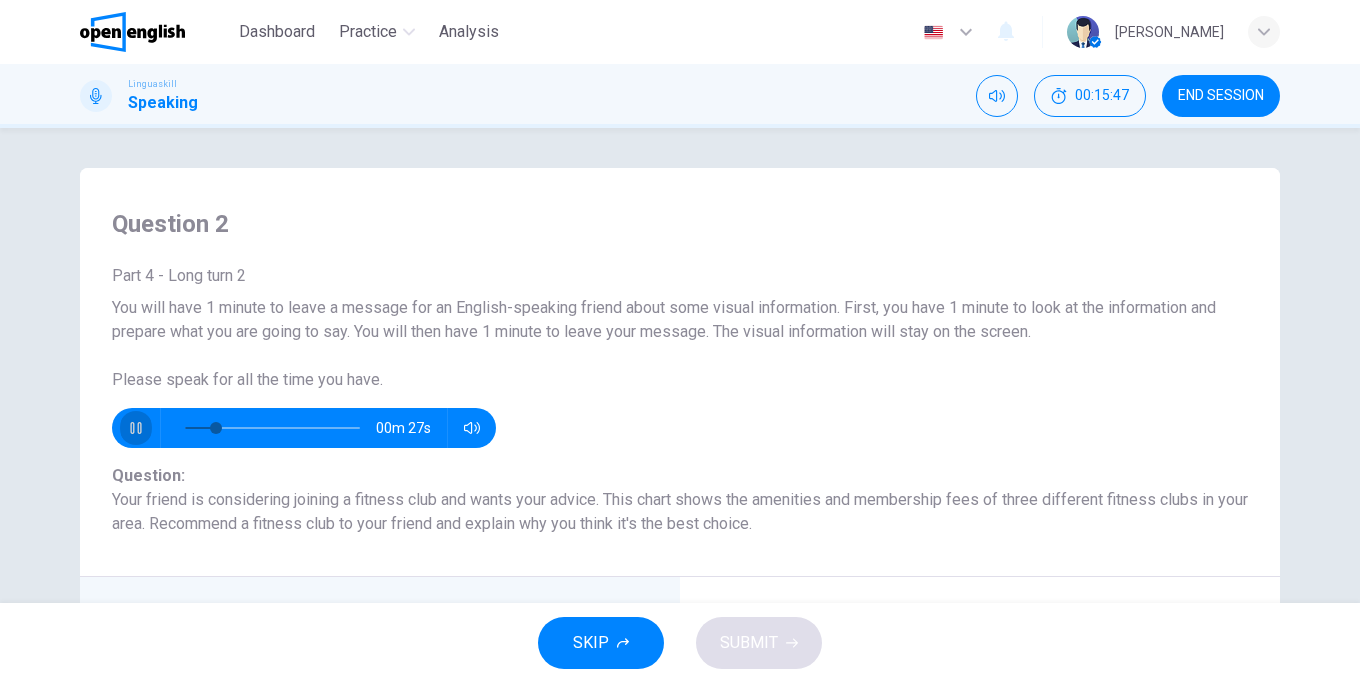click at bounding box center (136, 428) 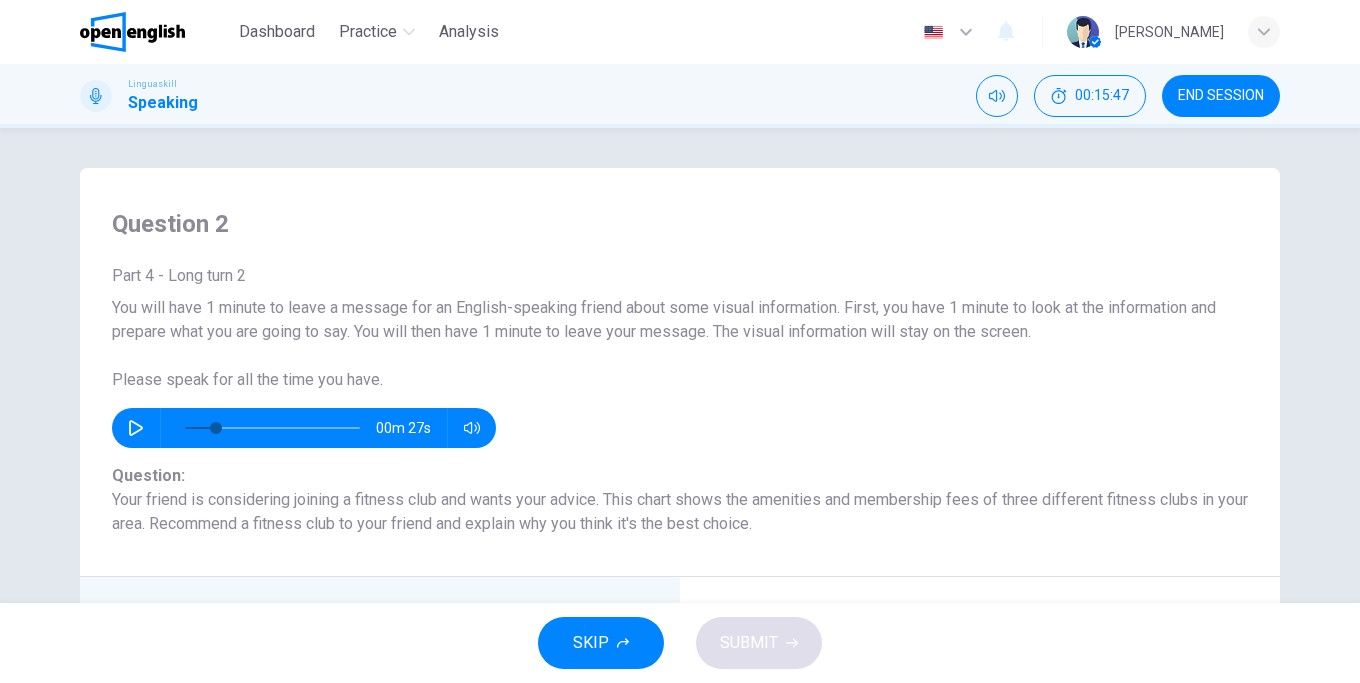 scroll, scrollTop: 114, scrollLeft: 0, axis: vertical 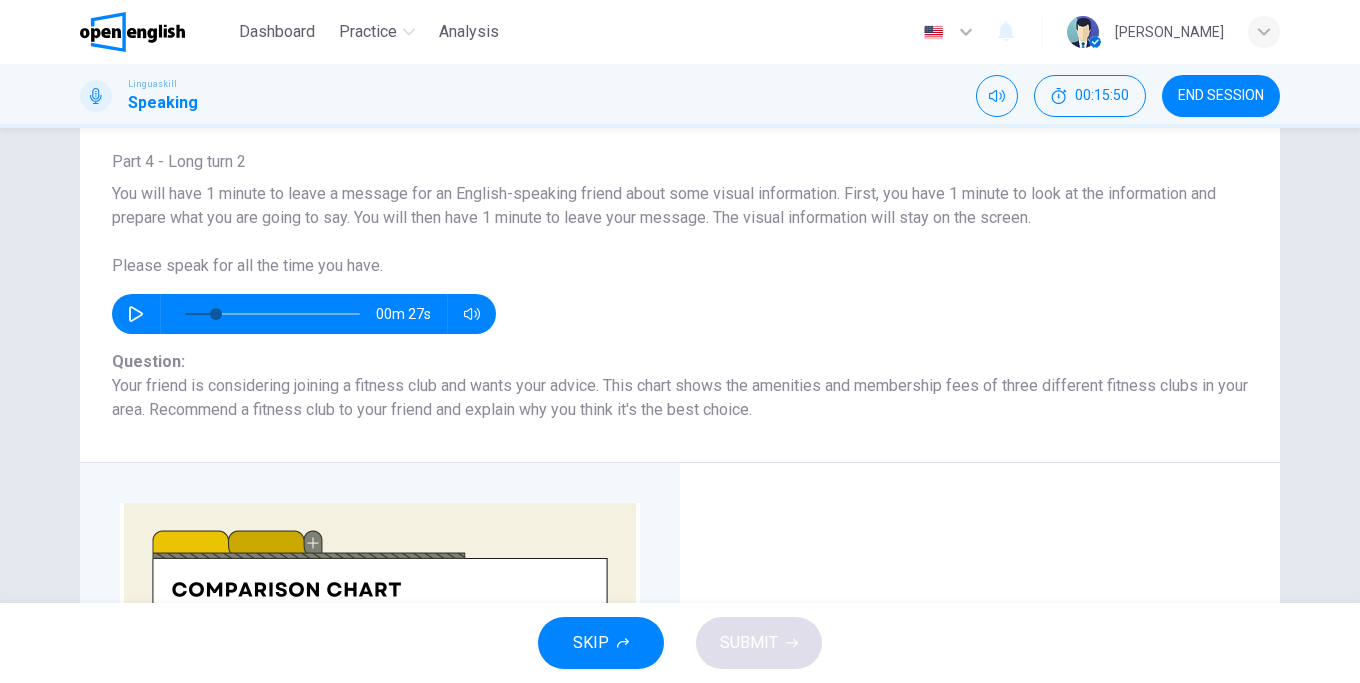 click at bounding box center [136, 314] 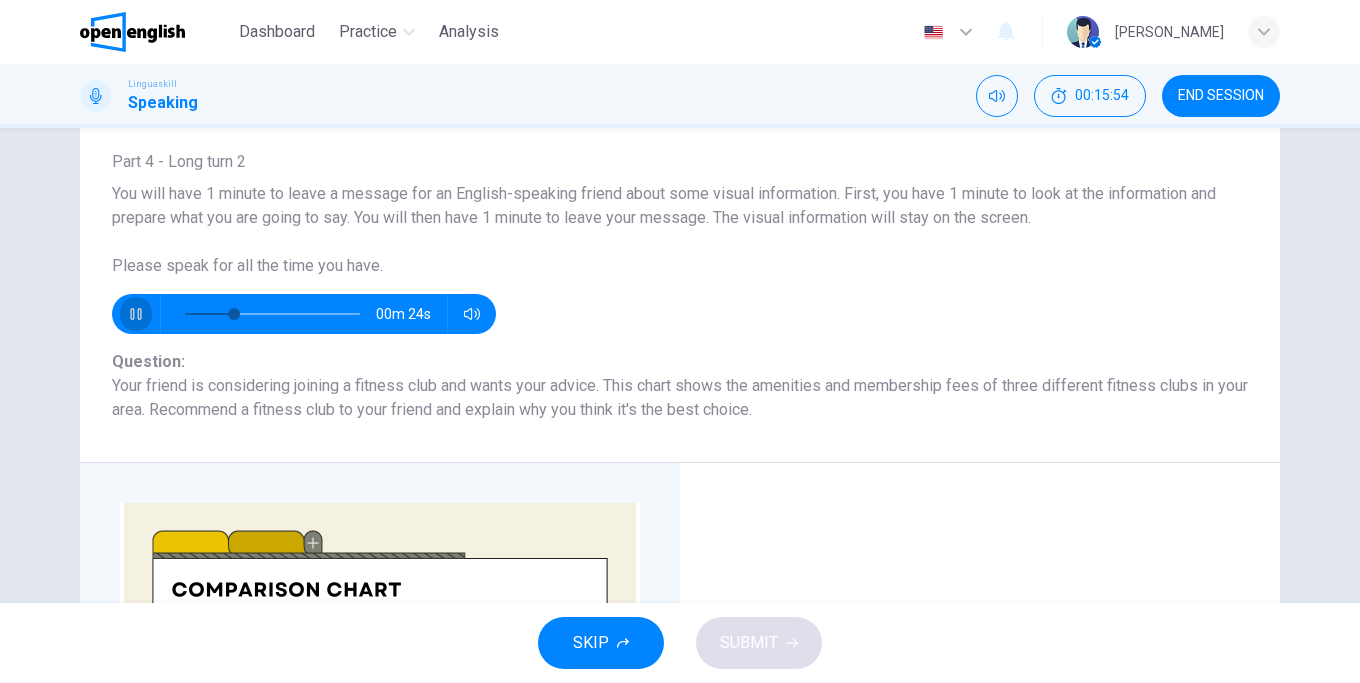 click 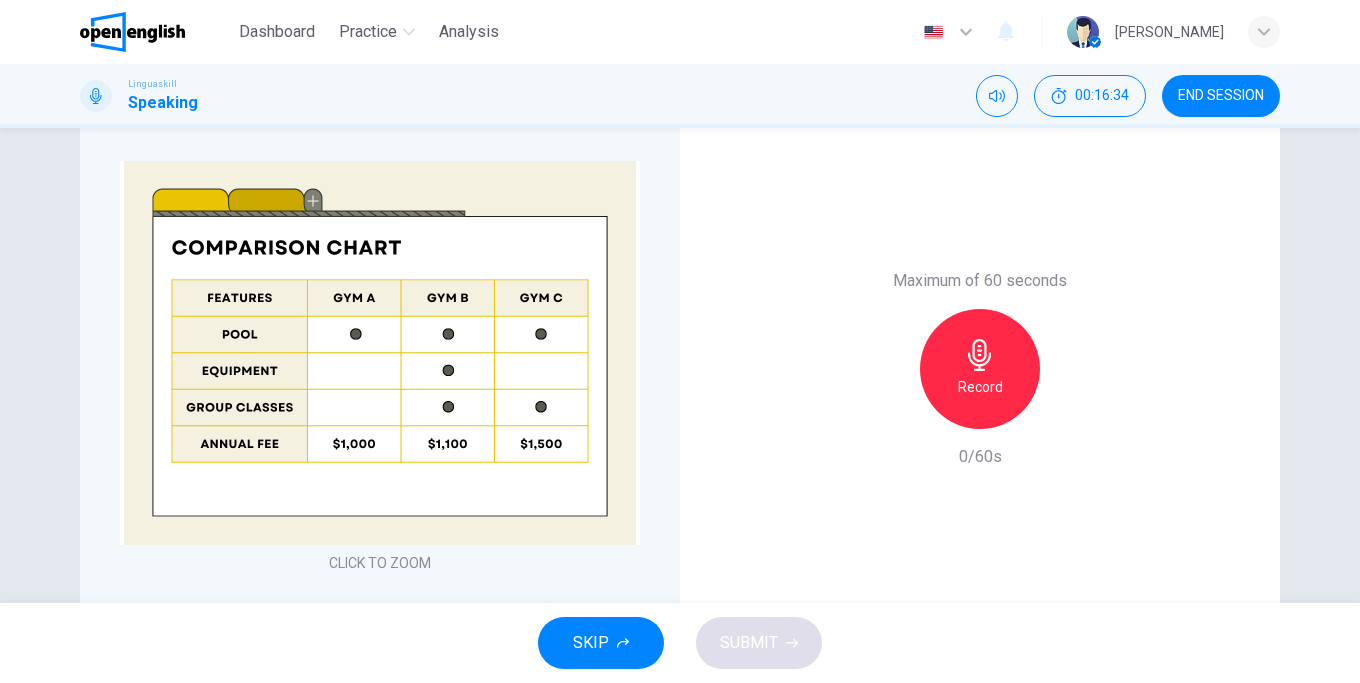 scroll, scrollTop: 510, scrollLeft: 0, axis: vertical 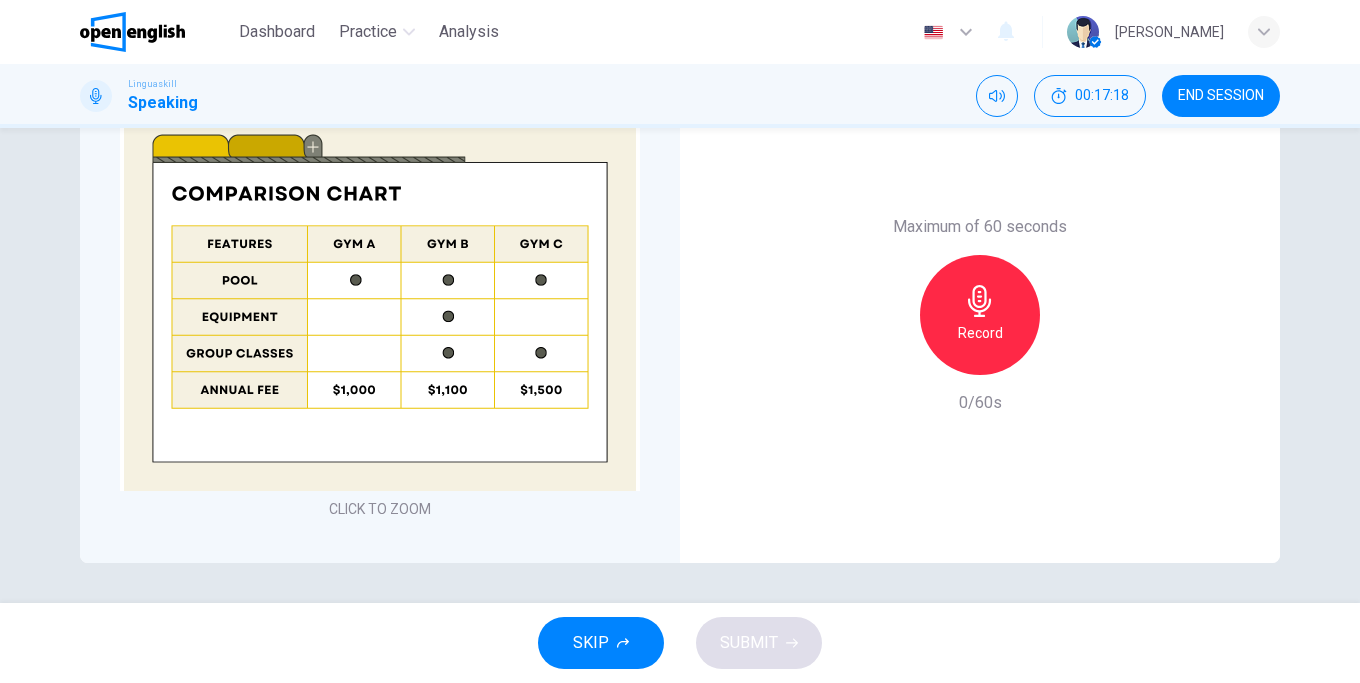 click at bounding box center [380, 299] 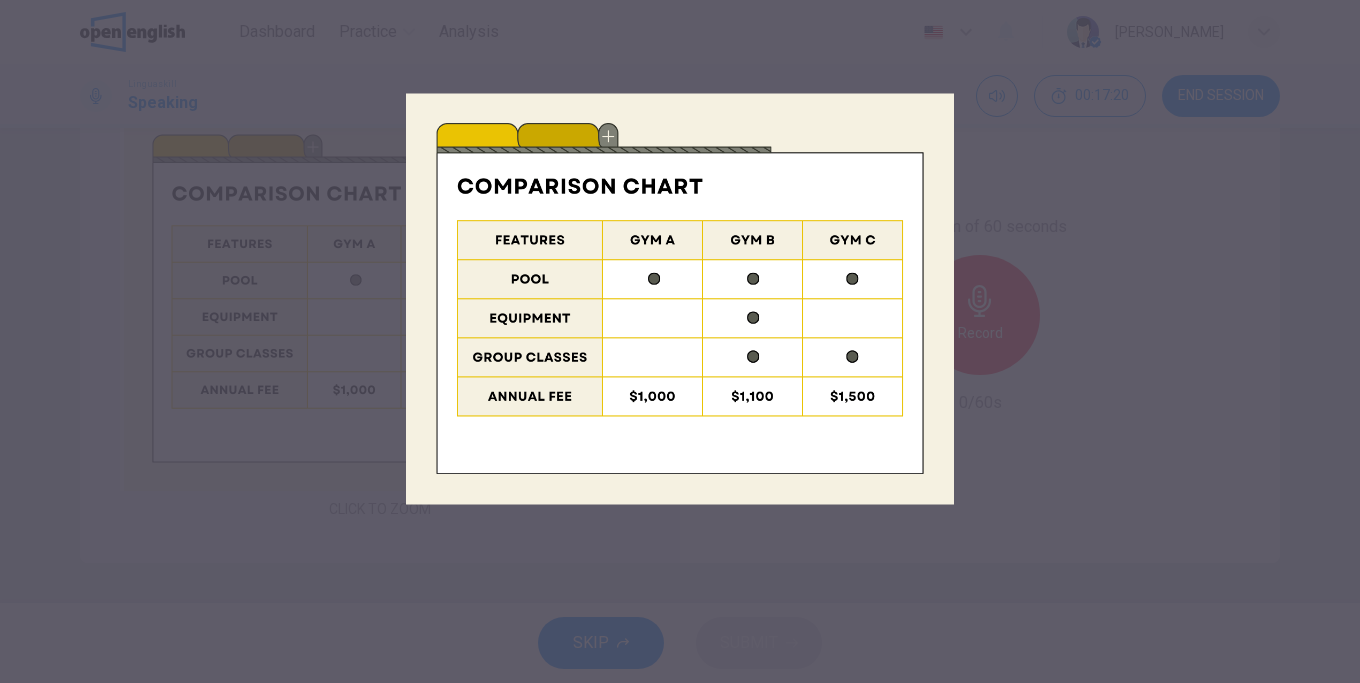 click at bounding box center [680, 299] 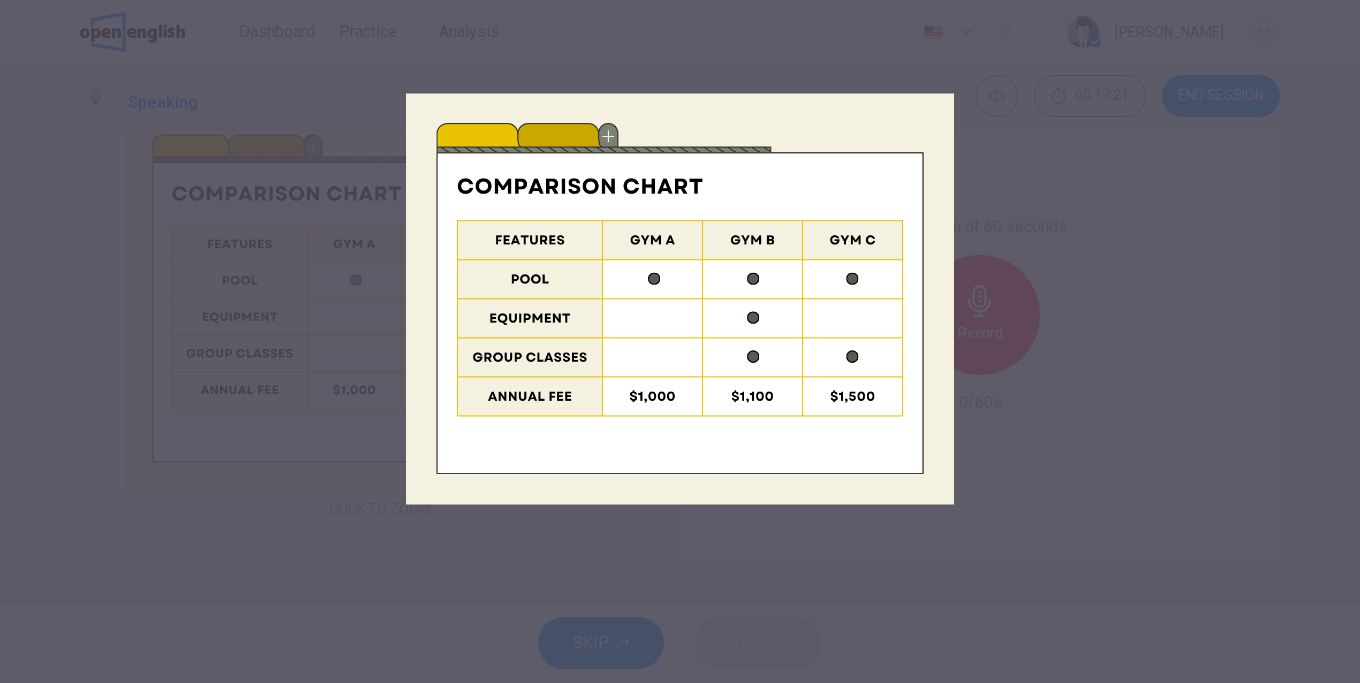 drag, startPoint x: 111, startPoint y: 465, endPoint x: 127, endPoint y: 466, distance: 16.03122 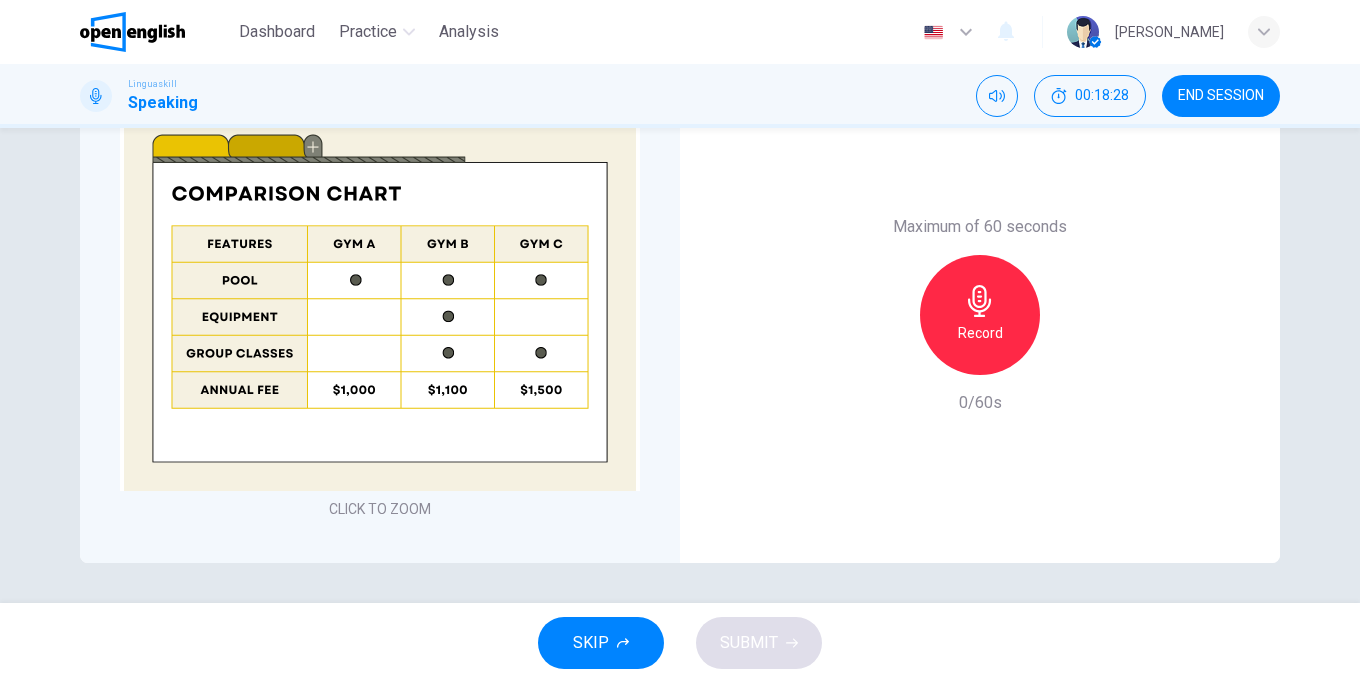 click on "Record" at bounding box center [980, 333] 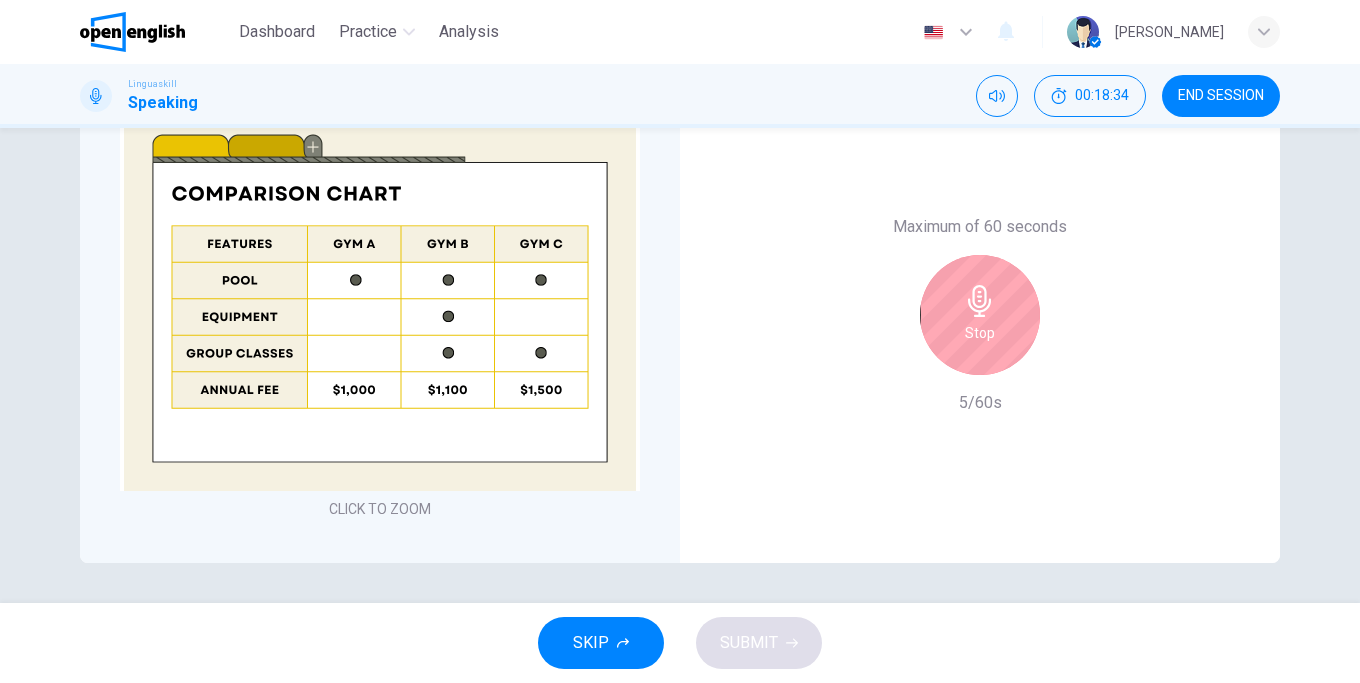 click on "Stop" at bounding box center [980, 333] 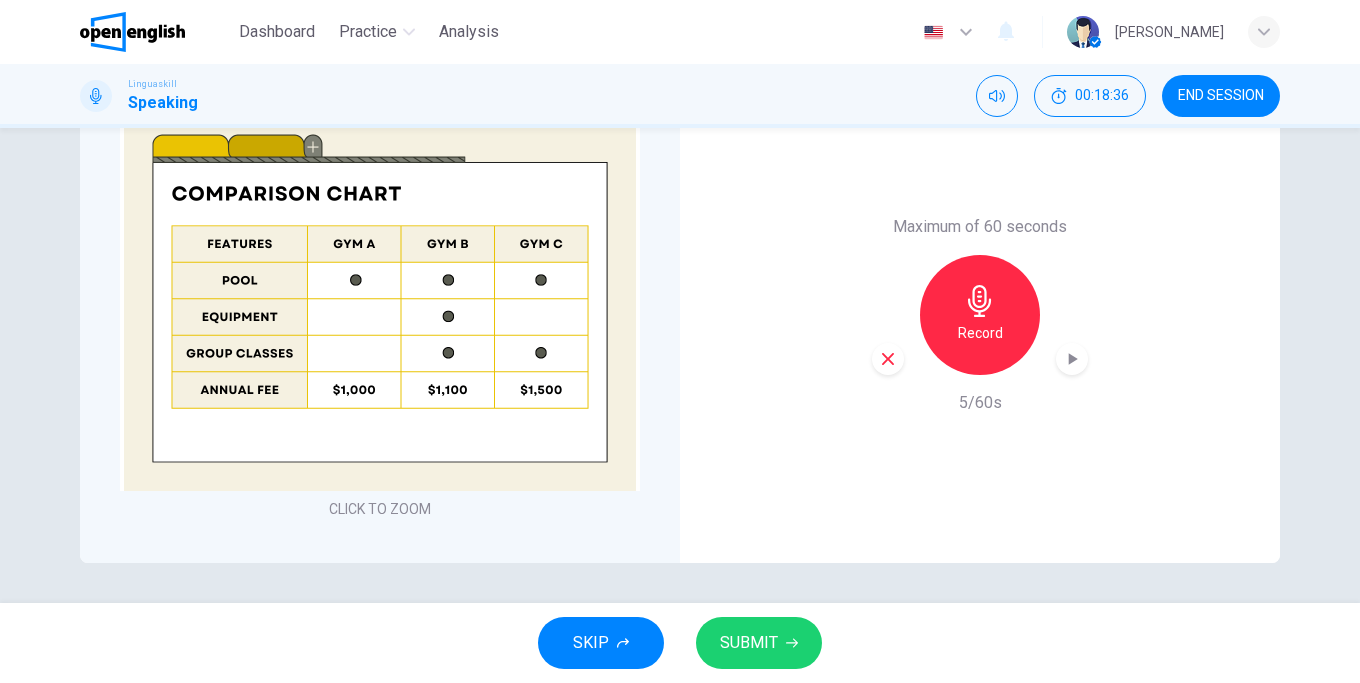 click at bounding box center [888, 359] 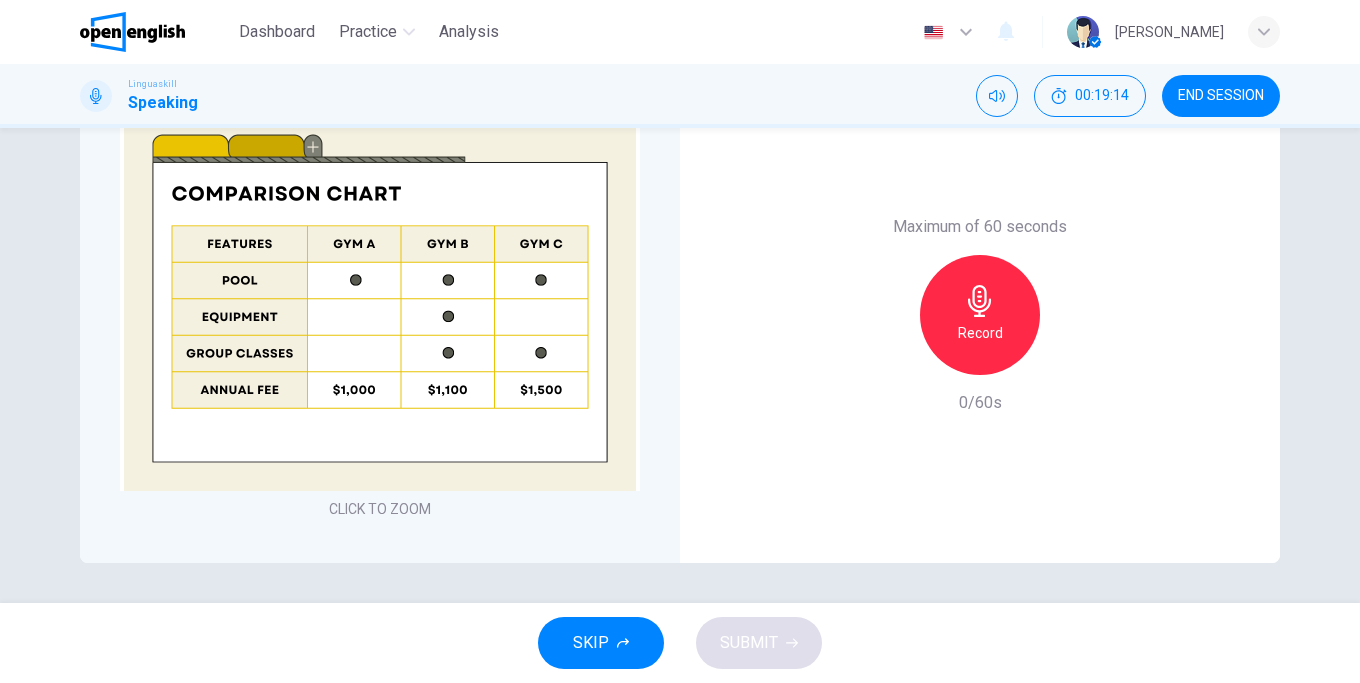 click on "Record" at bounding box center (980, 315) 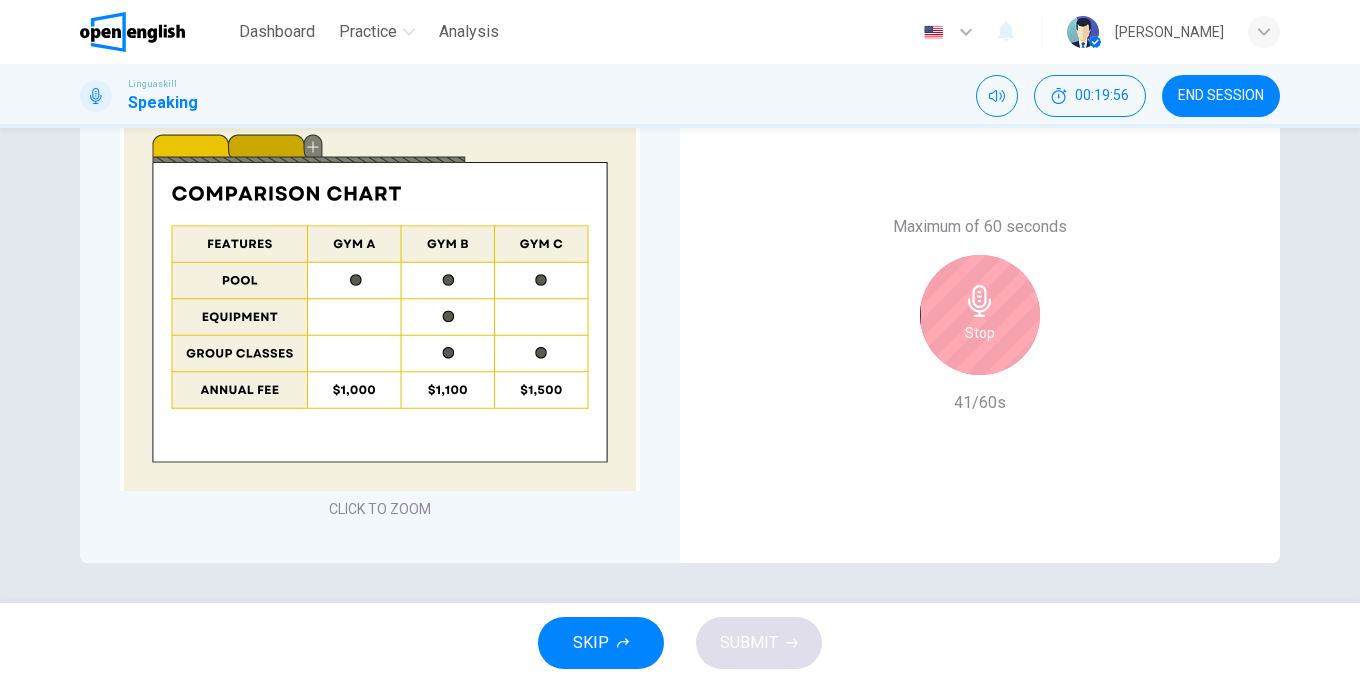 click on "Stop" at bounding box center (980, 315) 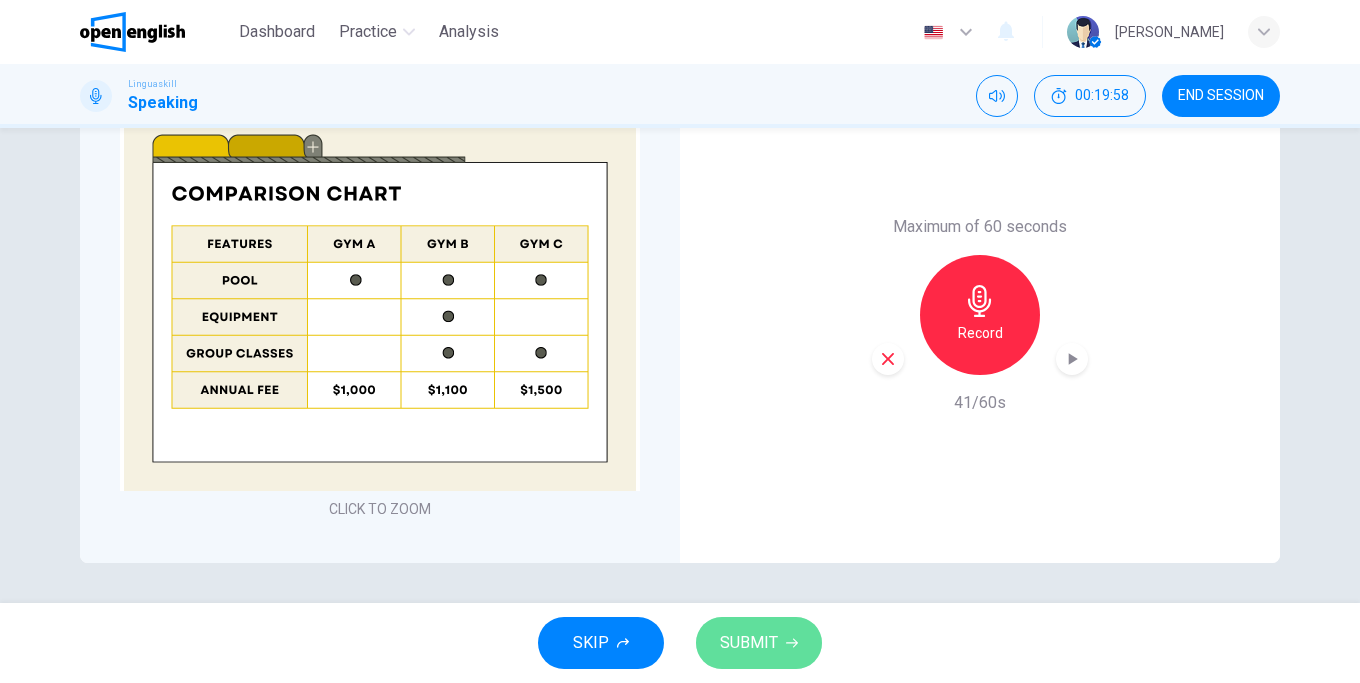 click on "SUBMIT" at bounding box center (749, 643) 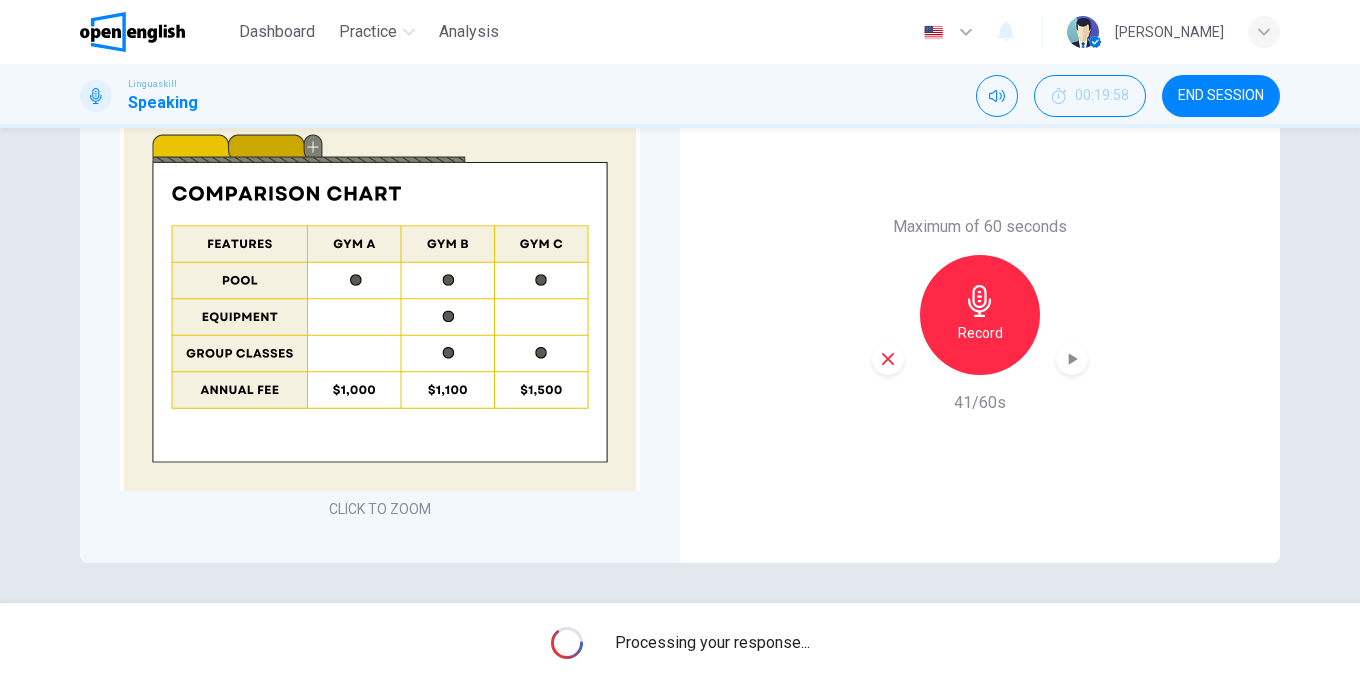 click 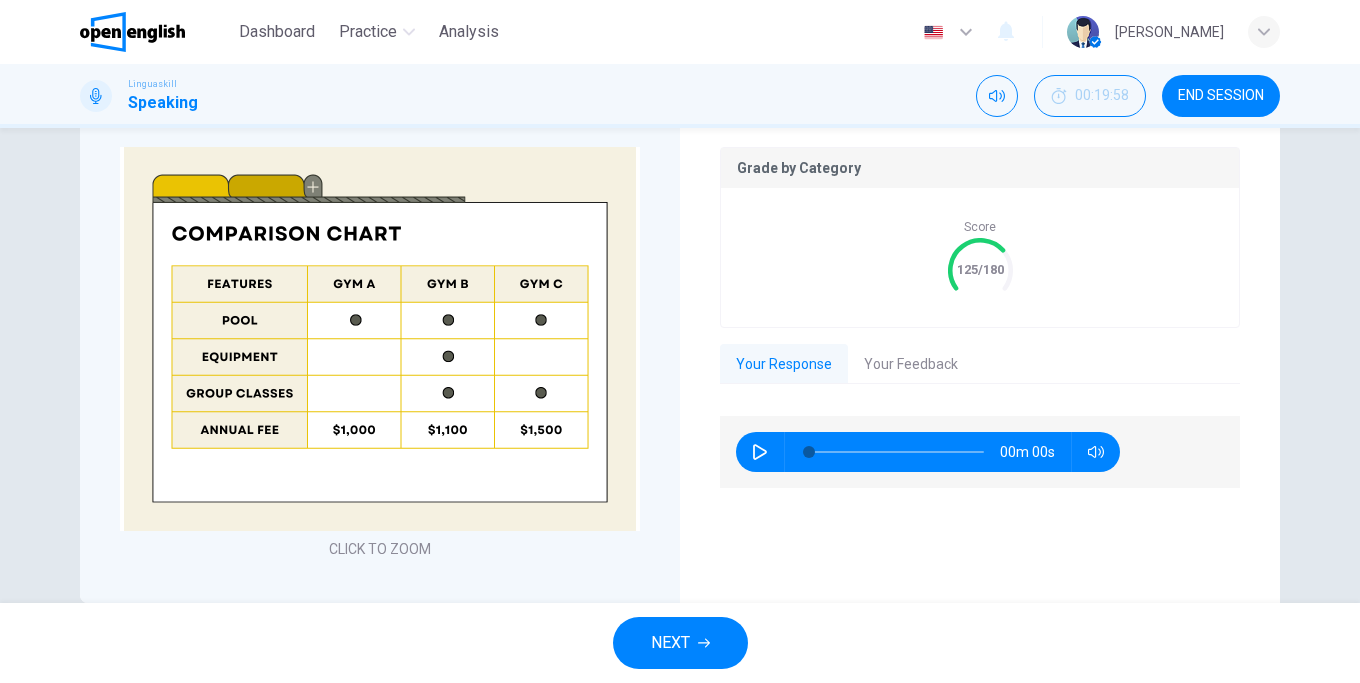 type on "*" 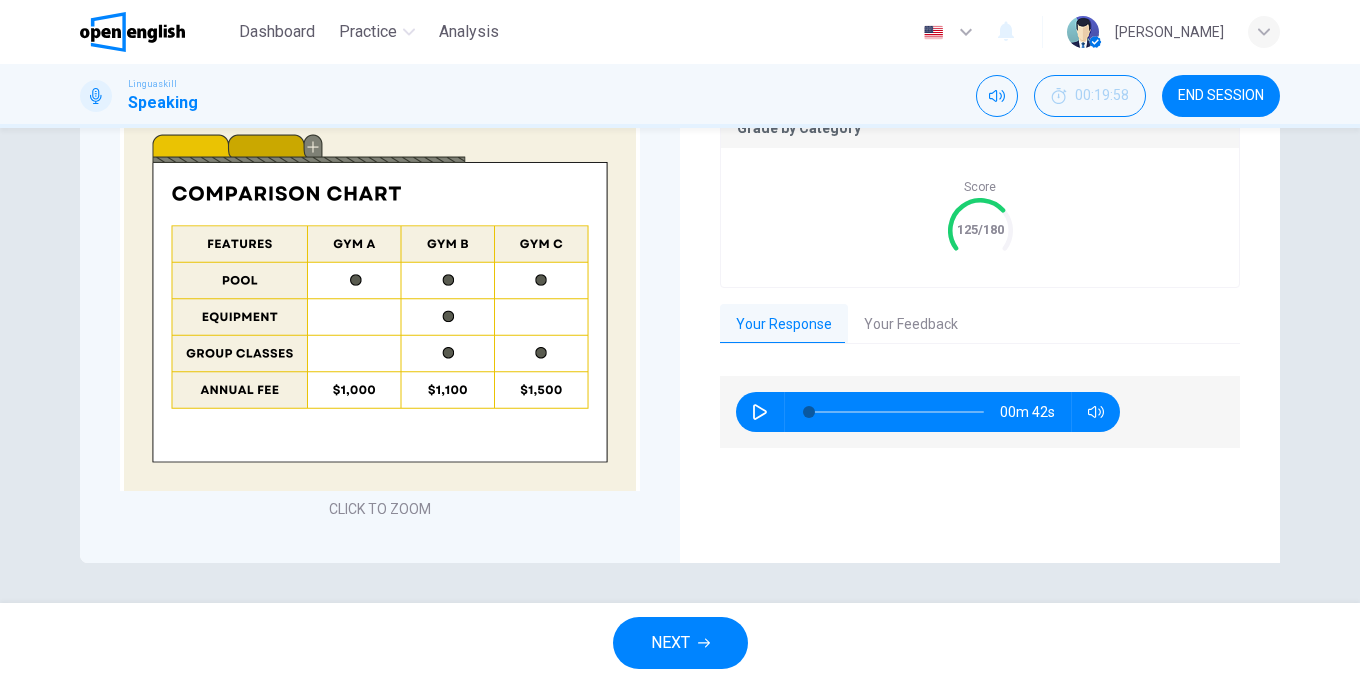 click on "Your Feedback" at bounding box center [911, 325] 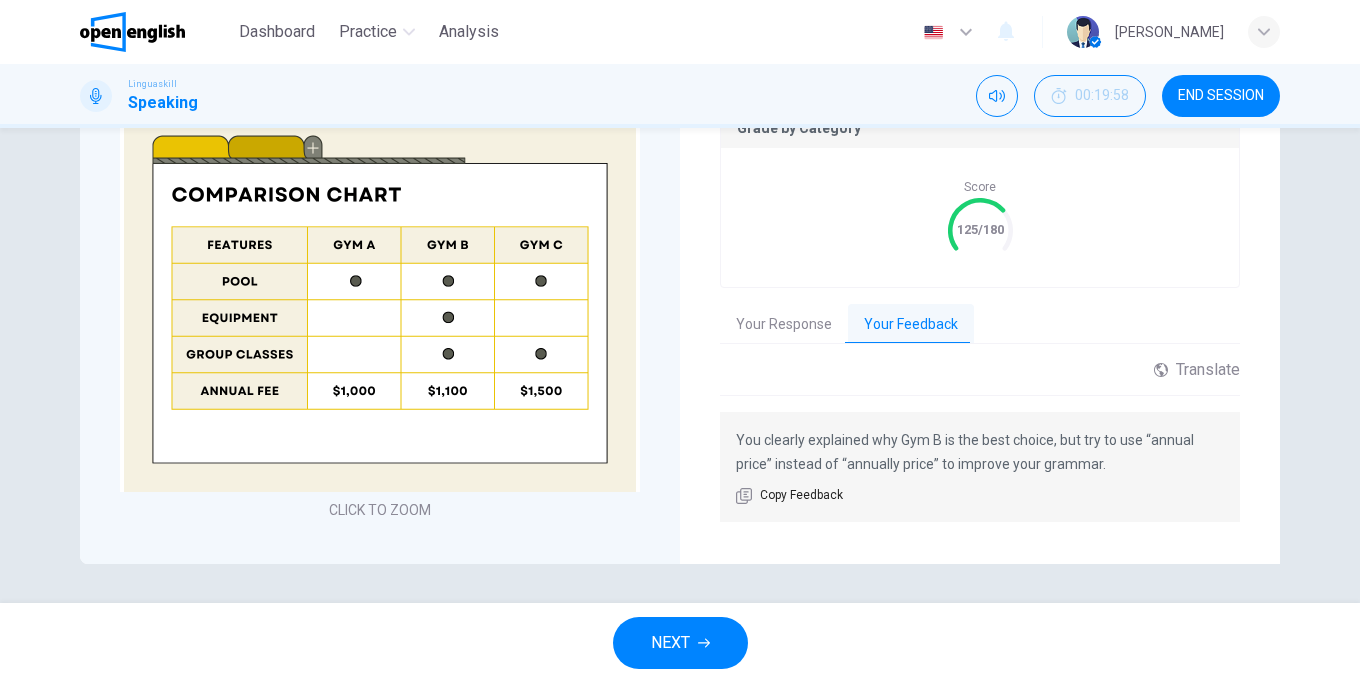 scroll, scrollTop: 550, scrollLeft: 0, axis: vertical 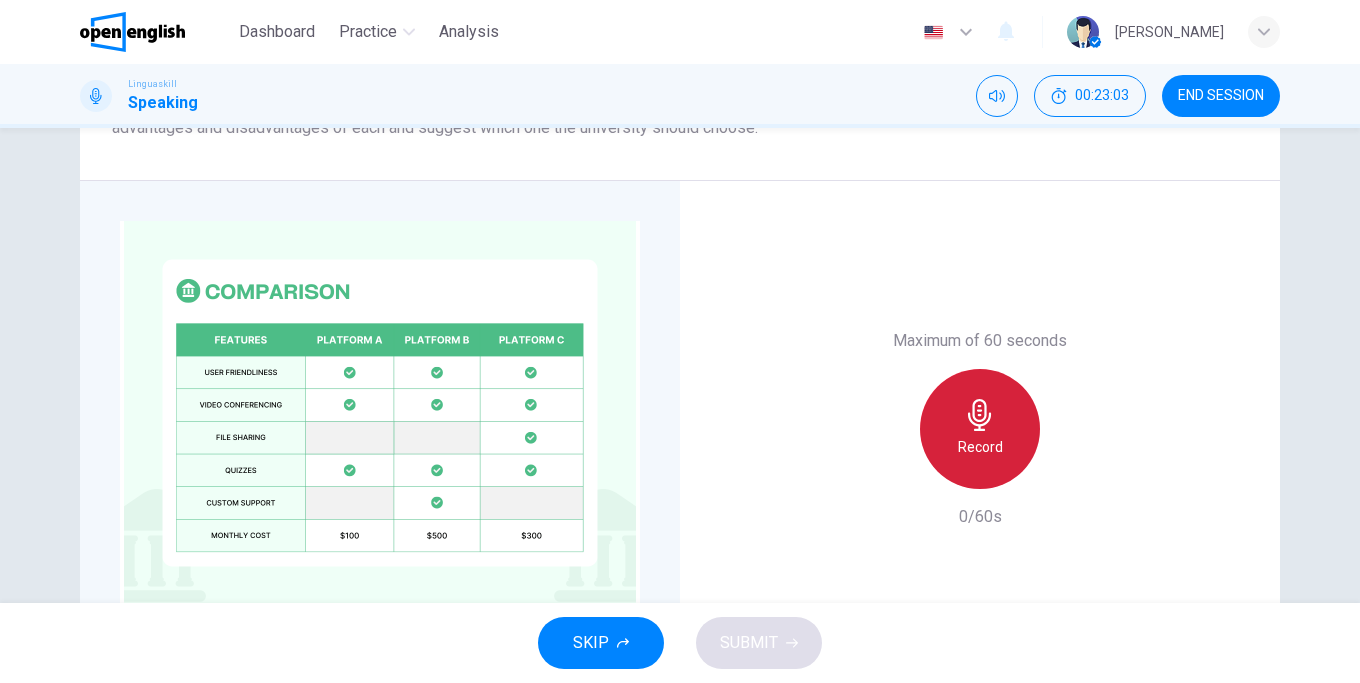 click on "Record" at bounding box center (980, 447) 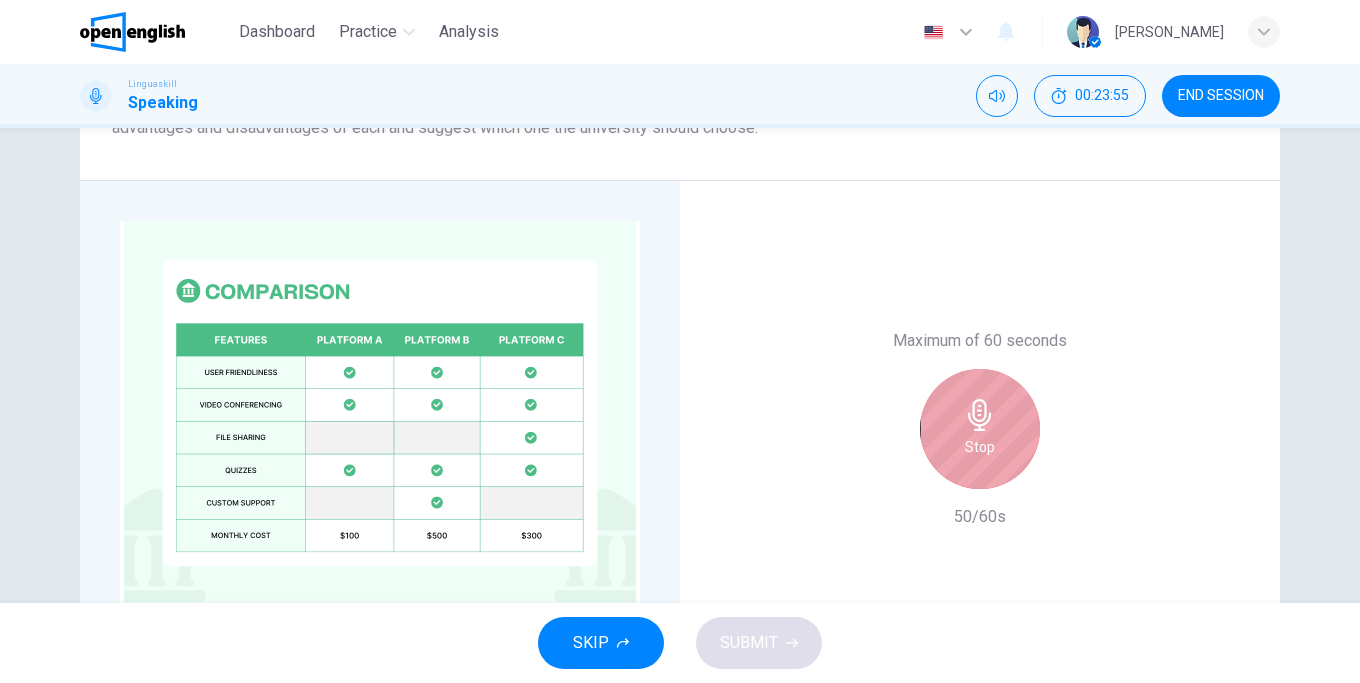 click on "Stop" at bounding box center (980, 447) 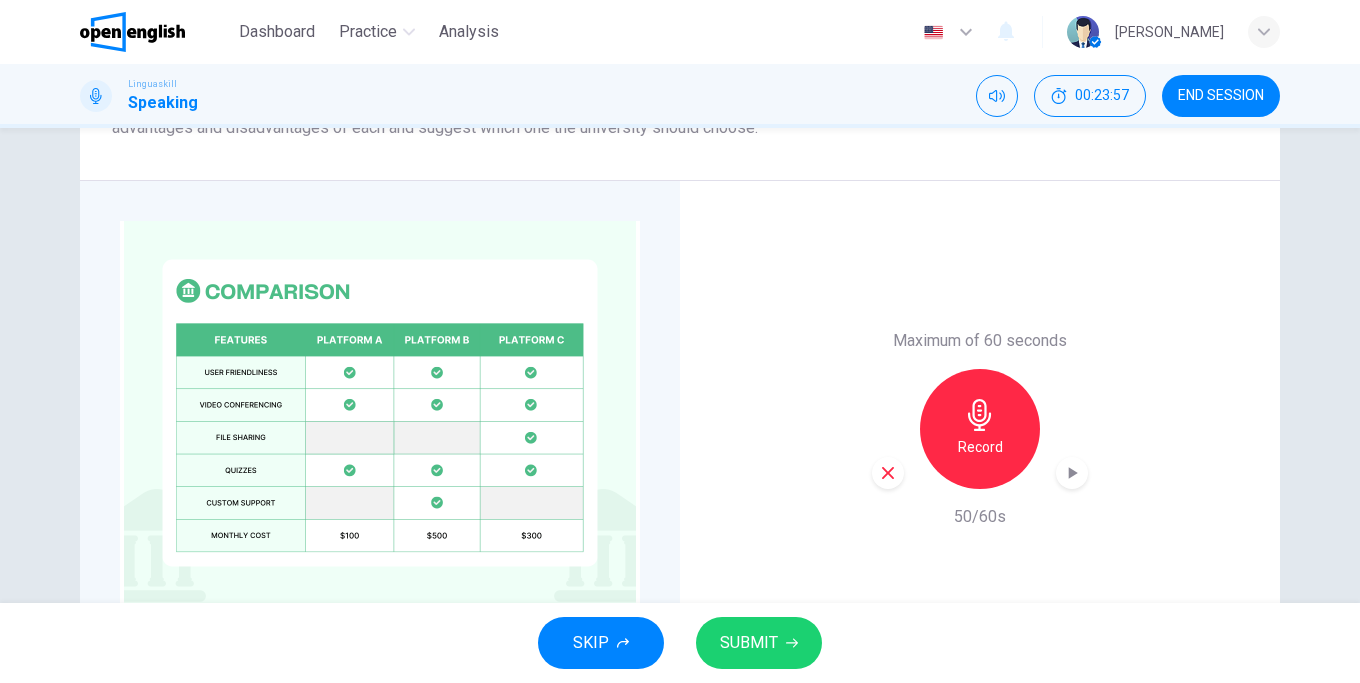 click 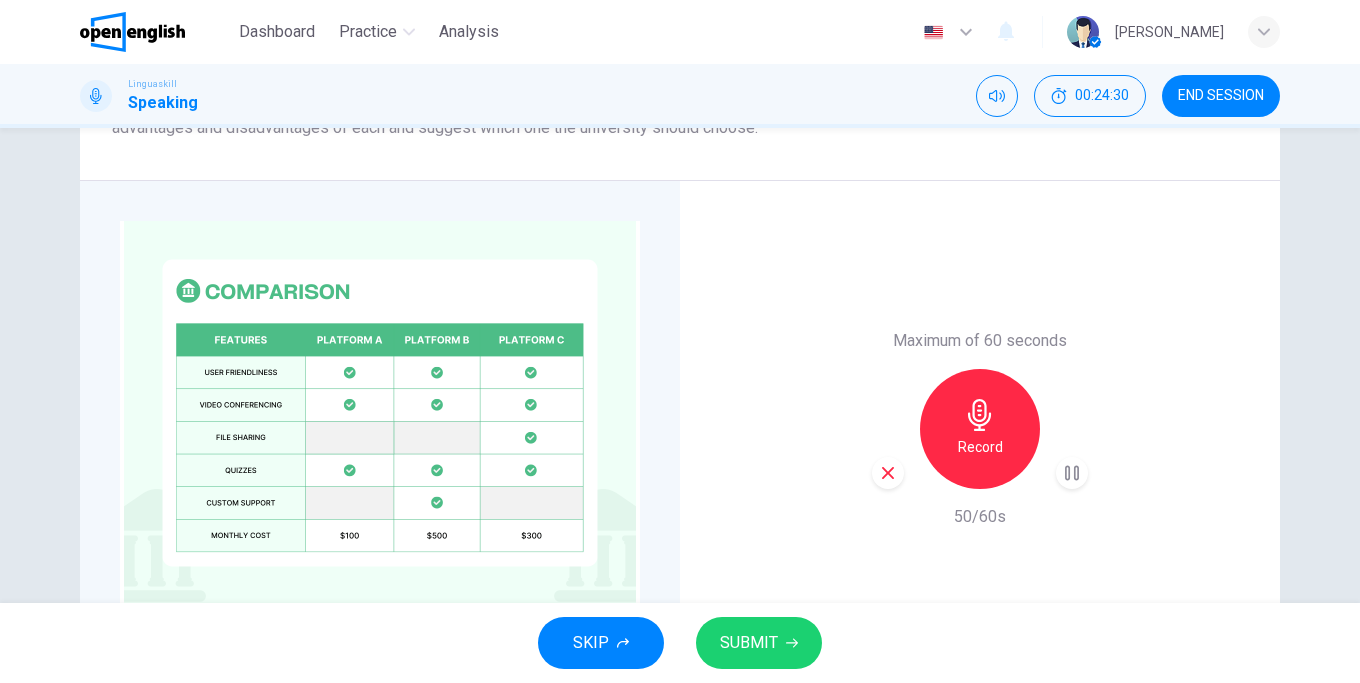 click on "SUBMIT" at bounding box center [749, 643] 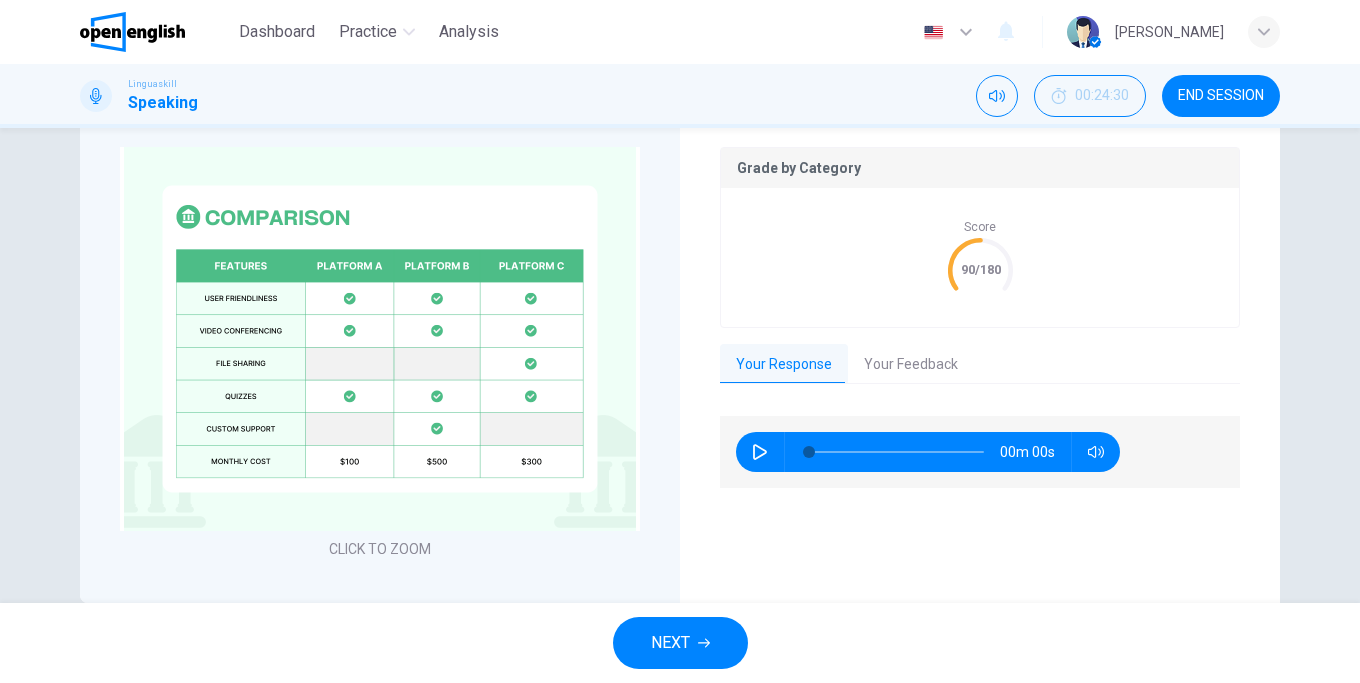scroll, scrollTop: 550, scrollLeft: 0, axis: vertical 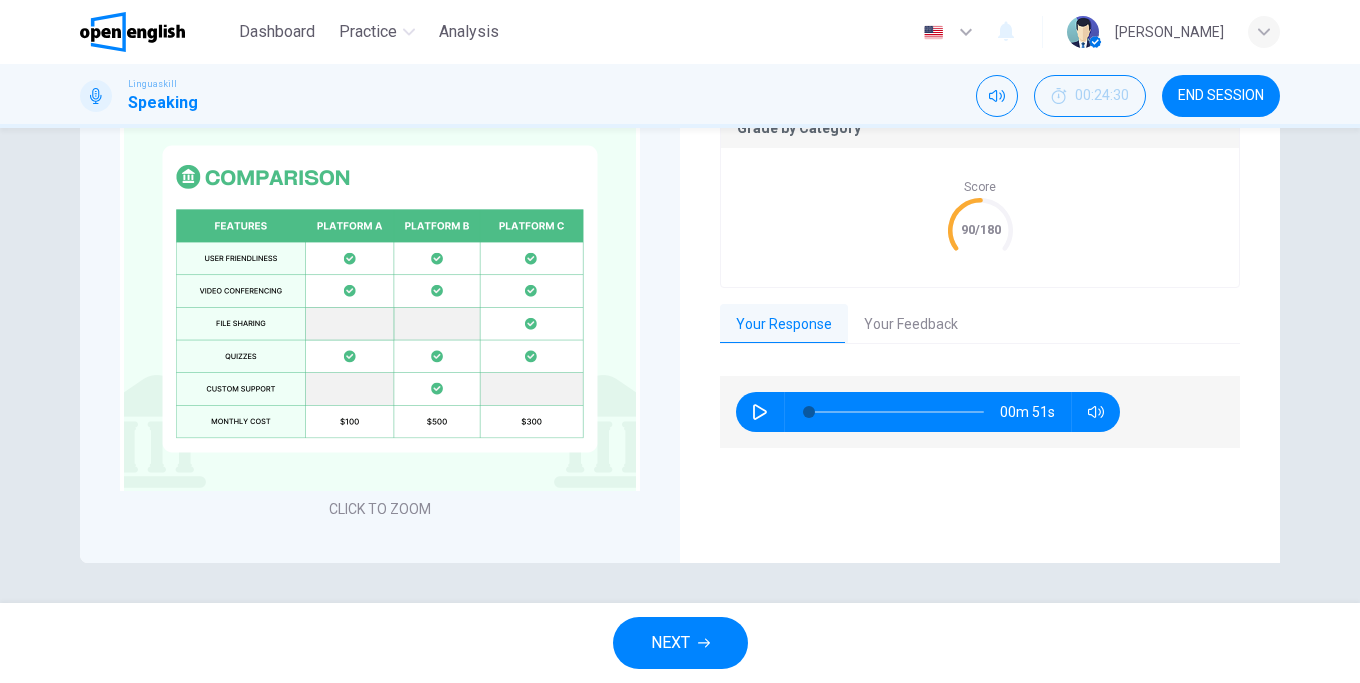 click on "Your Feedback" at bounding box center (911, 325) 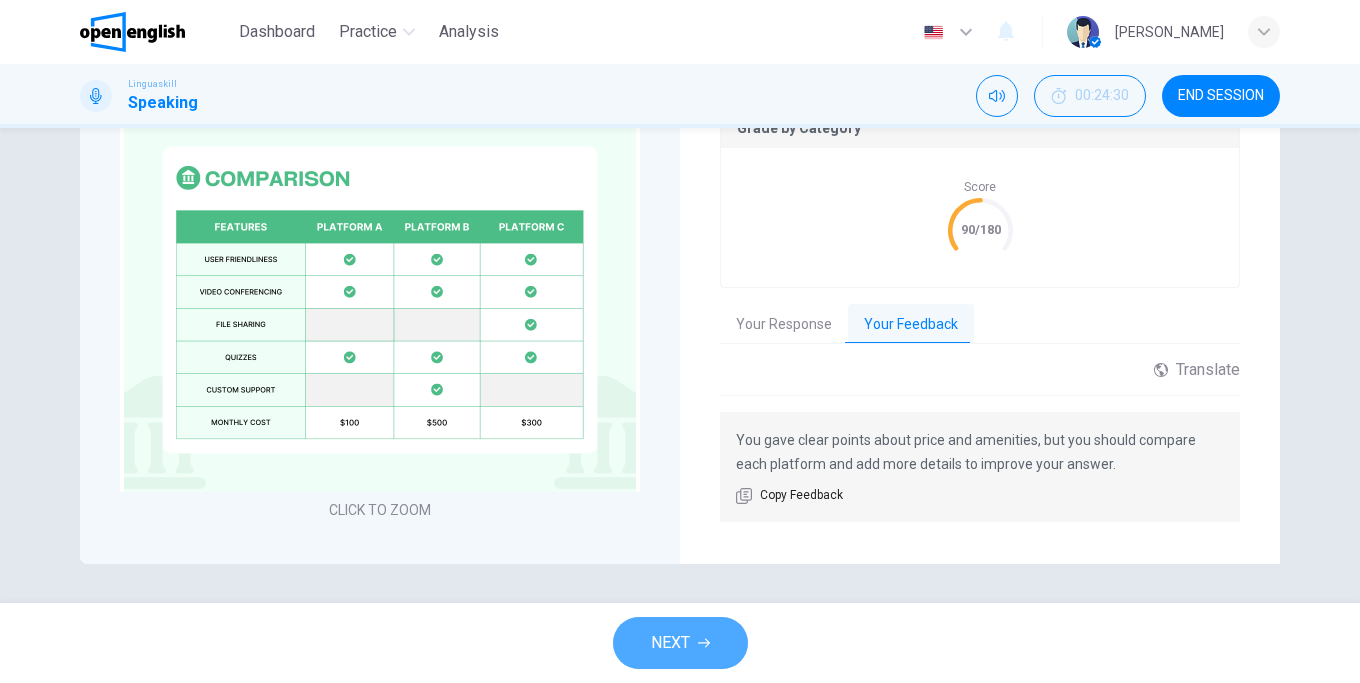 click on "NEXT" at bounding box center (680, 643) 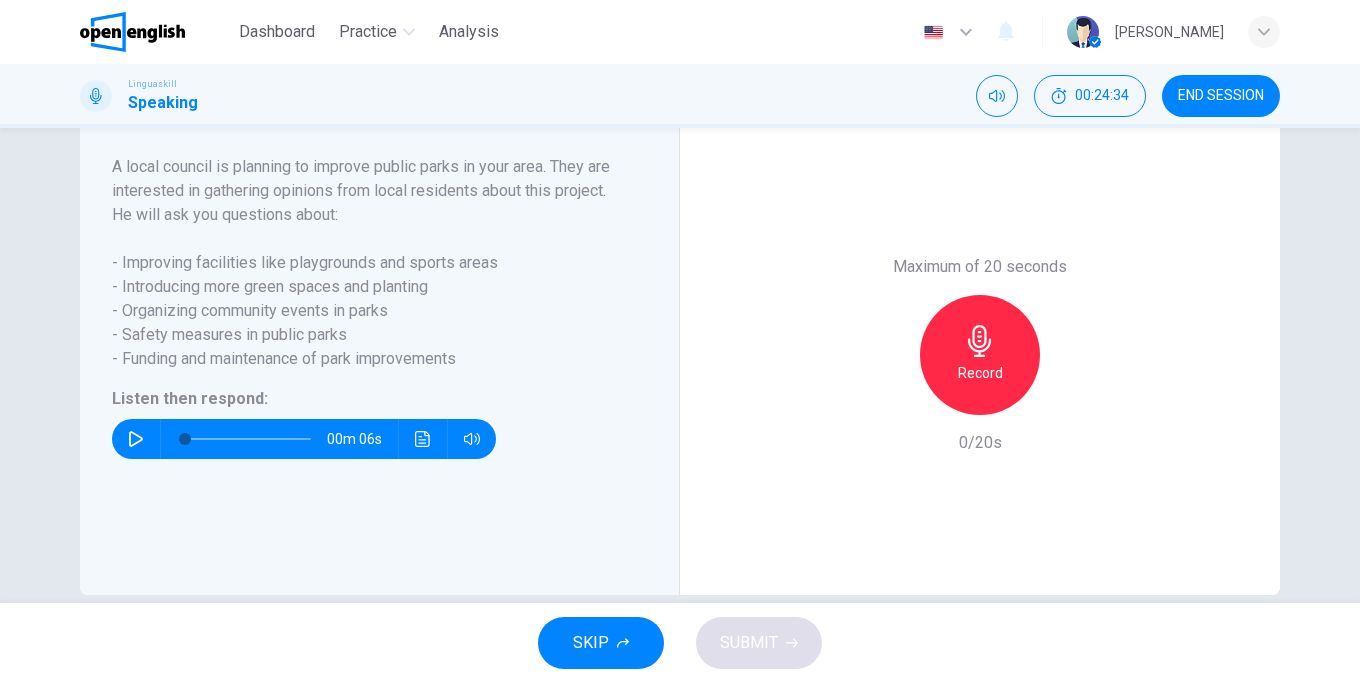 scroll, scrollTop: 228, scrollLeft: 0, axis: vertical 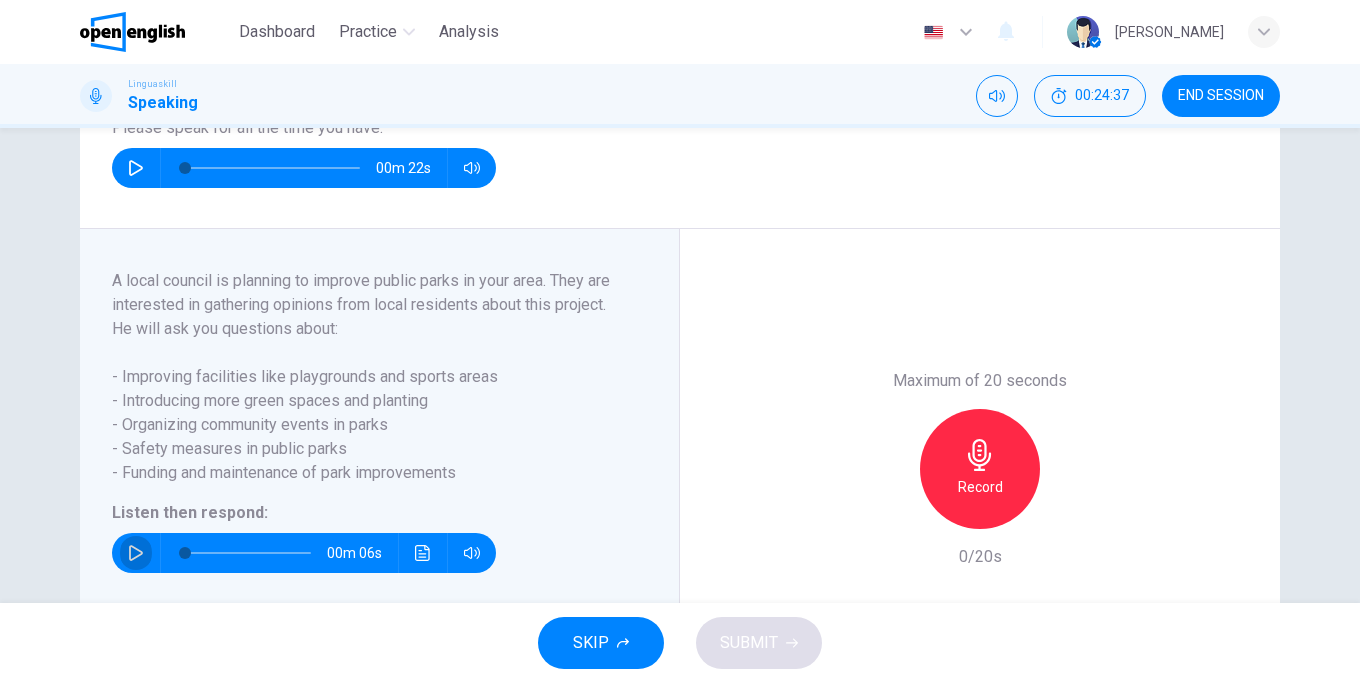 click 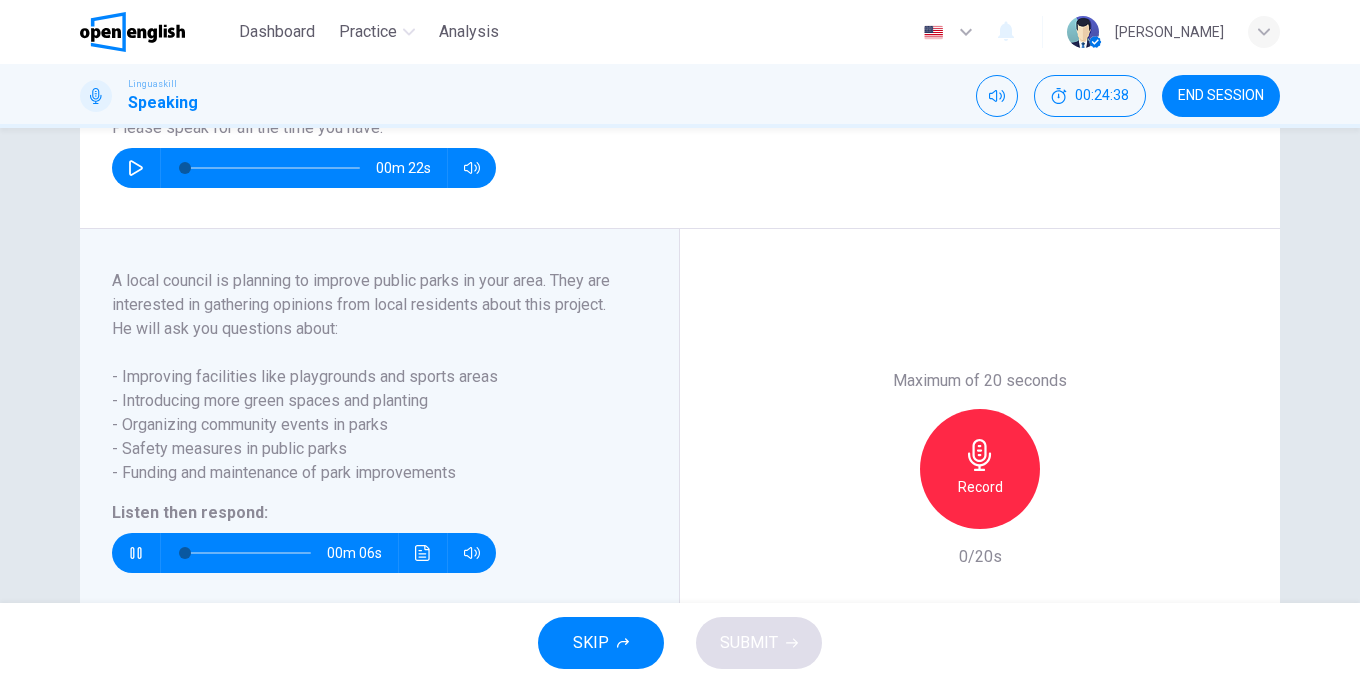 click 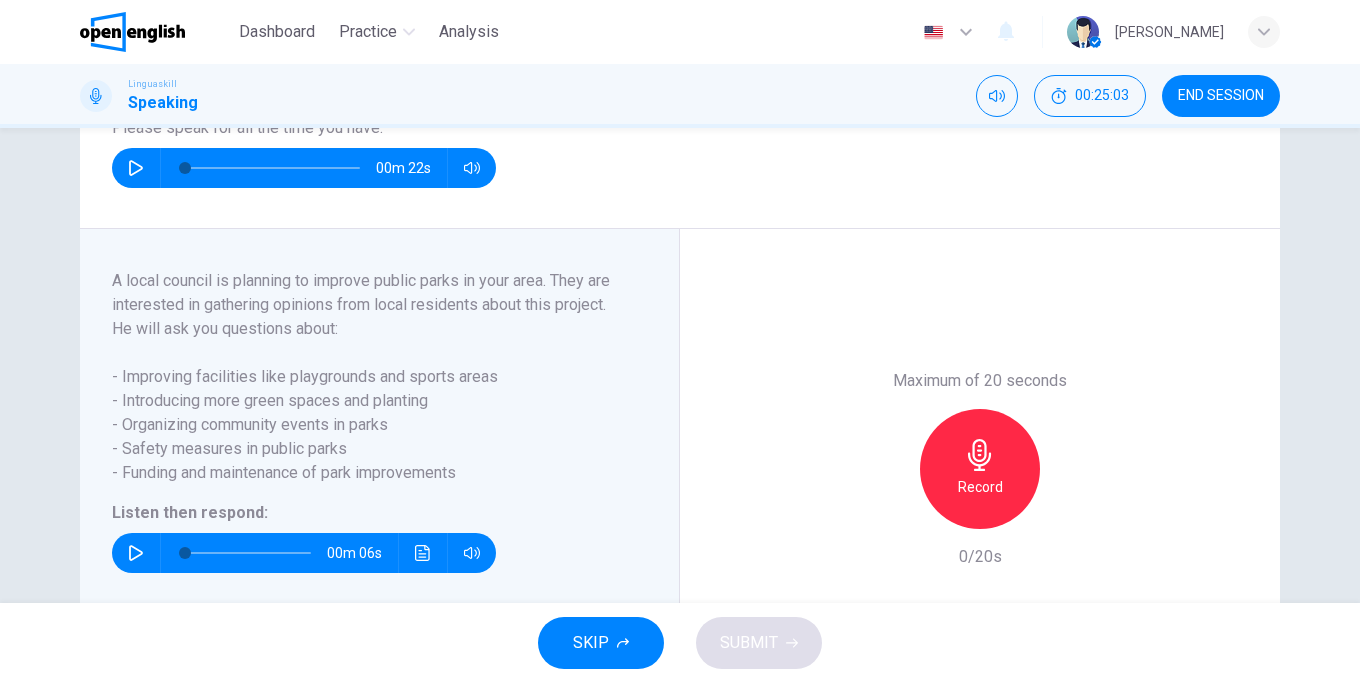 scroll, scrollTop: 342, scrollLeft: 0, axis: vertical 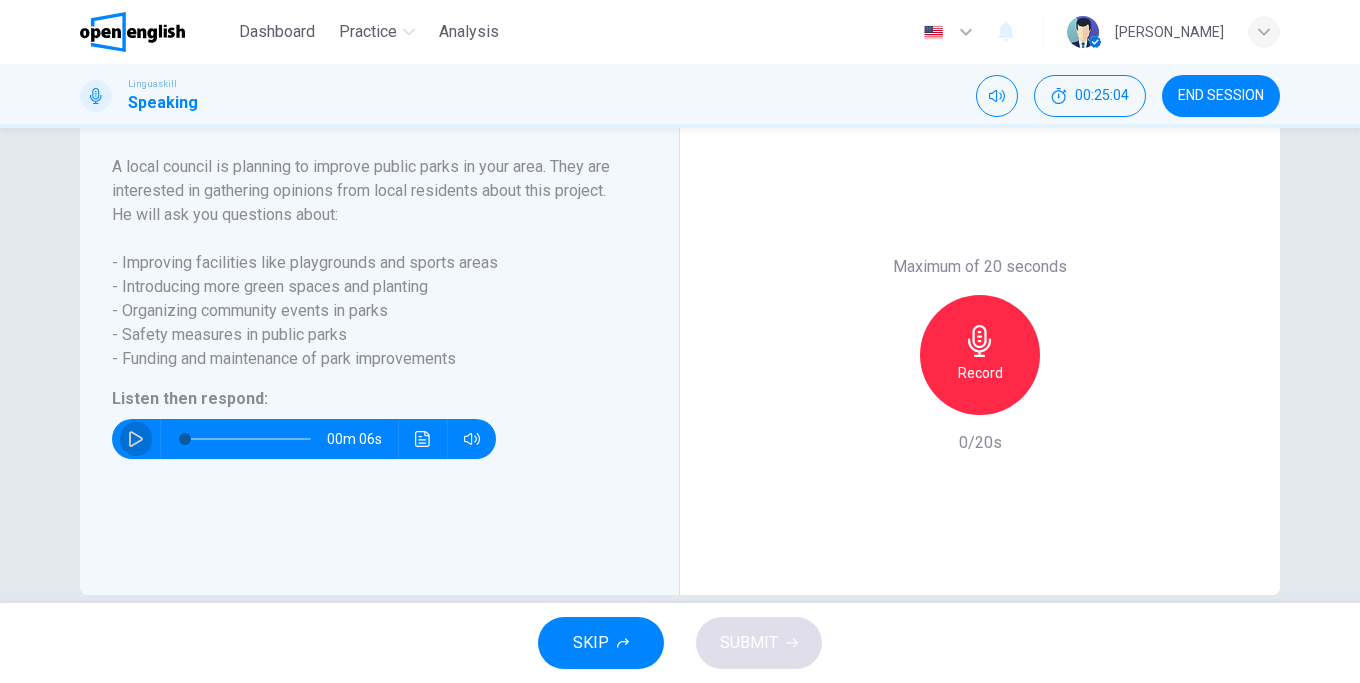 click 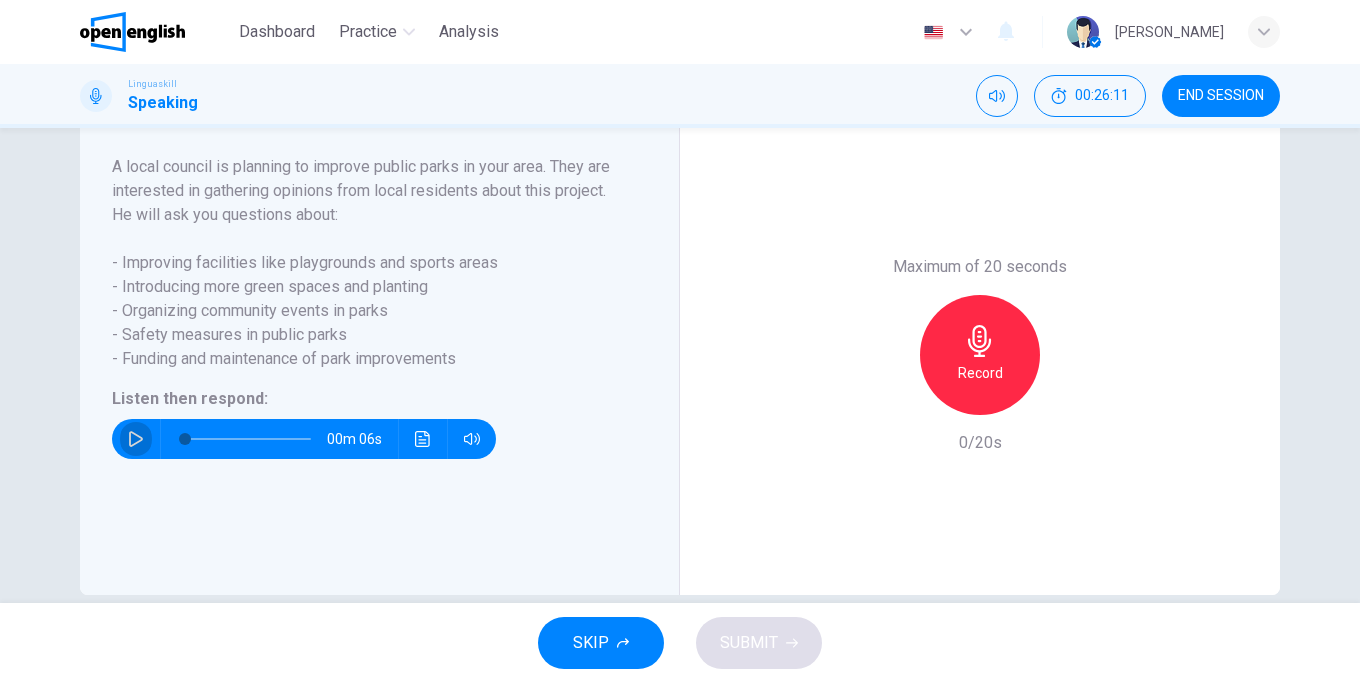 click at bounding box center [136, 439] 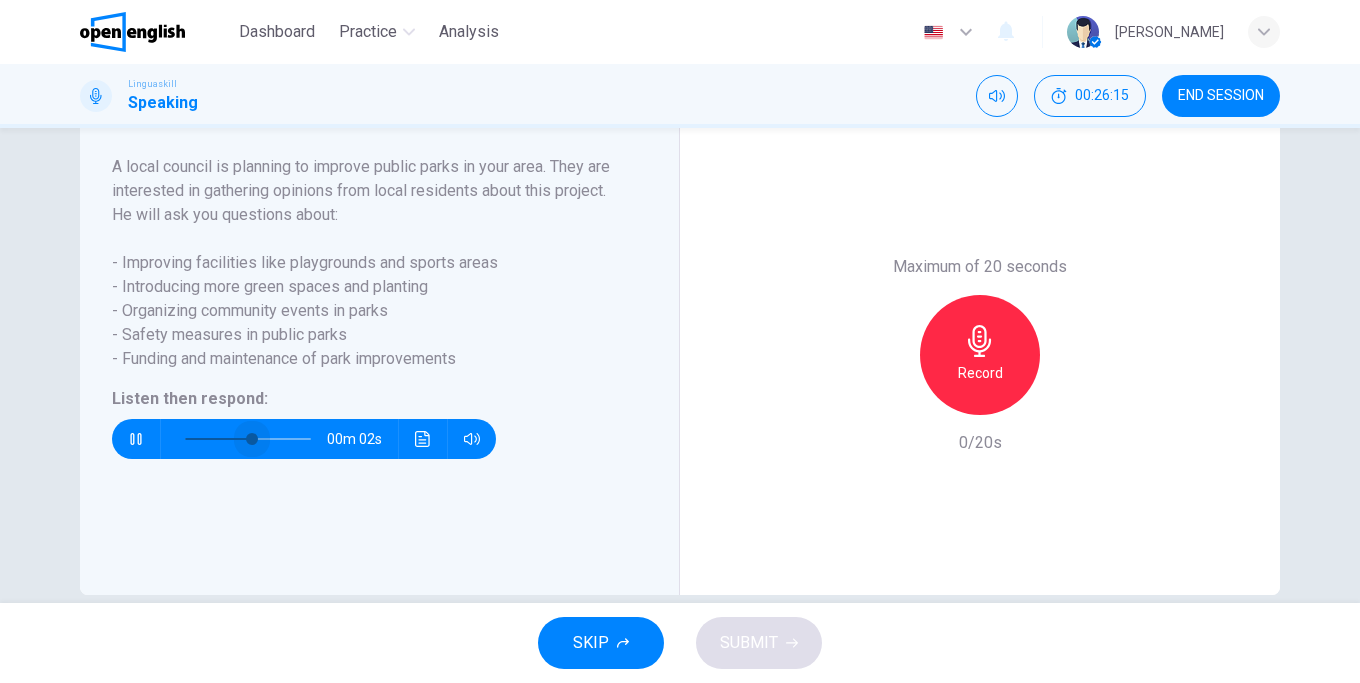drag, startPoint x: 249, startPoint y: 464, endPoint x: 168, endPoint y: 469, distance: 81.154175 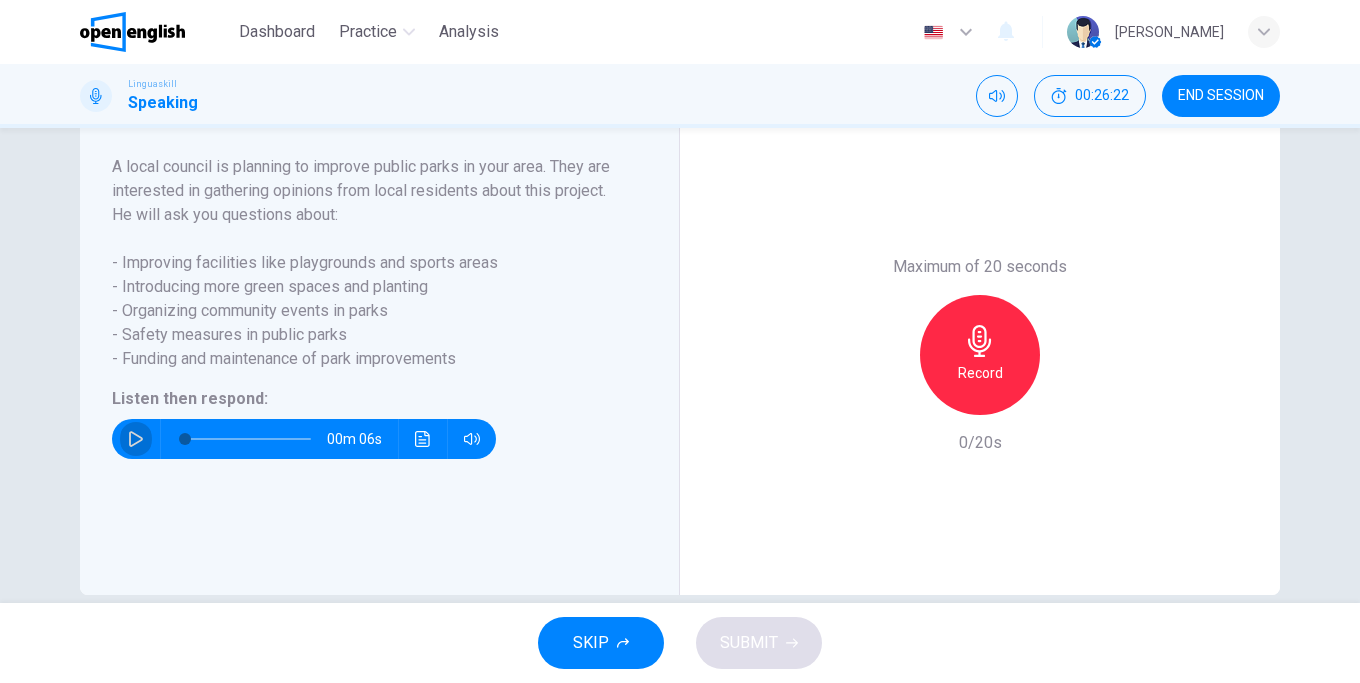 click 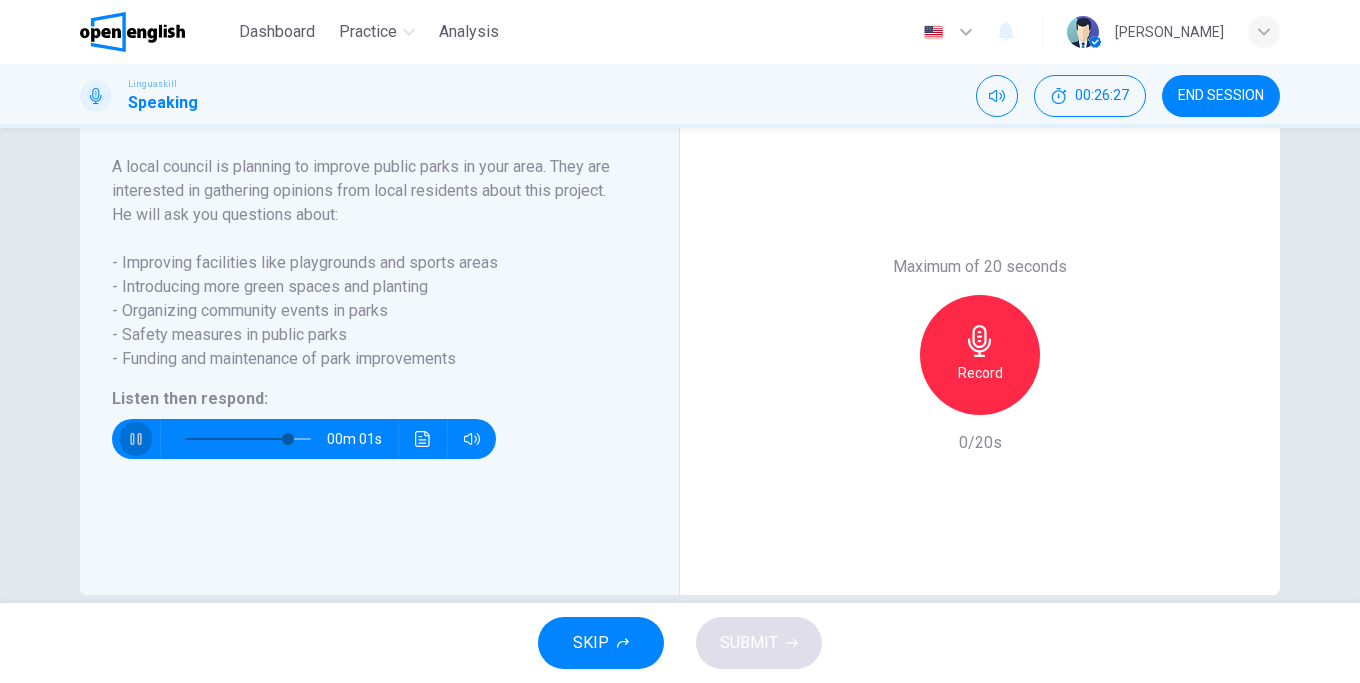 click 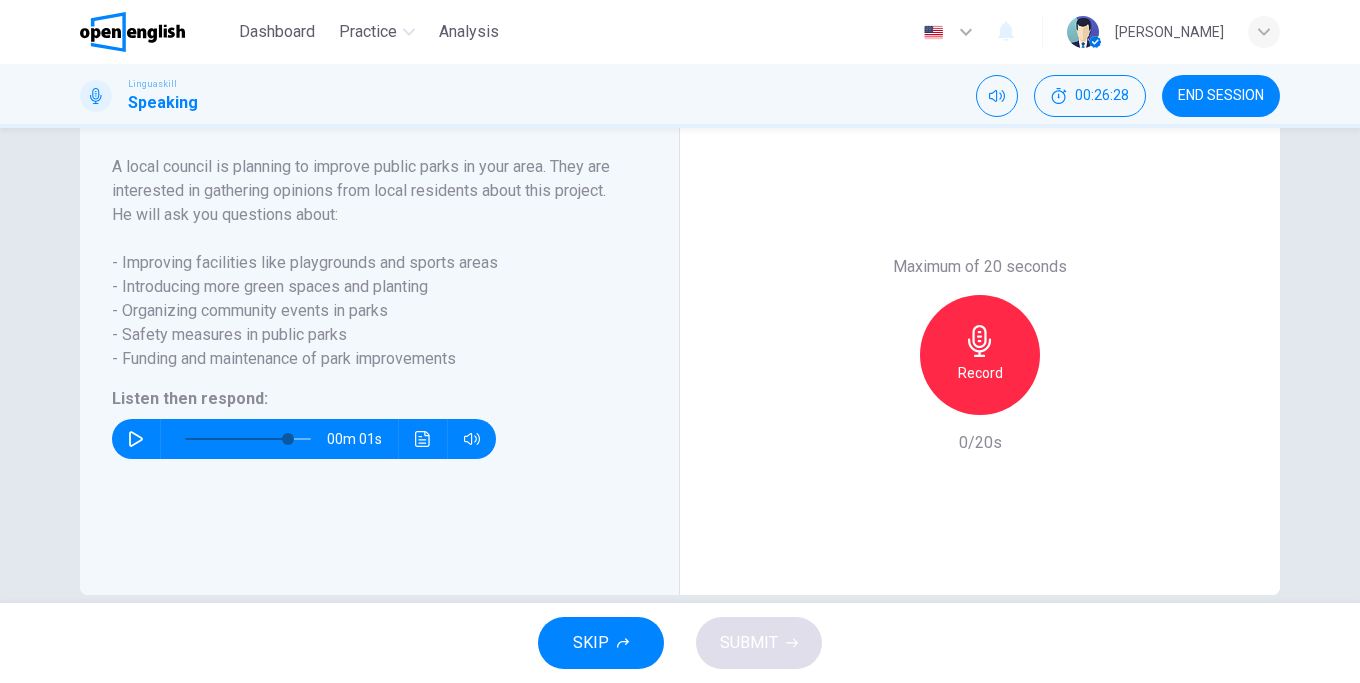 click 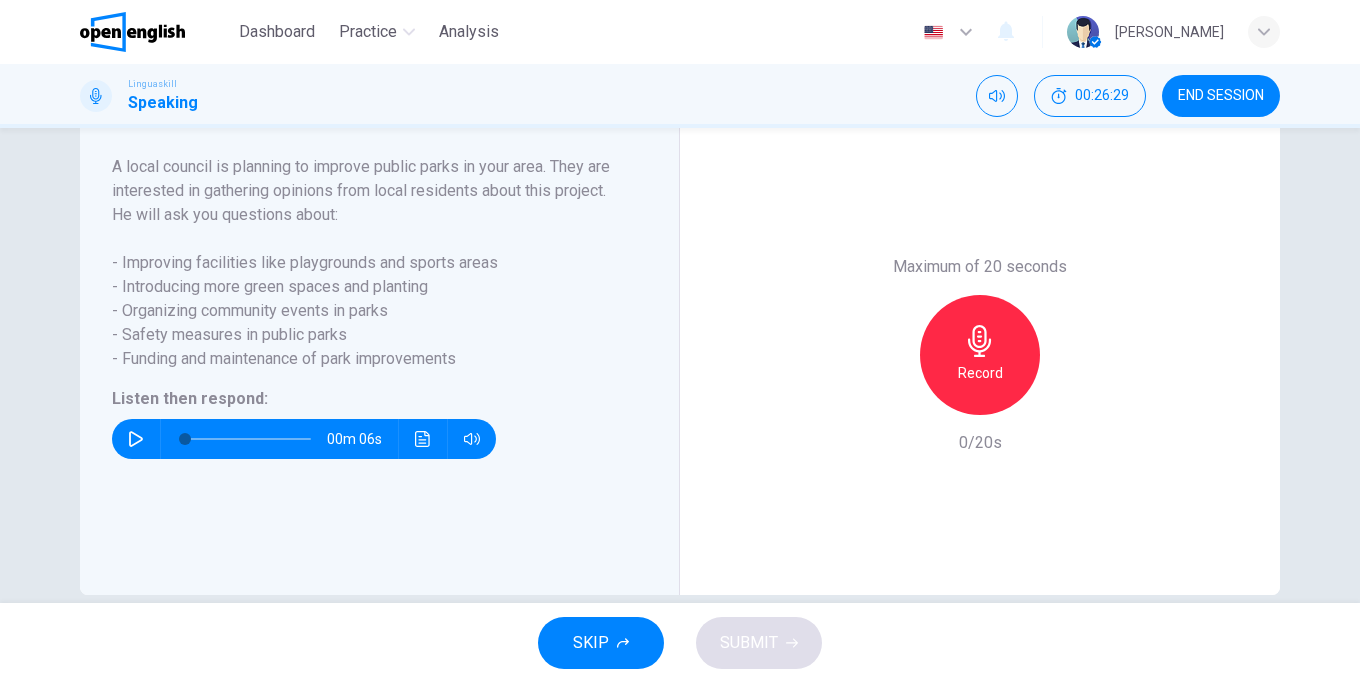 click 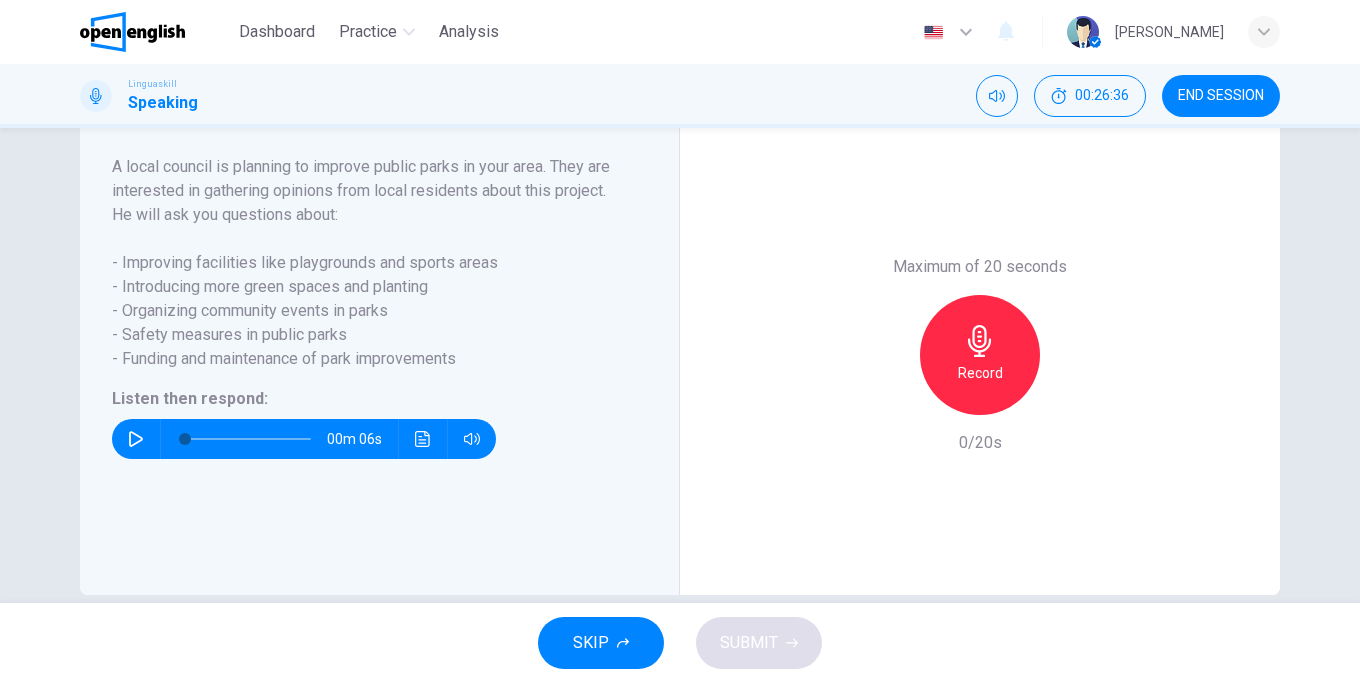 click 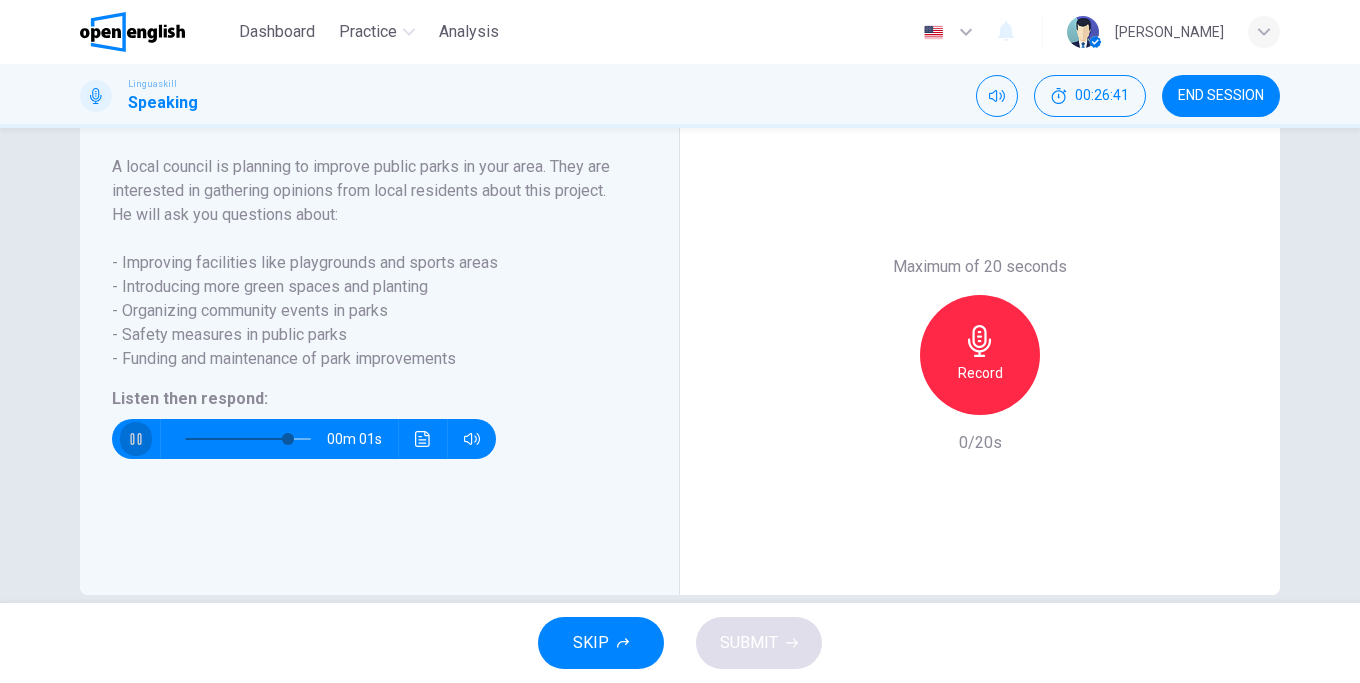 click 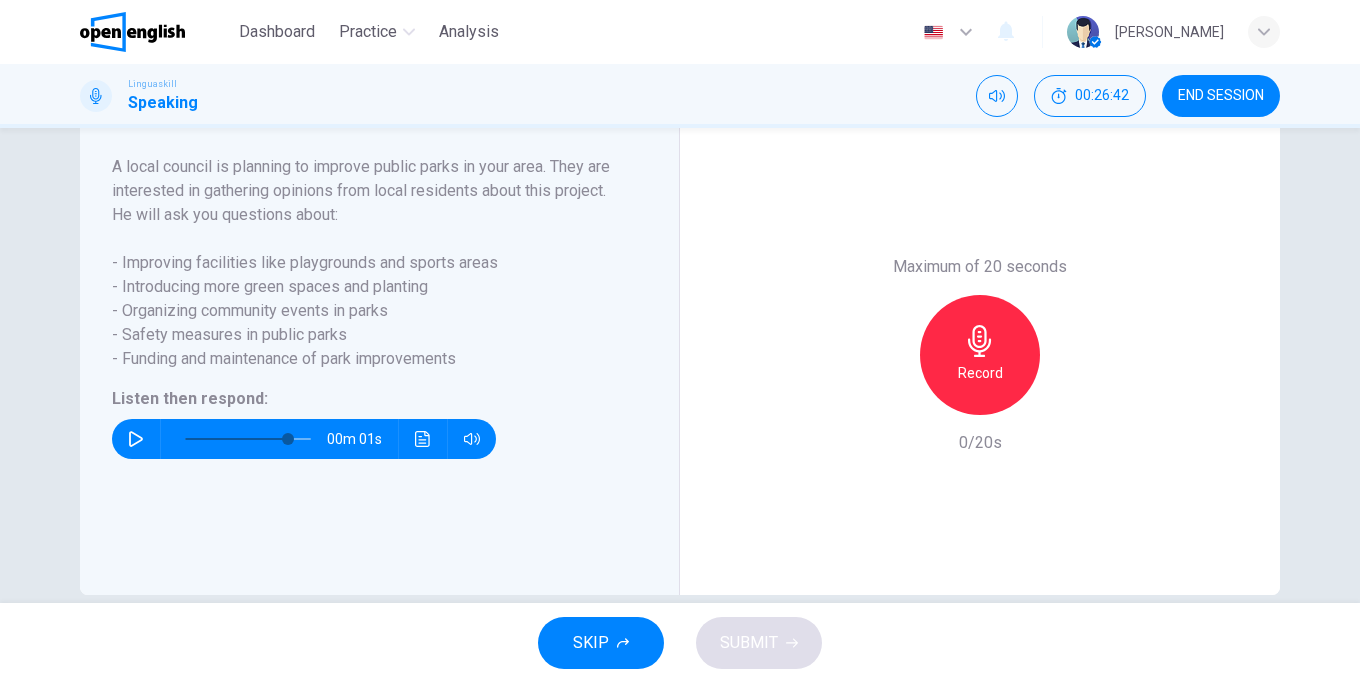 click 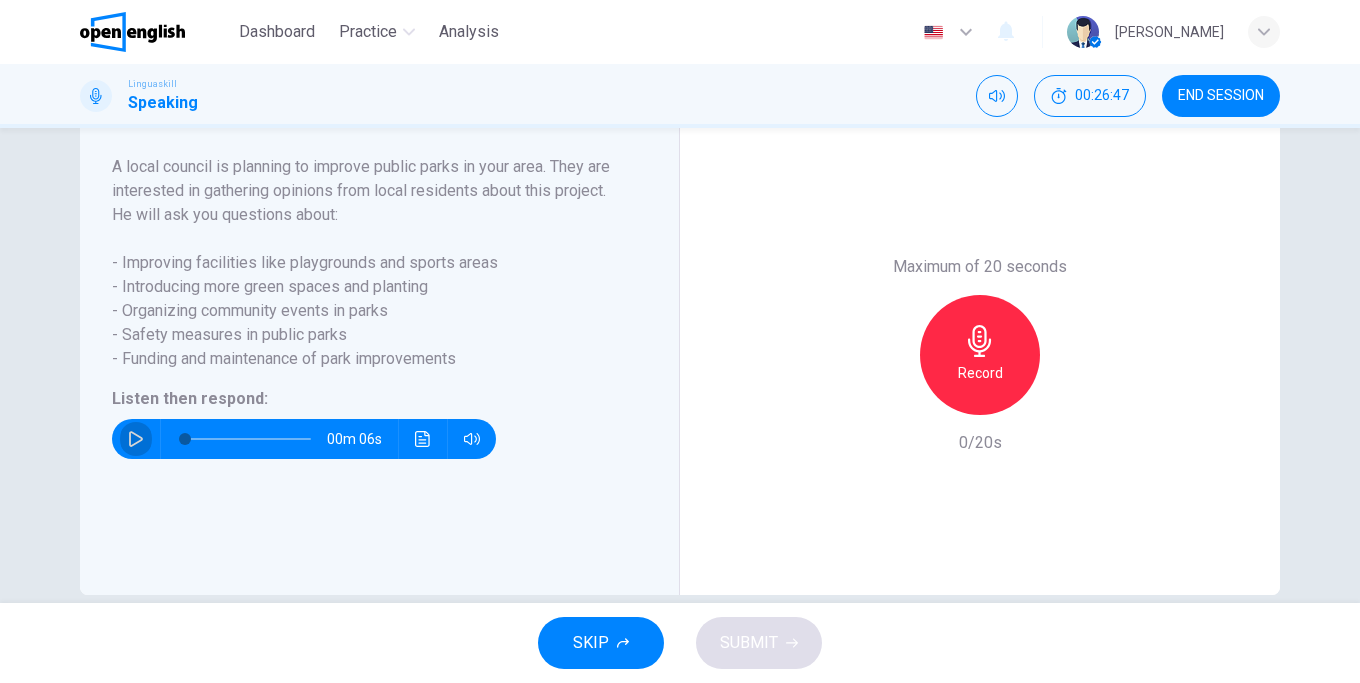 click 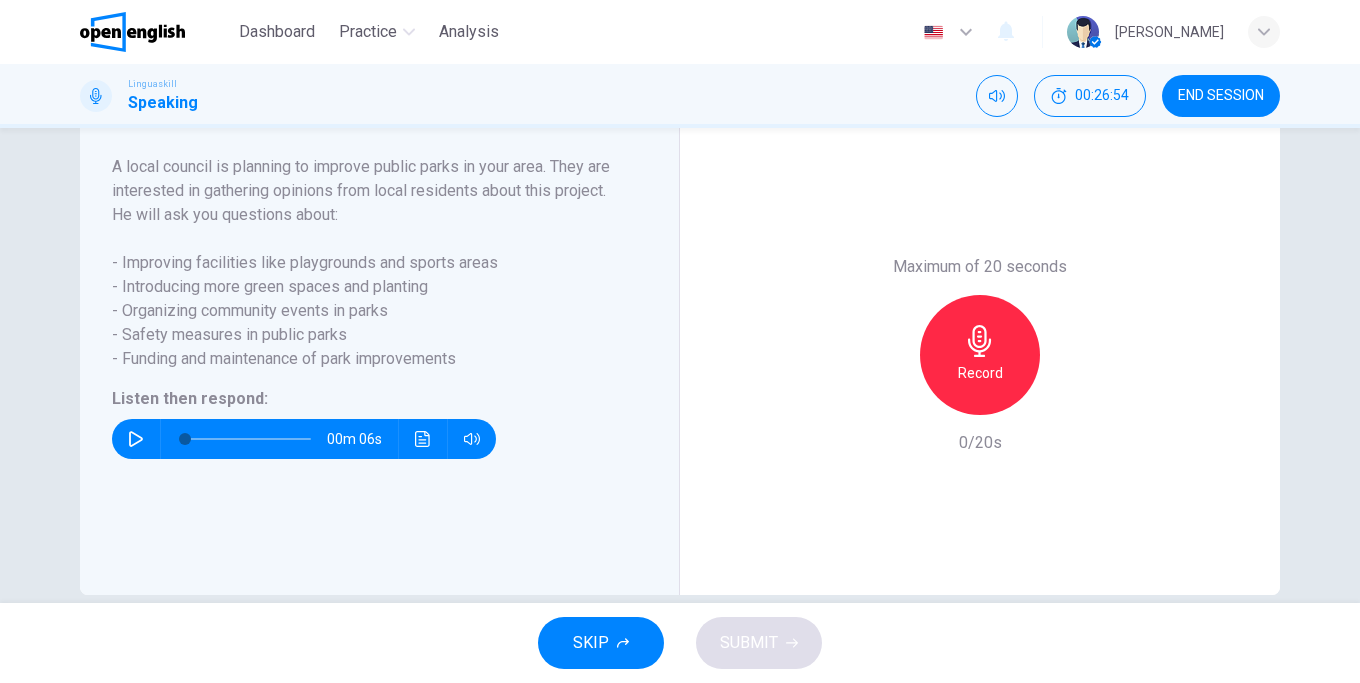 drag, startPoint x: 372, startPoint y: 283, endPoint x: 319, endPoint y: 291, distance: 53.600372 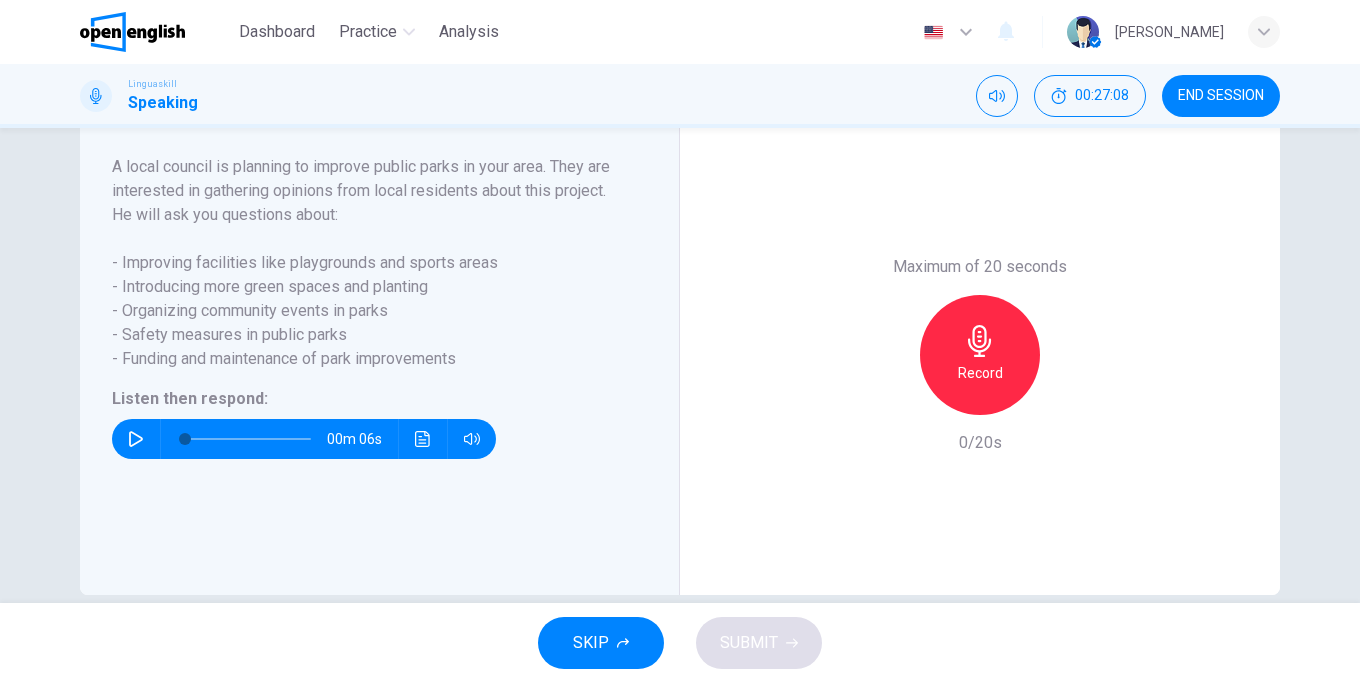 click on "Record" at bounding box center [980, 373] 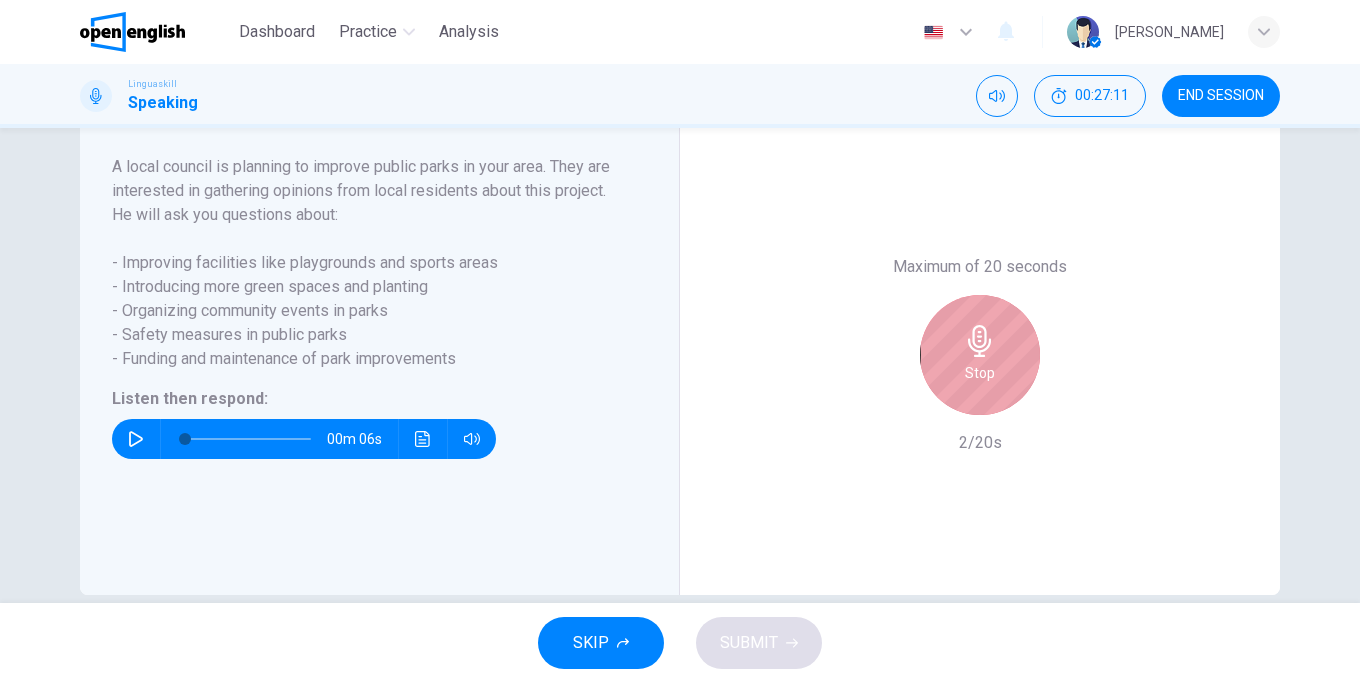 drag, startPoint x: 978, startPoint y: 404, endPoint x: 965, endPoint y: 397, distance: 14.764823 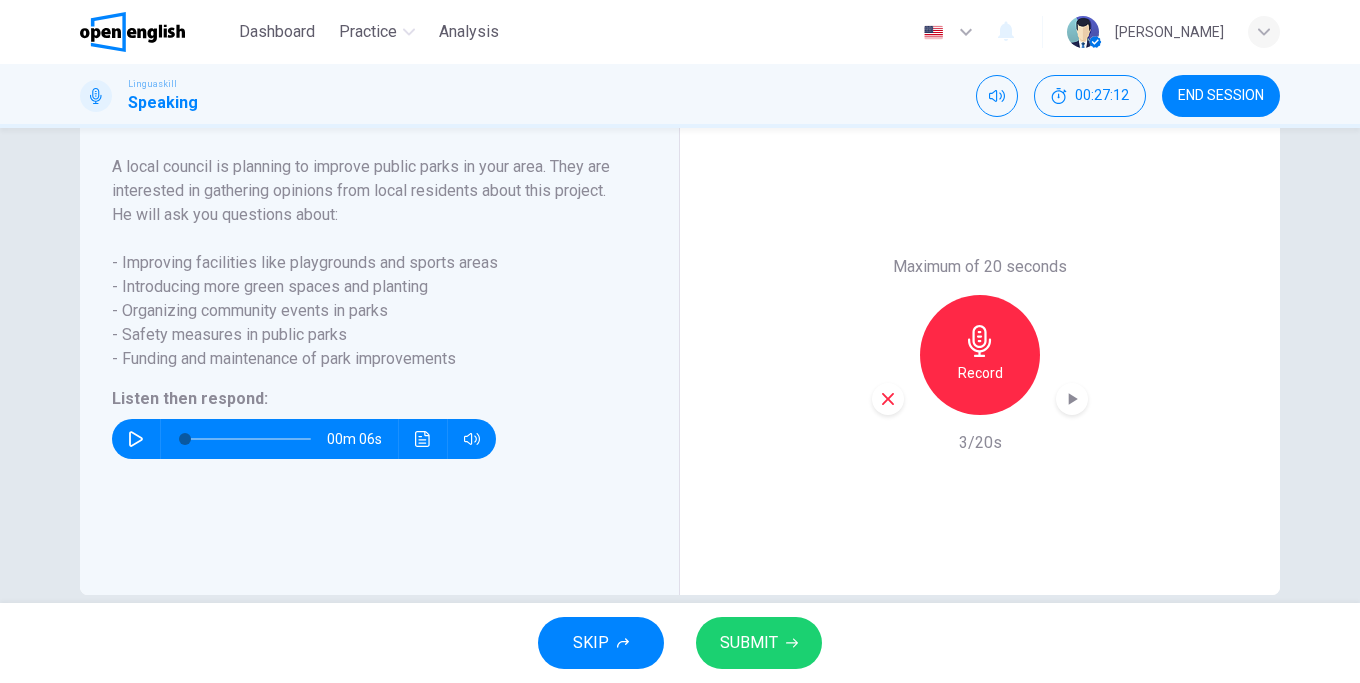 click 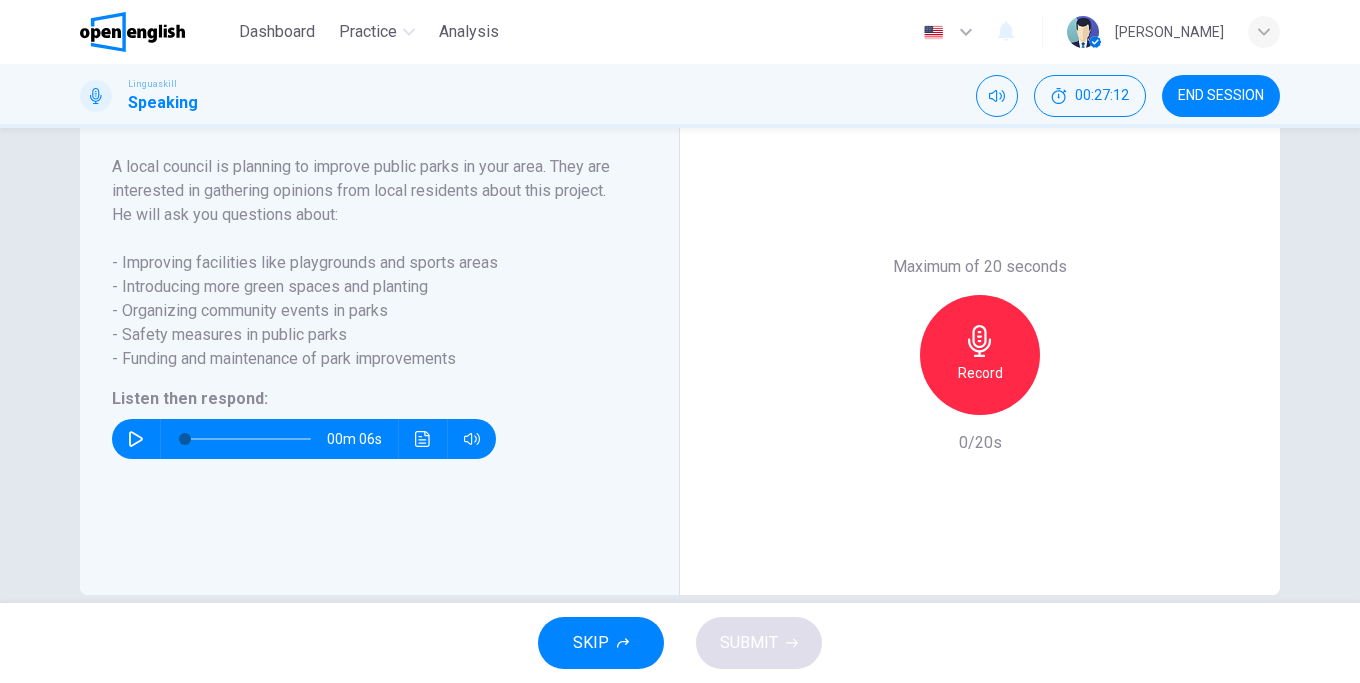 click 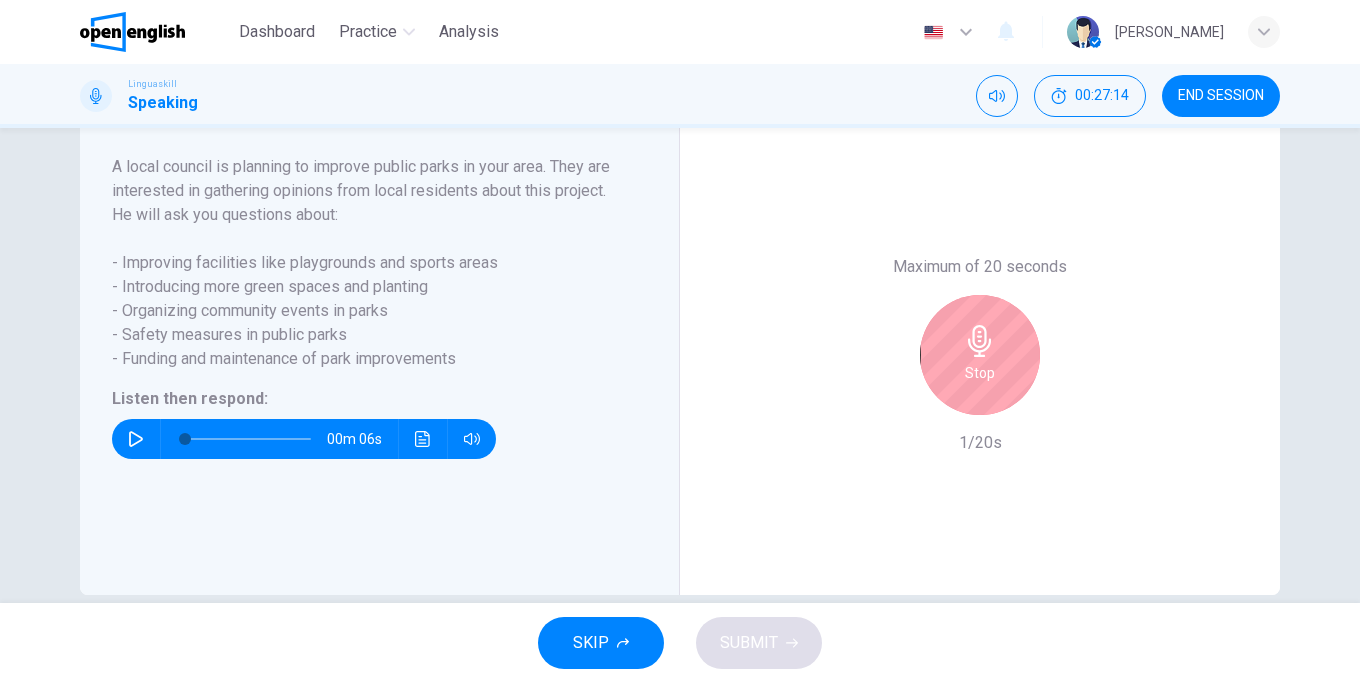 click on "Stop" at bounding box center (980, 355) 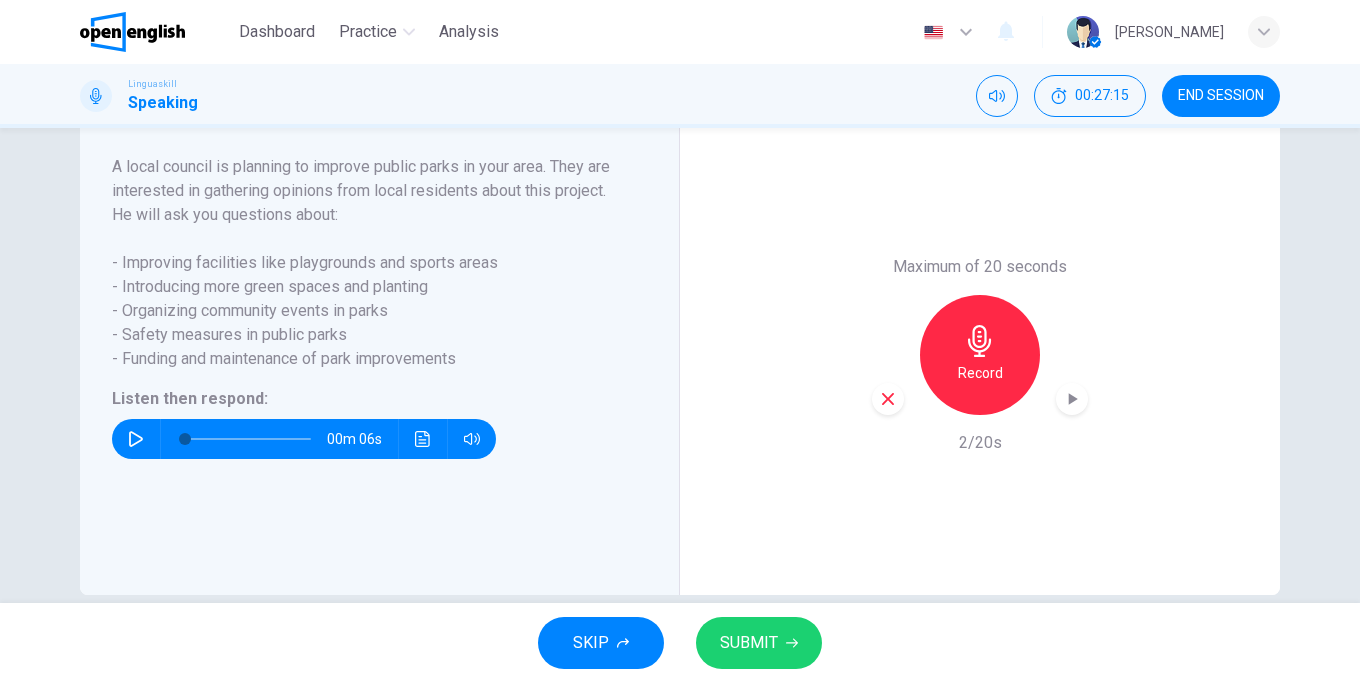click 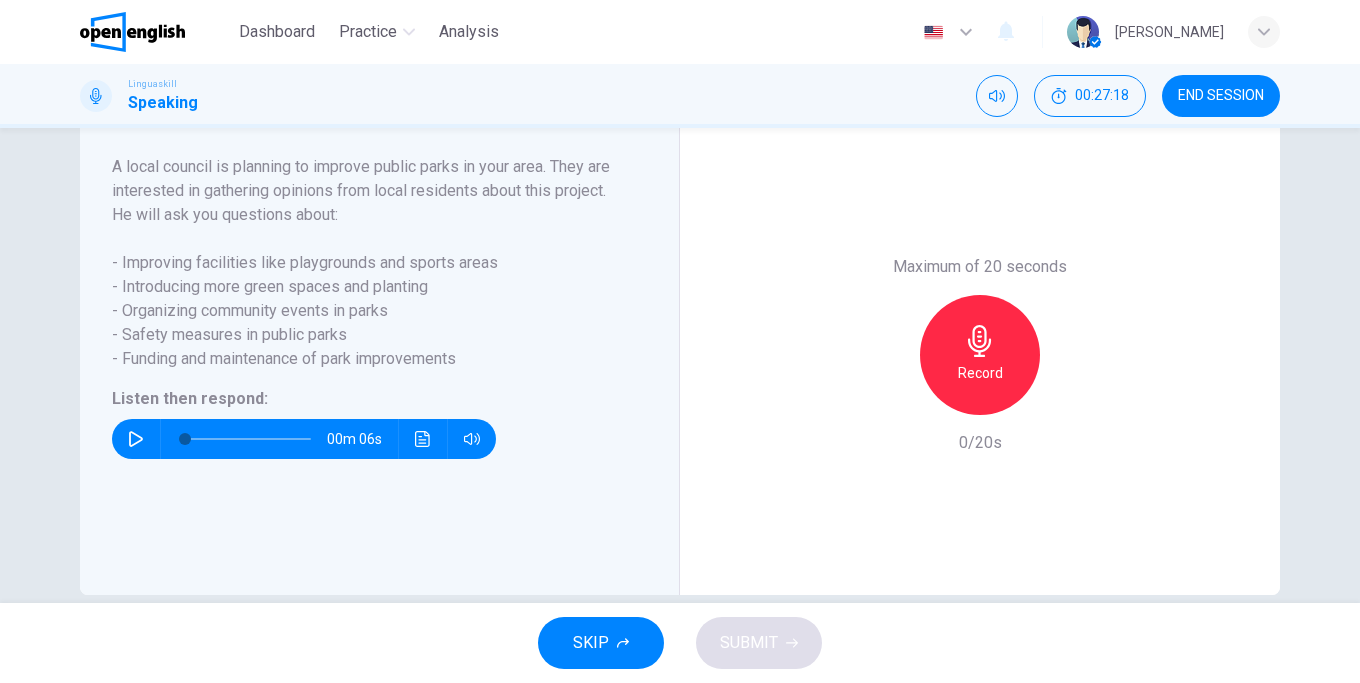 click on "Record" at bounding box center [980, 355] 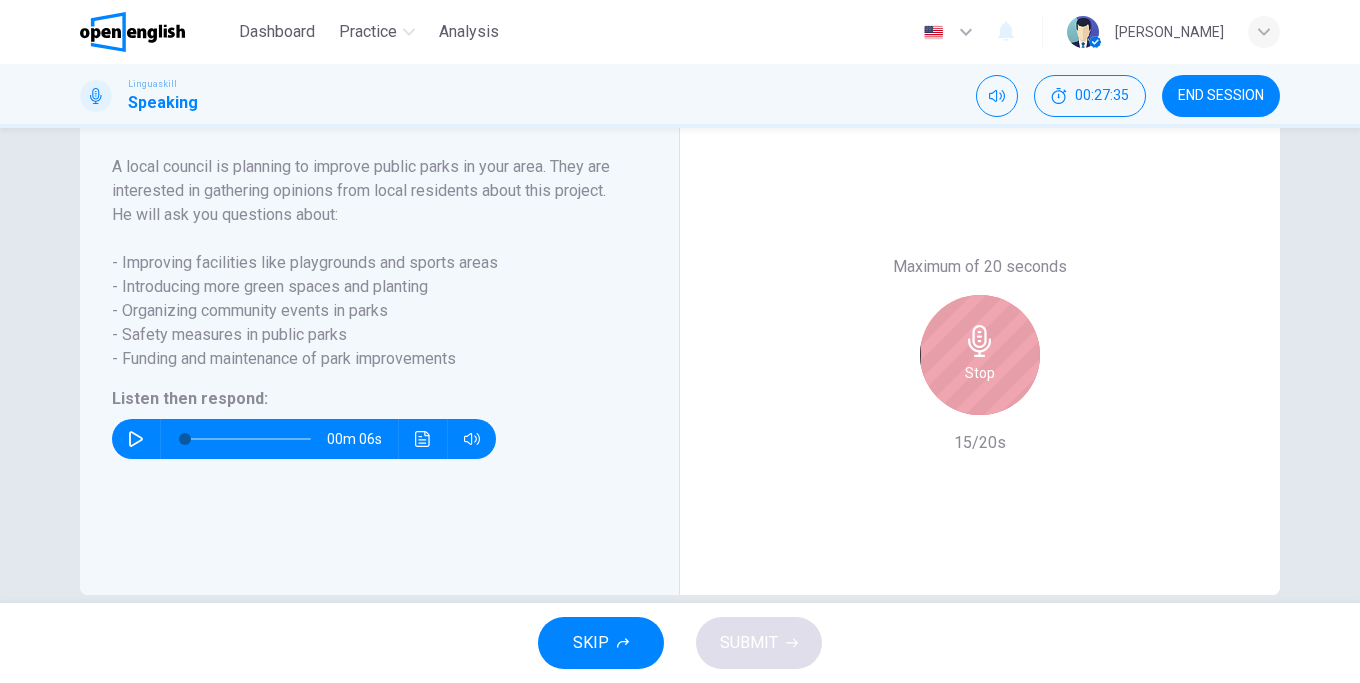 click on "Stop" at bounding box center [980, 373] 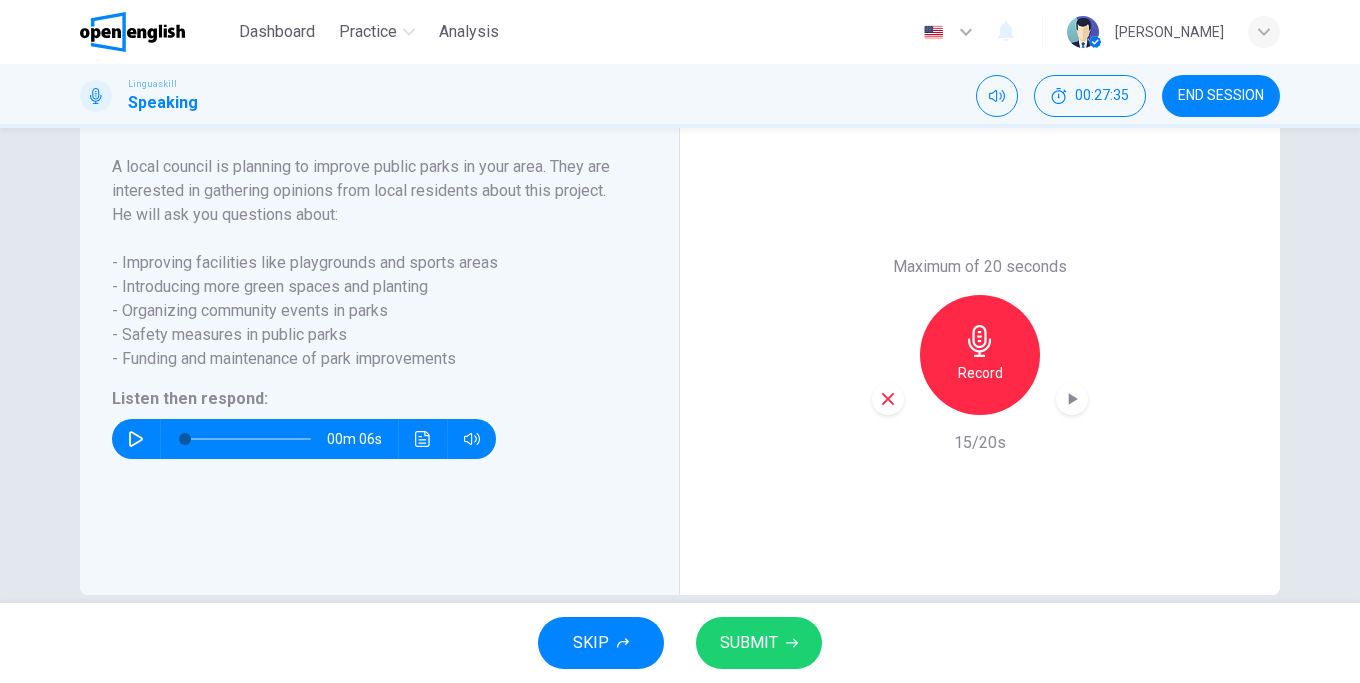 click 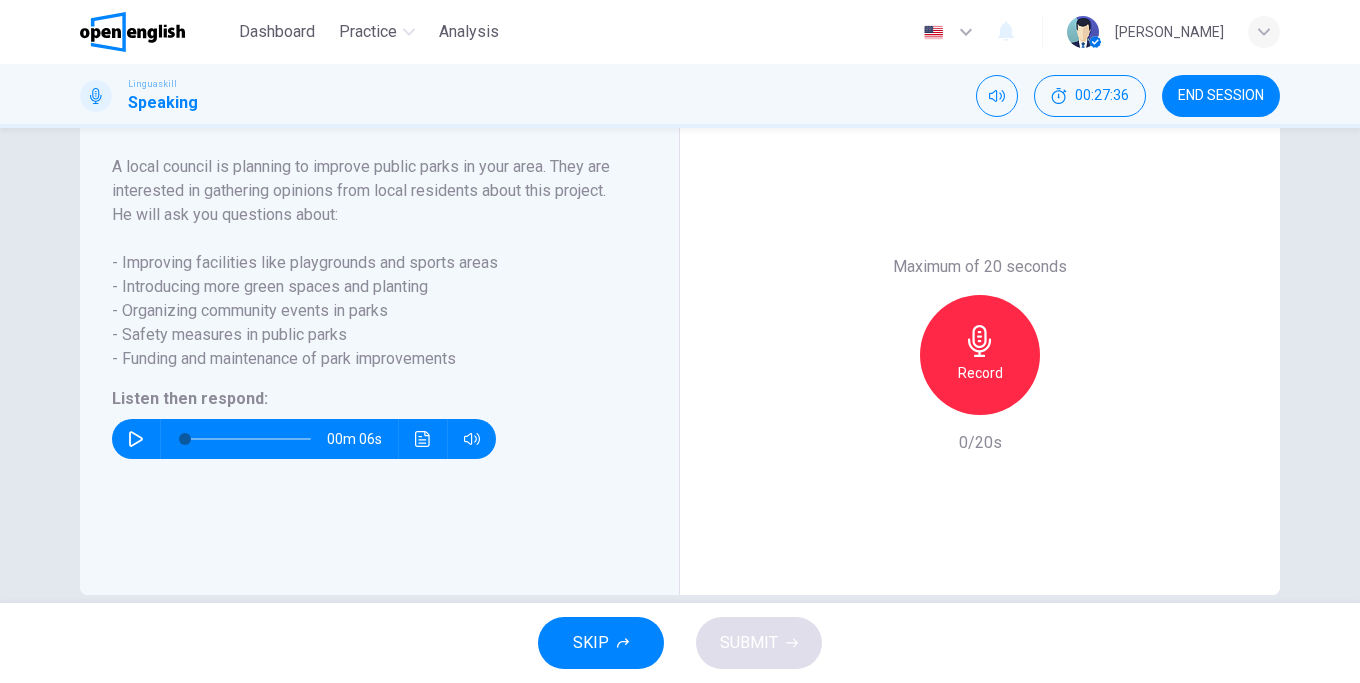 click 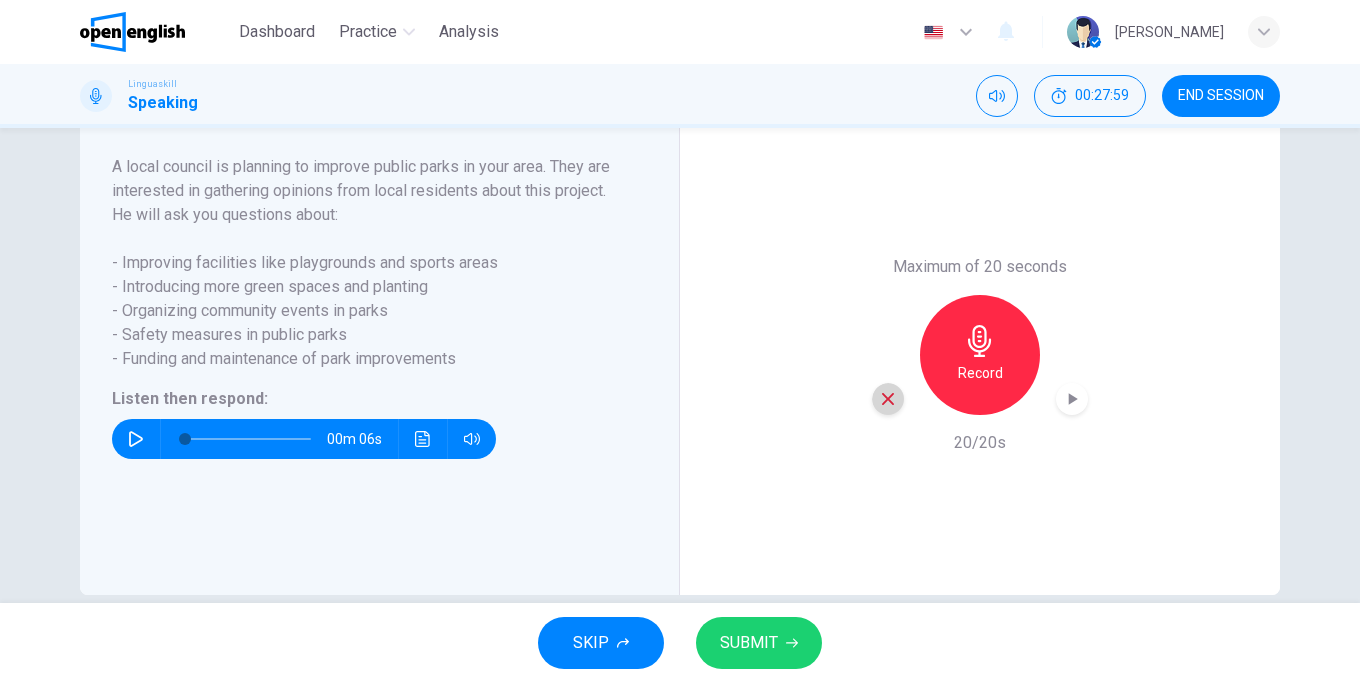click 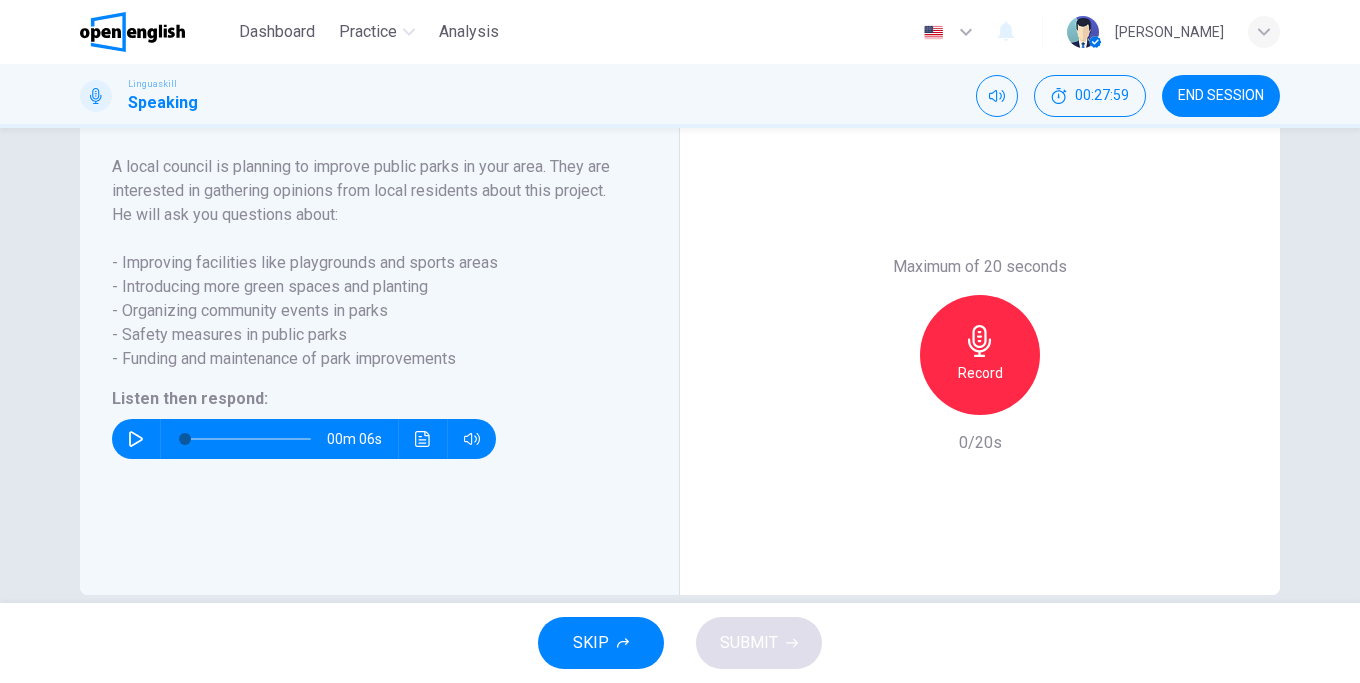 click on "Record" at bounding box center [980, 373] 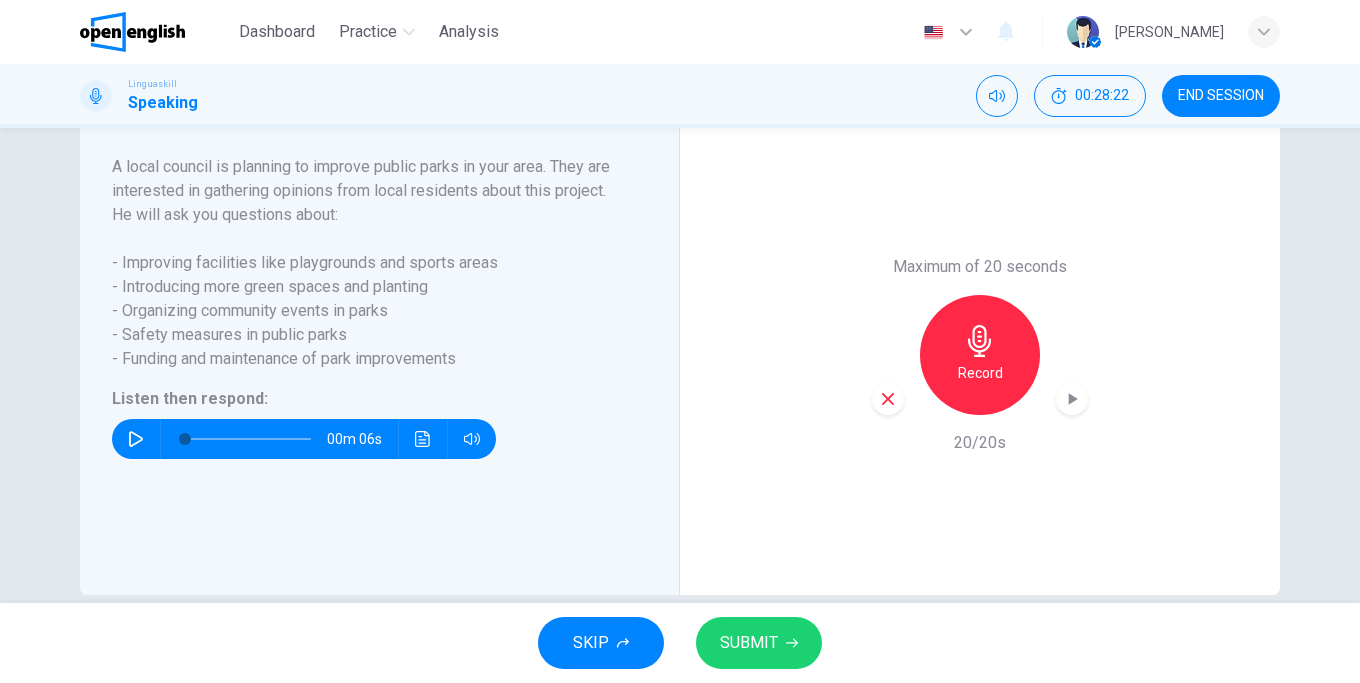 click on "SUBMIT" at bounding box center [759, 643] 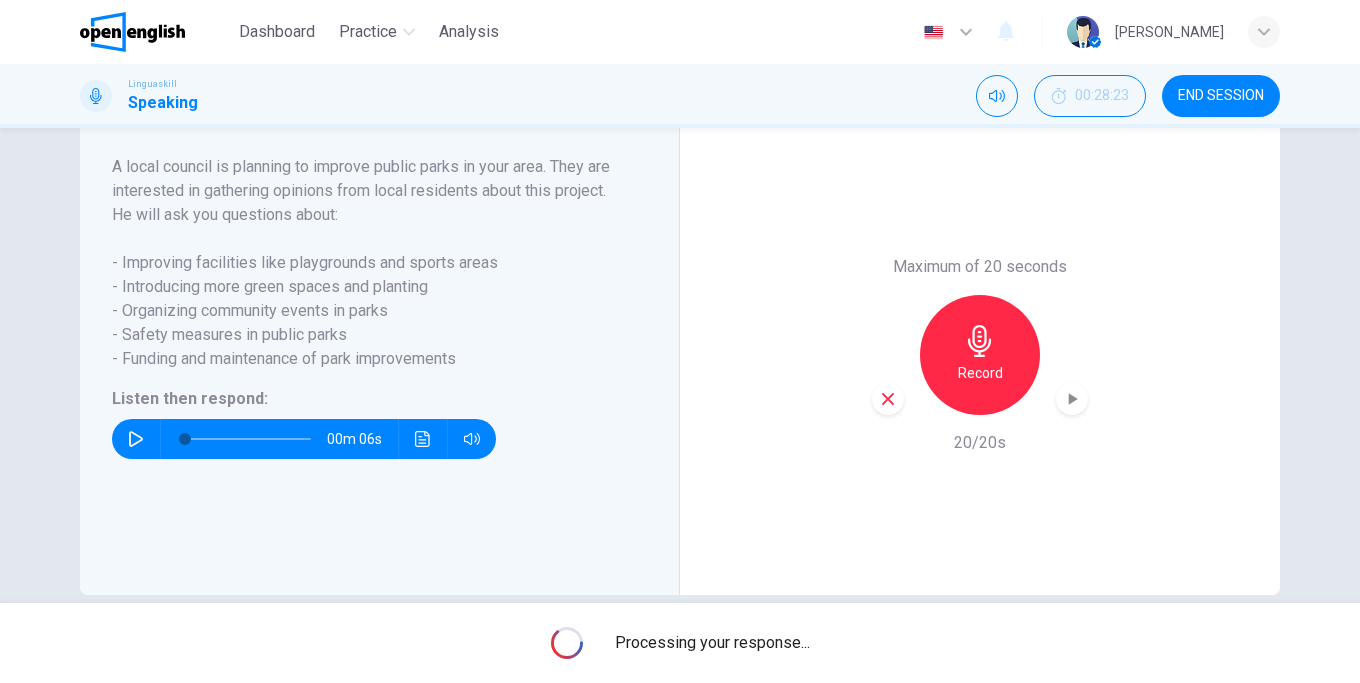 click 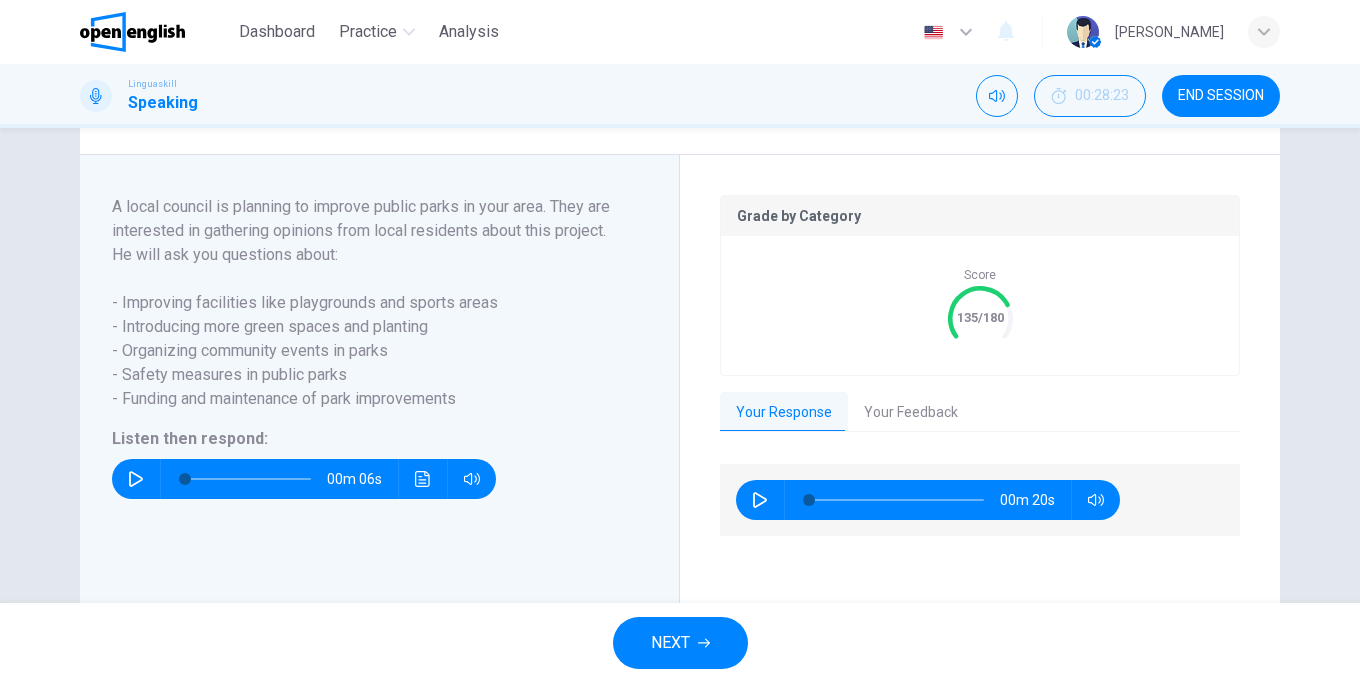 scroll, scrollTop: 438, scrollLeft: 0, axis: vertical 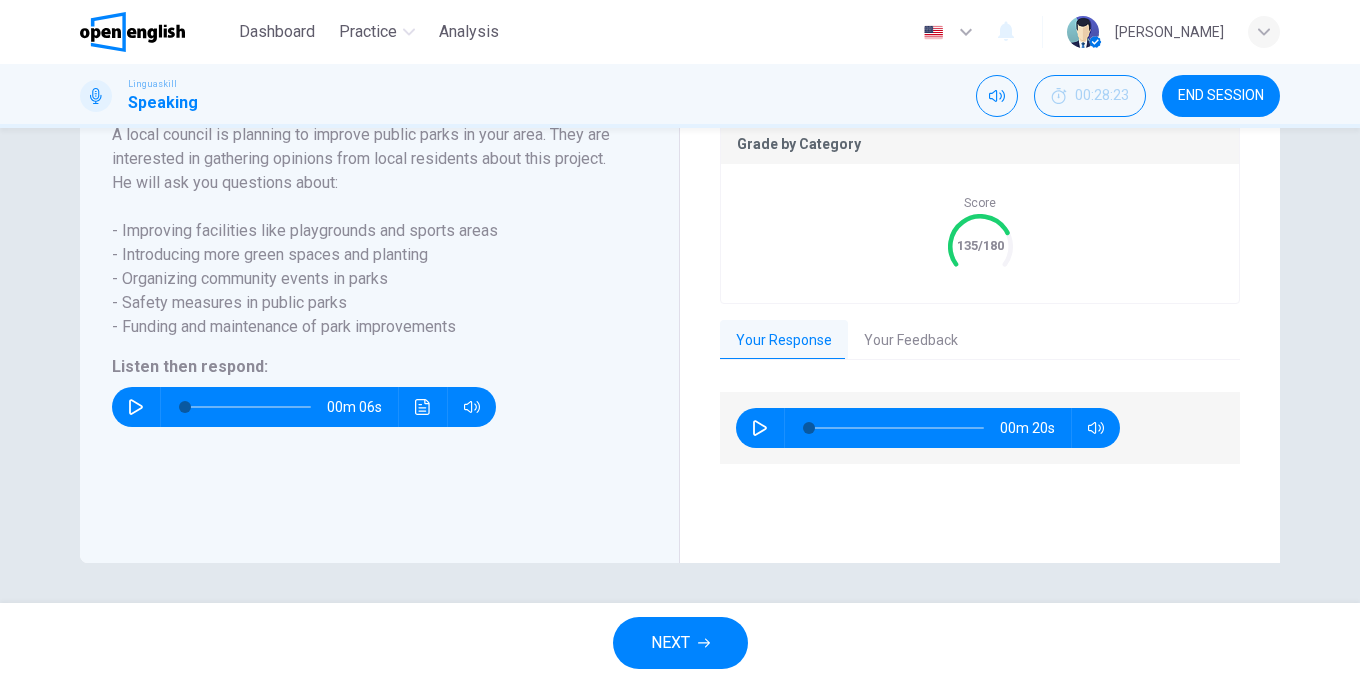 click on "Your Feedback" at bounding box center (911, 341) 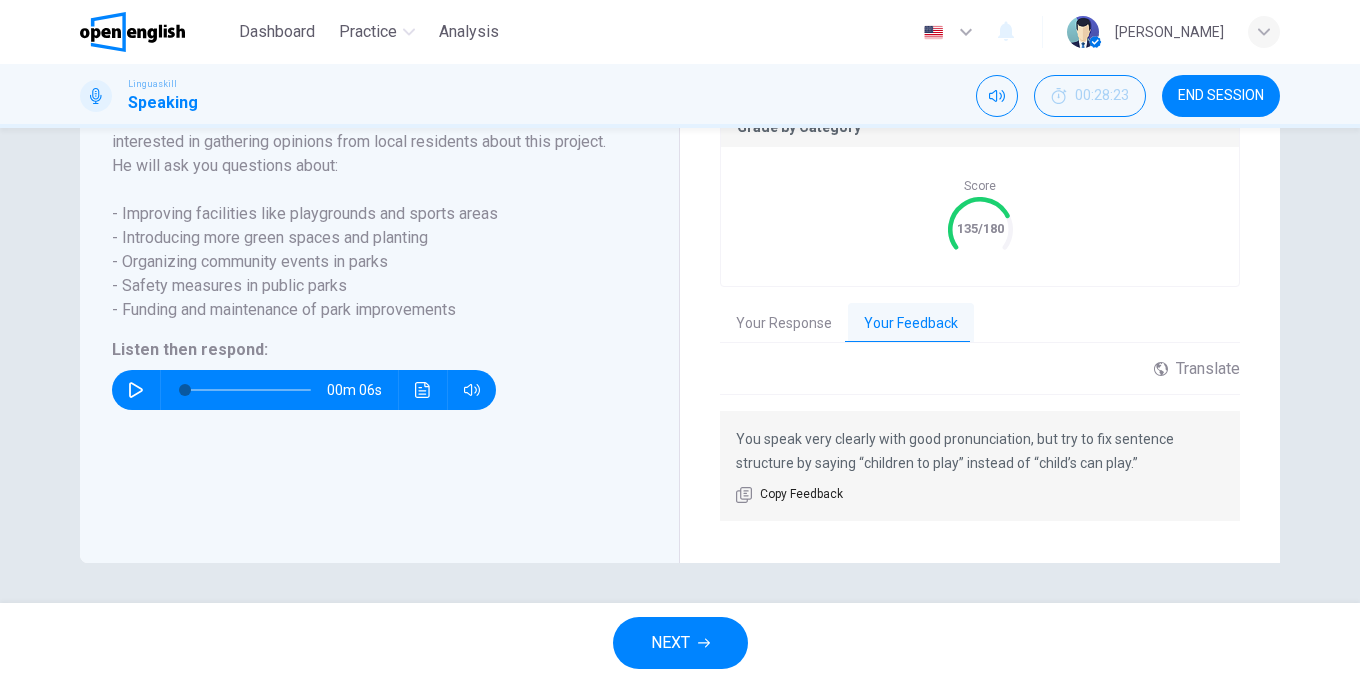 click on "NEXT" at bounding box center (680, 643) 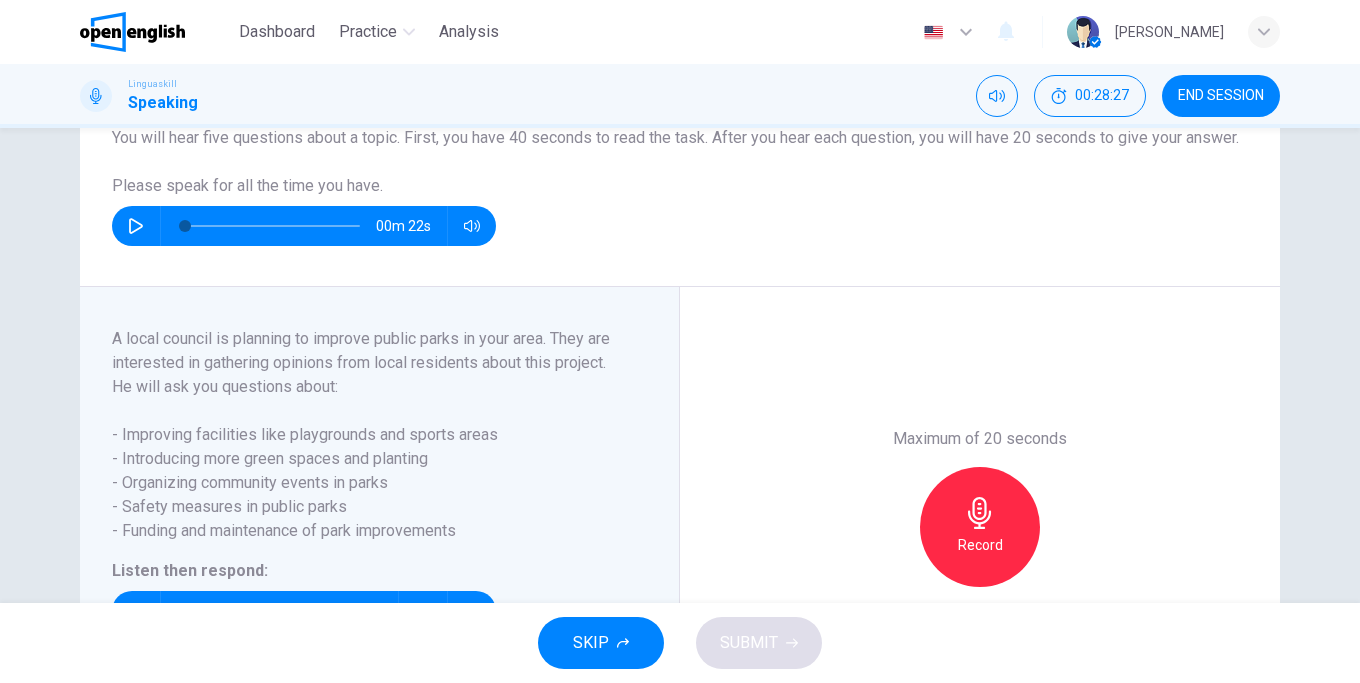 scroll, scrollTop: 284, scrollLeft: 0, axis: vertical 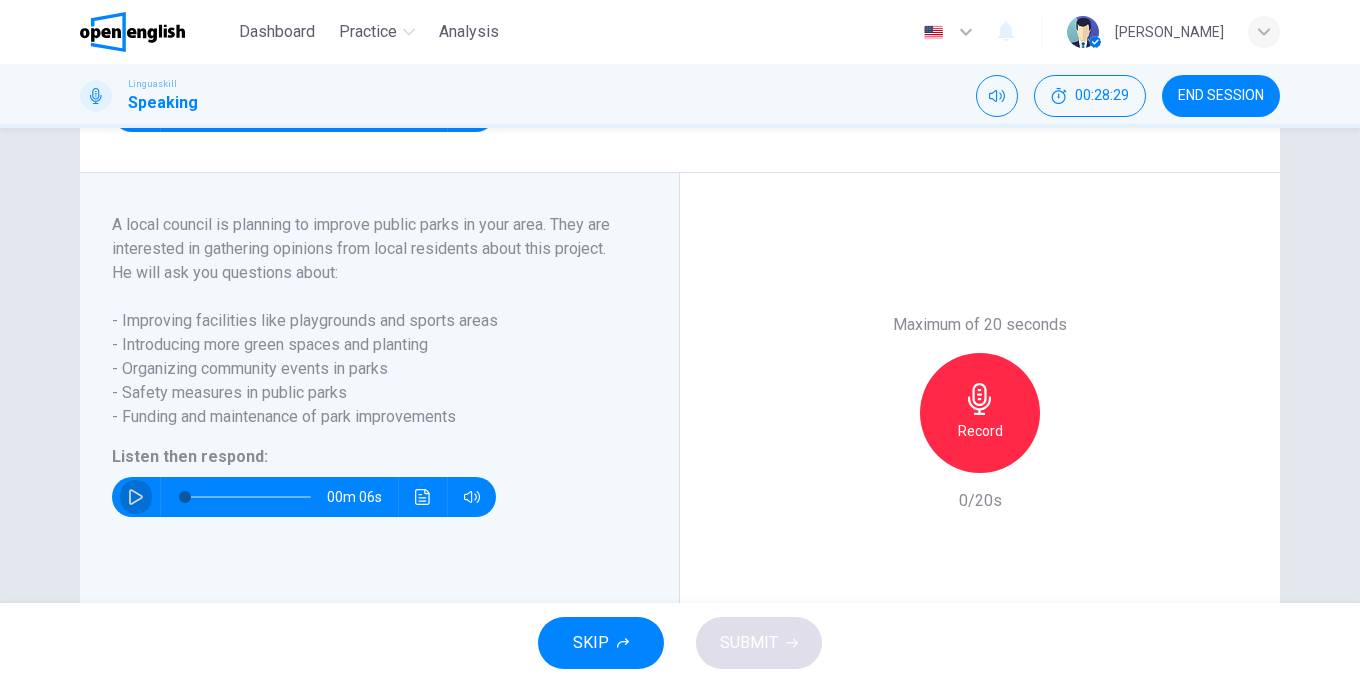 click 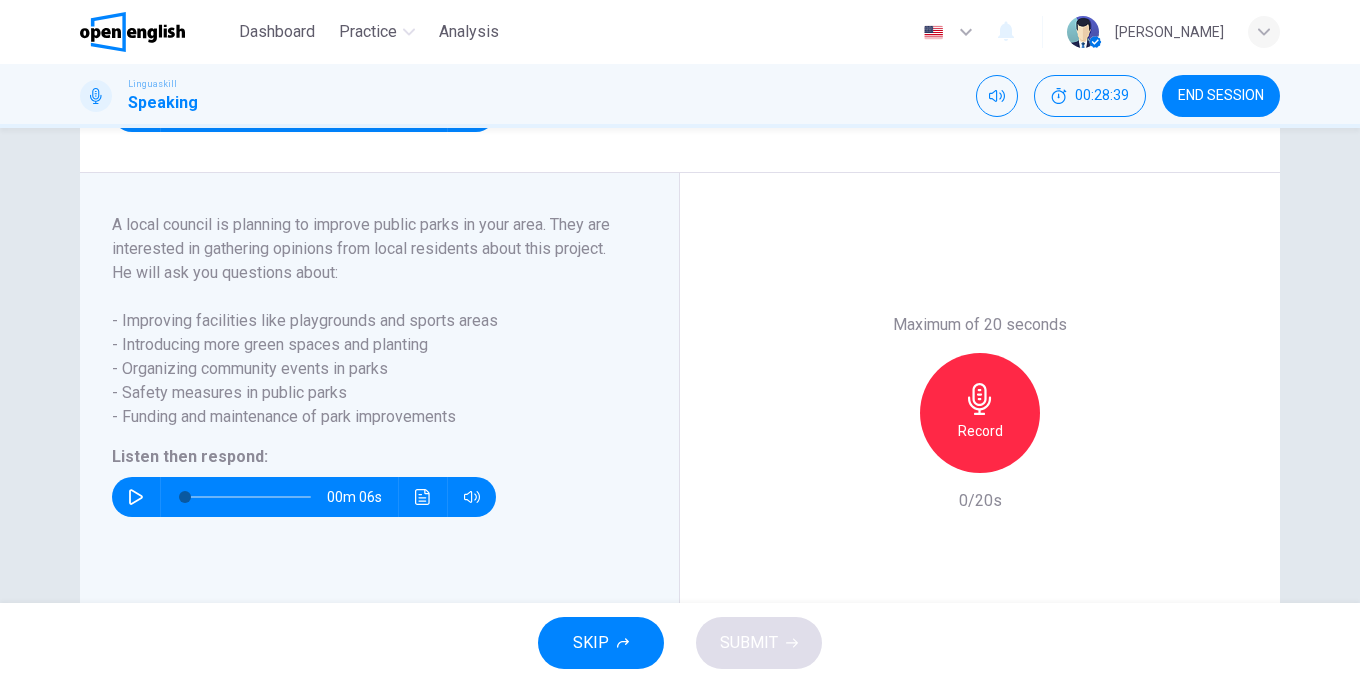 click on "00m 06s" at bounding box center [304, 497] 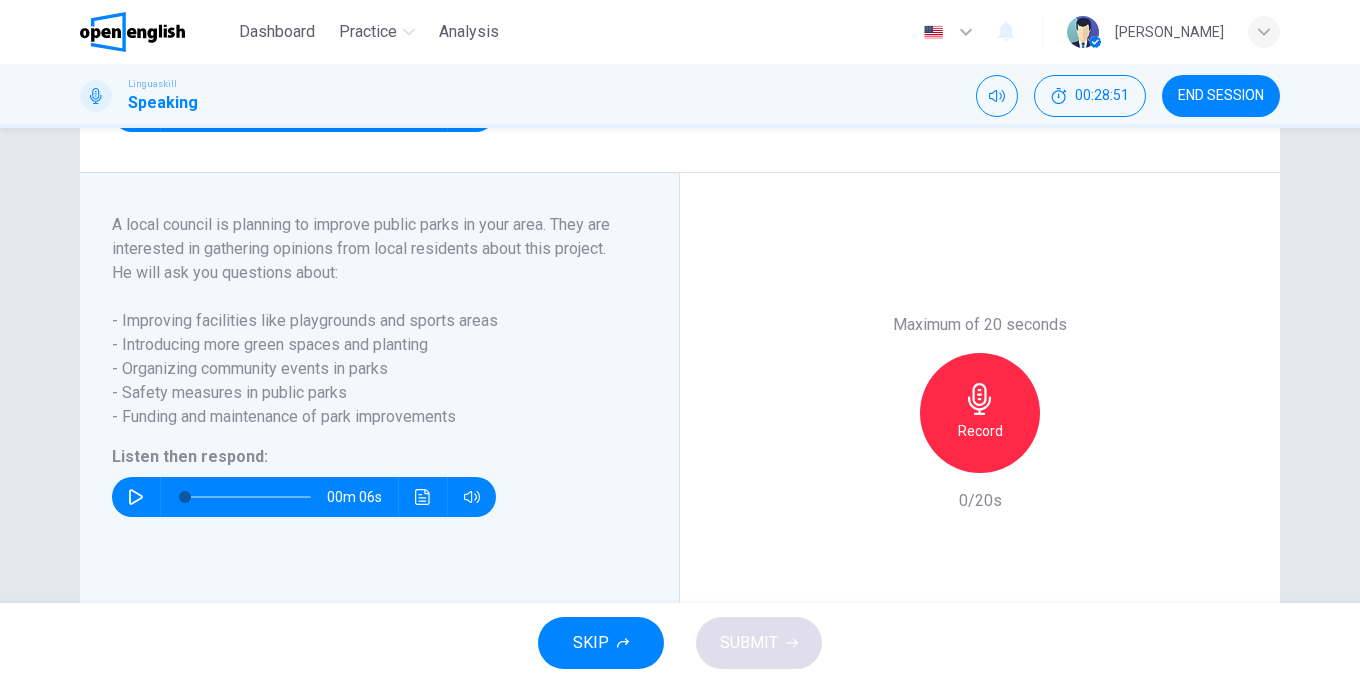 click on "Record" at bounding box center [980, 431] 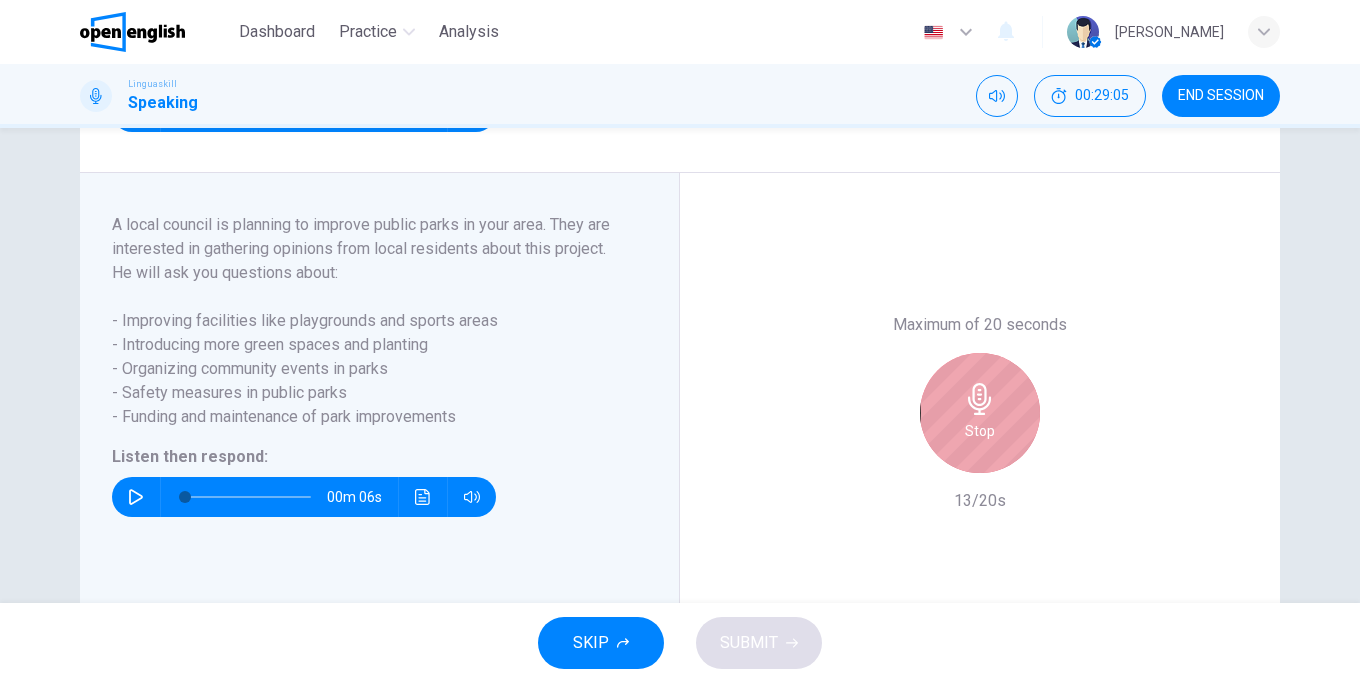 click on "Stop" at bounding box center [980, 413] 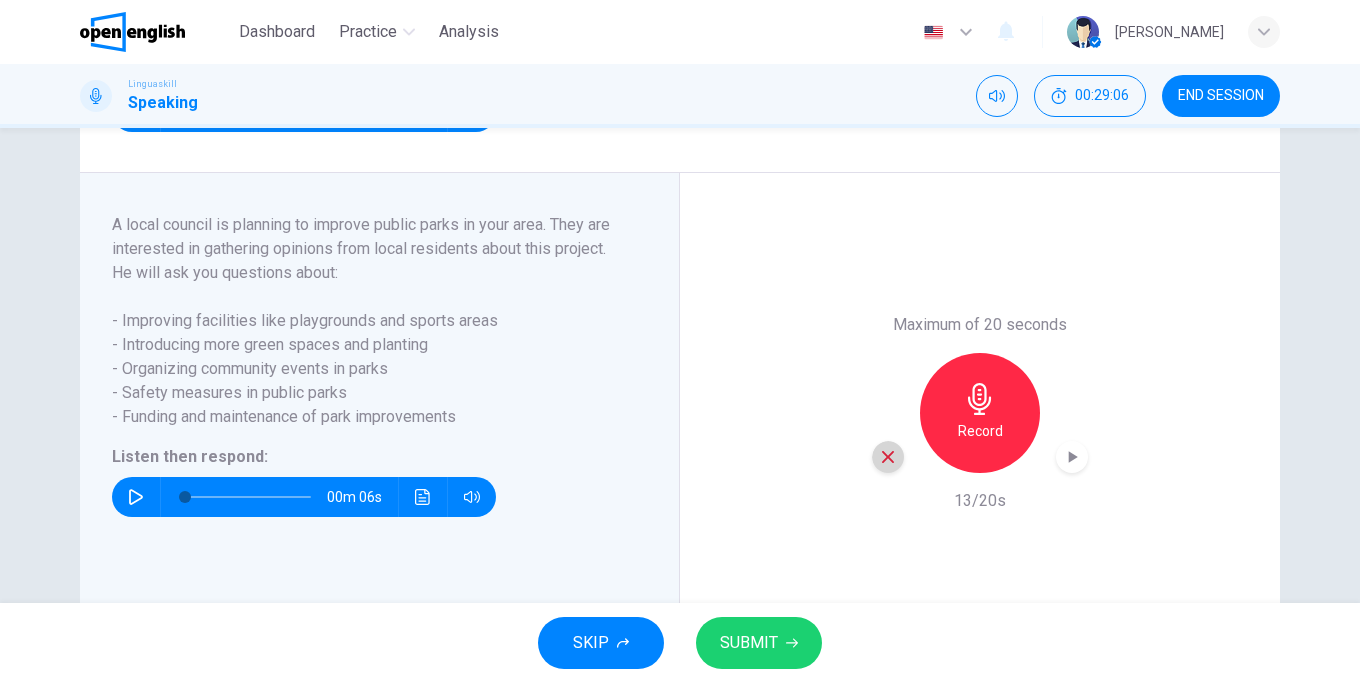 click 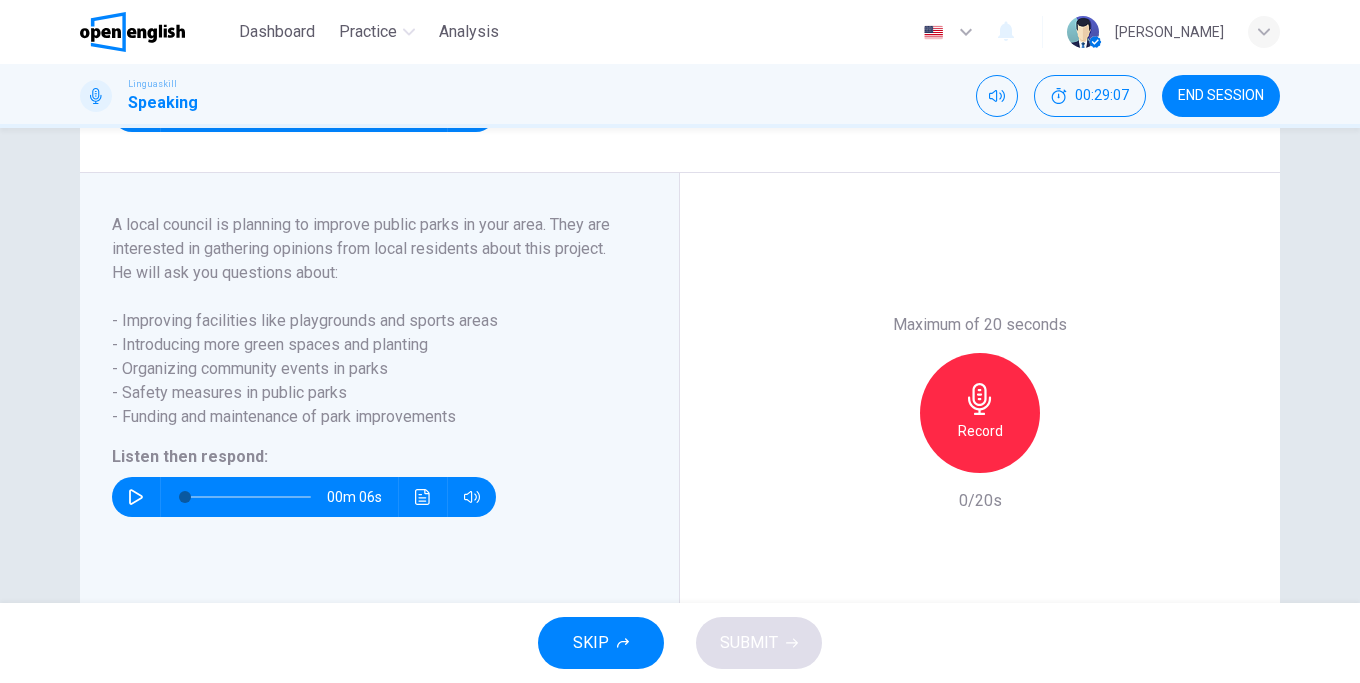 click 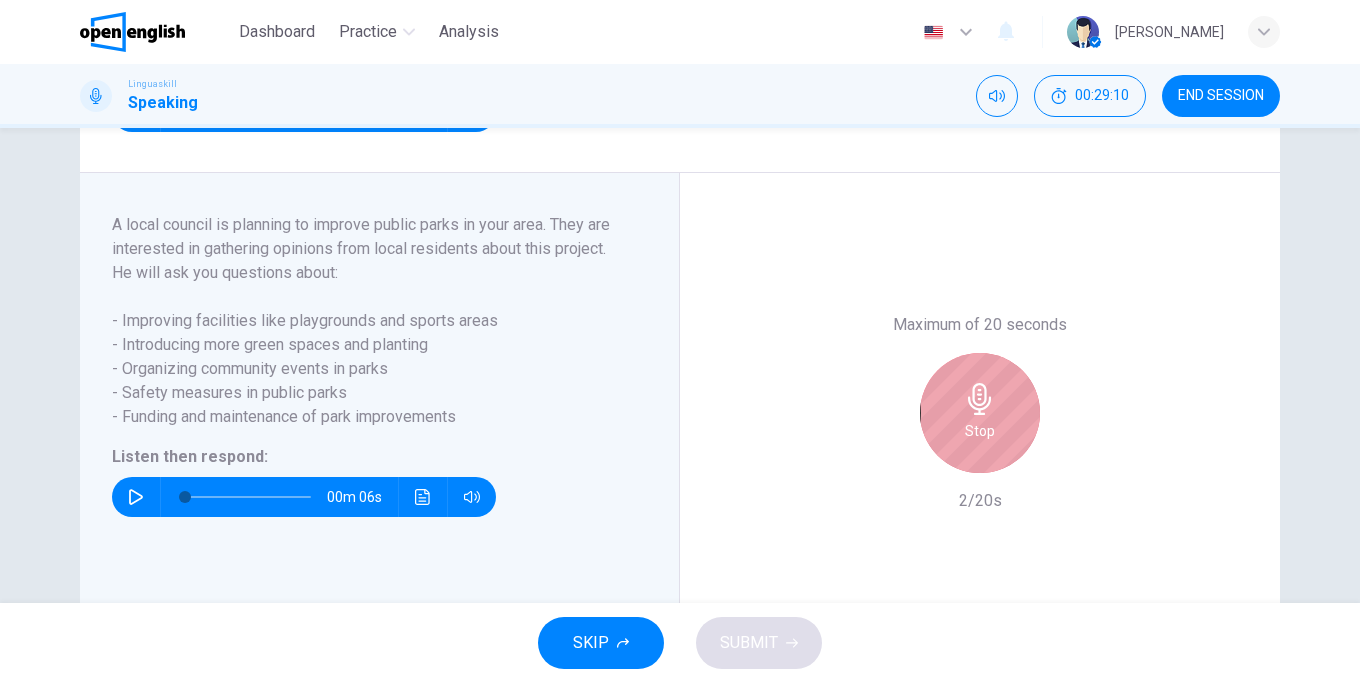 click 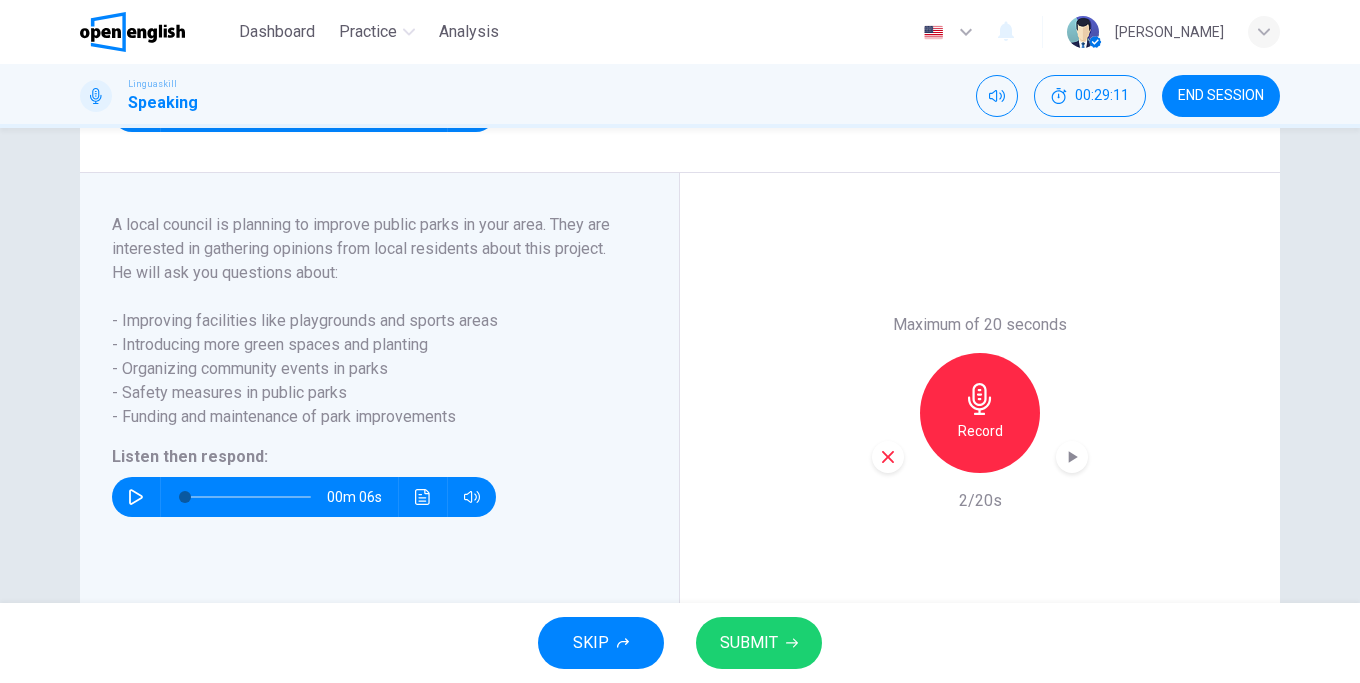 click 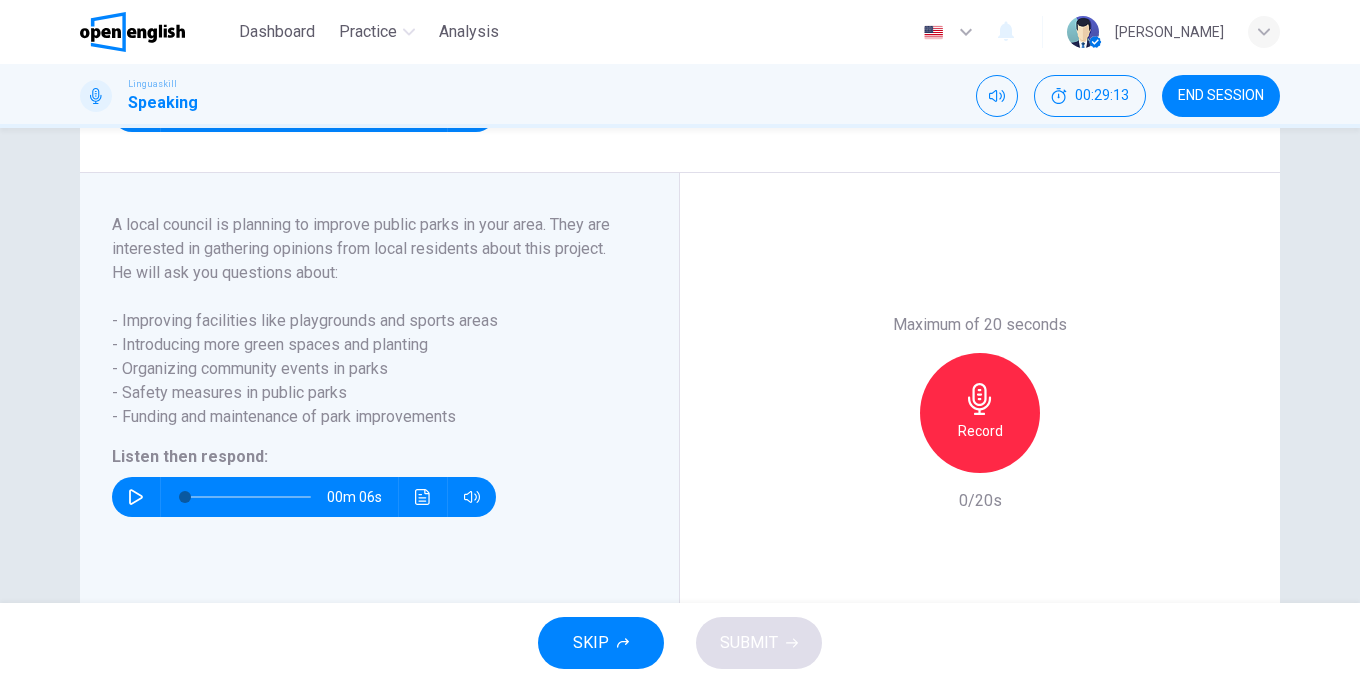 click on "00m 06s" at bounding box center [304, 497] 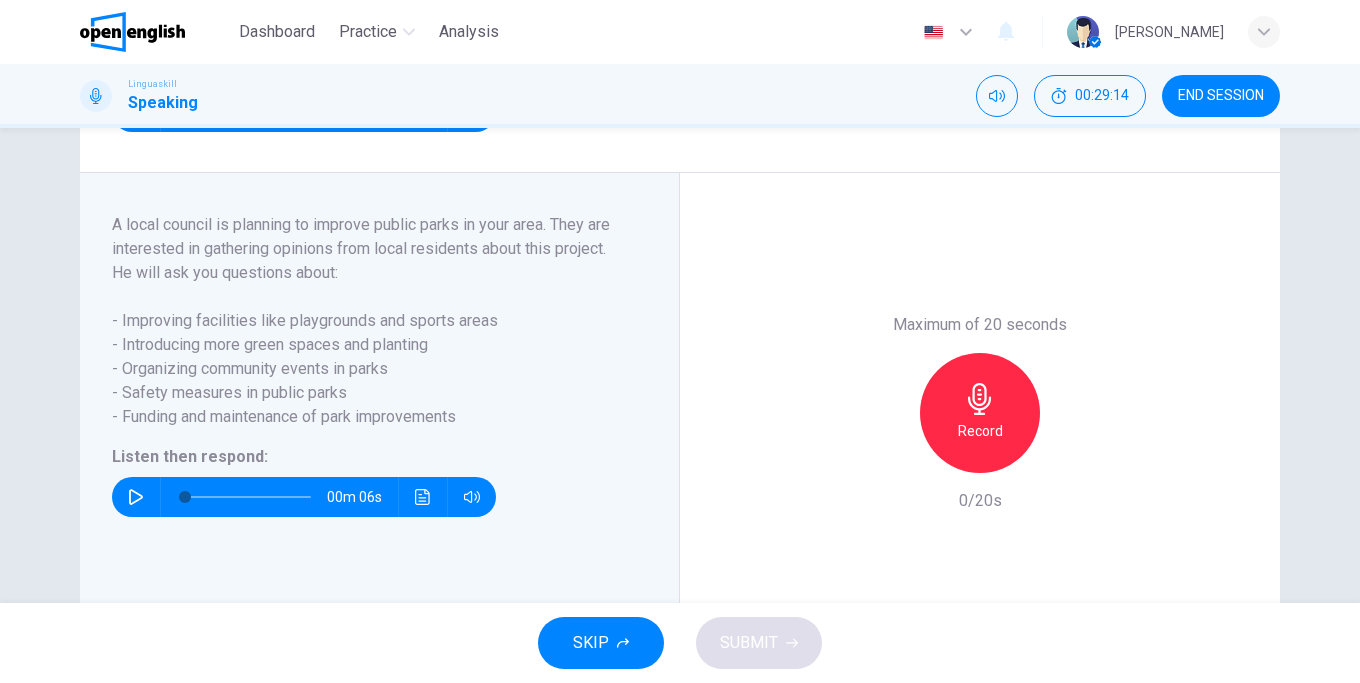 click at bounding box center [136, 497] 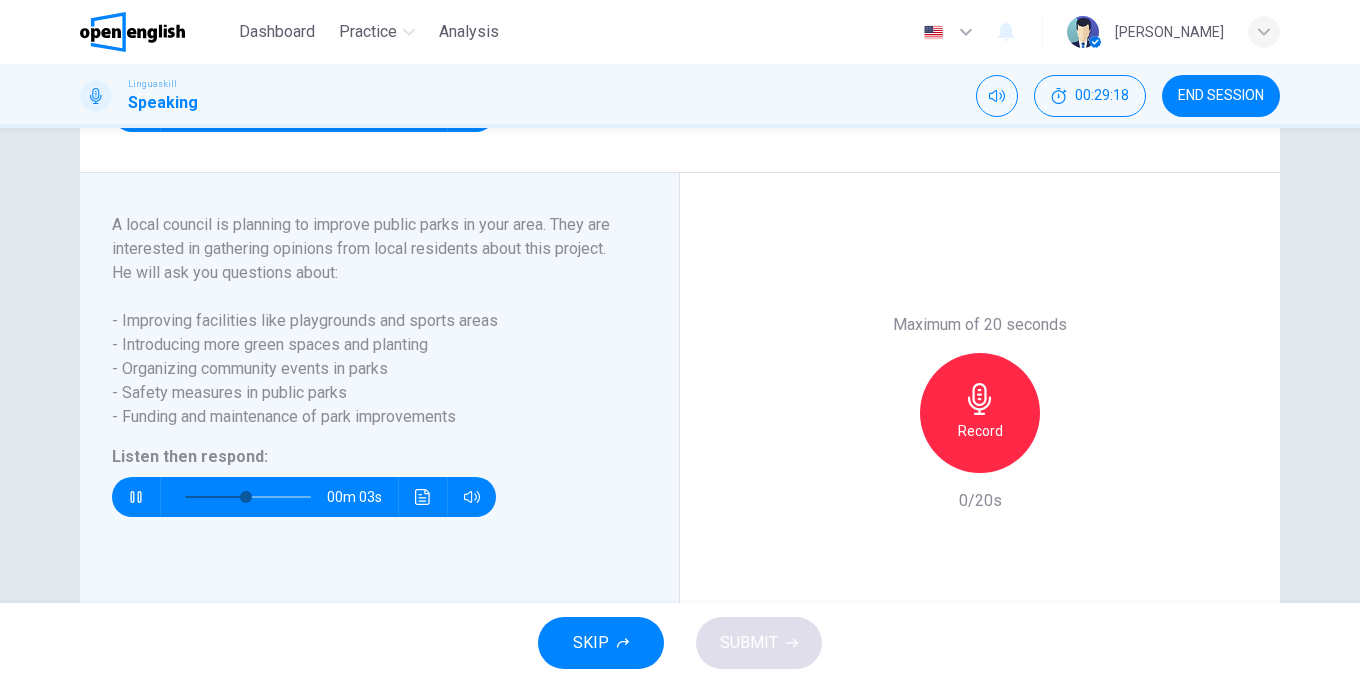 click 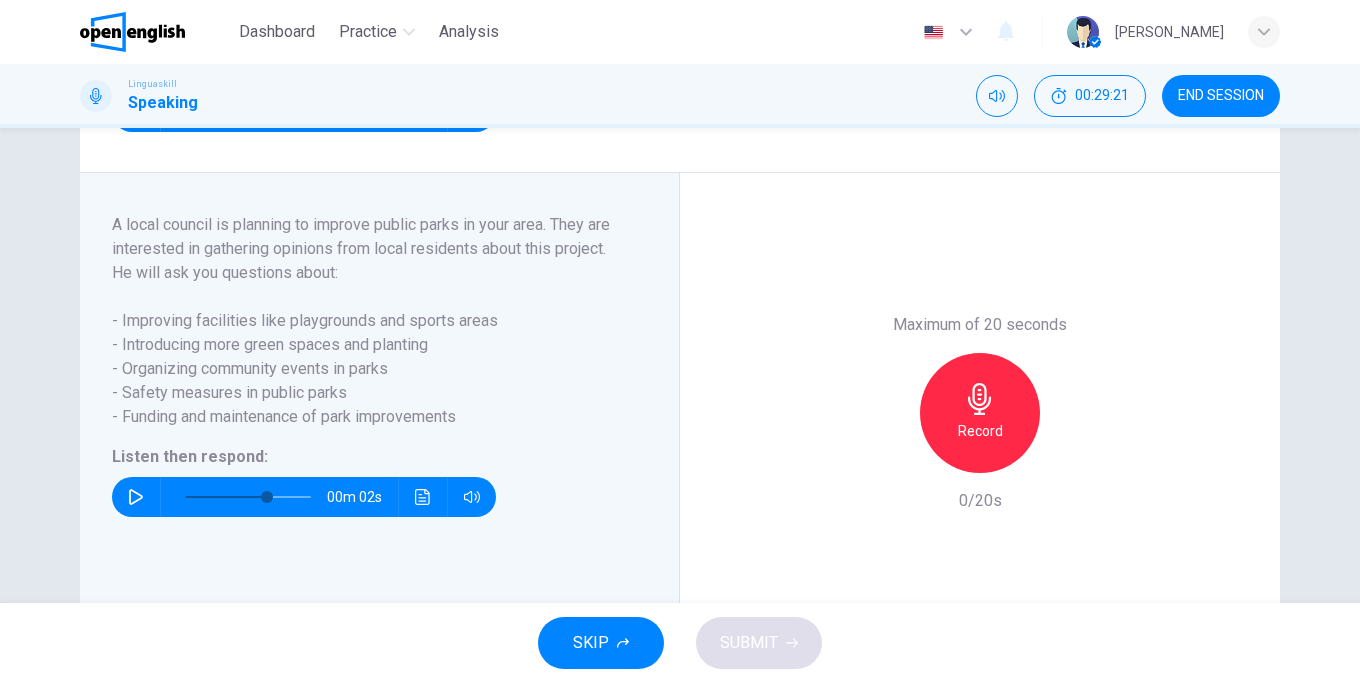 click 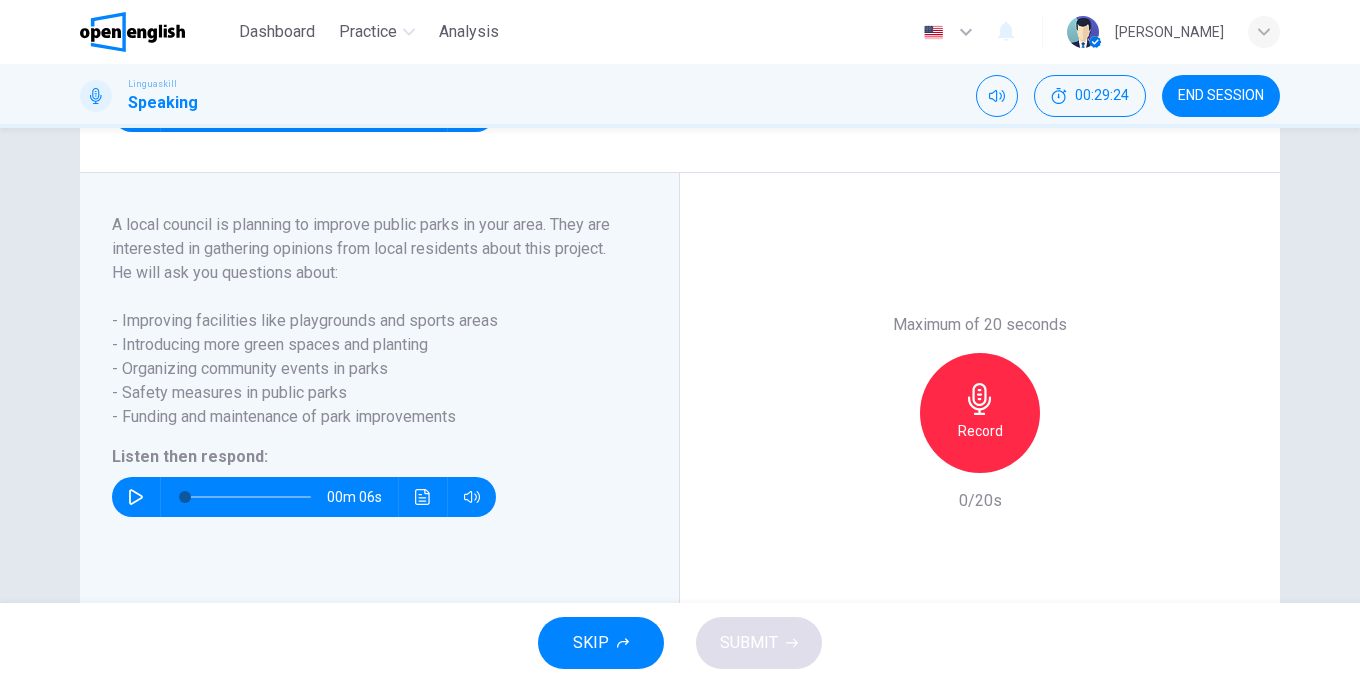 click 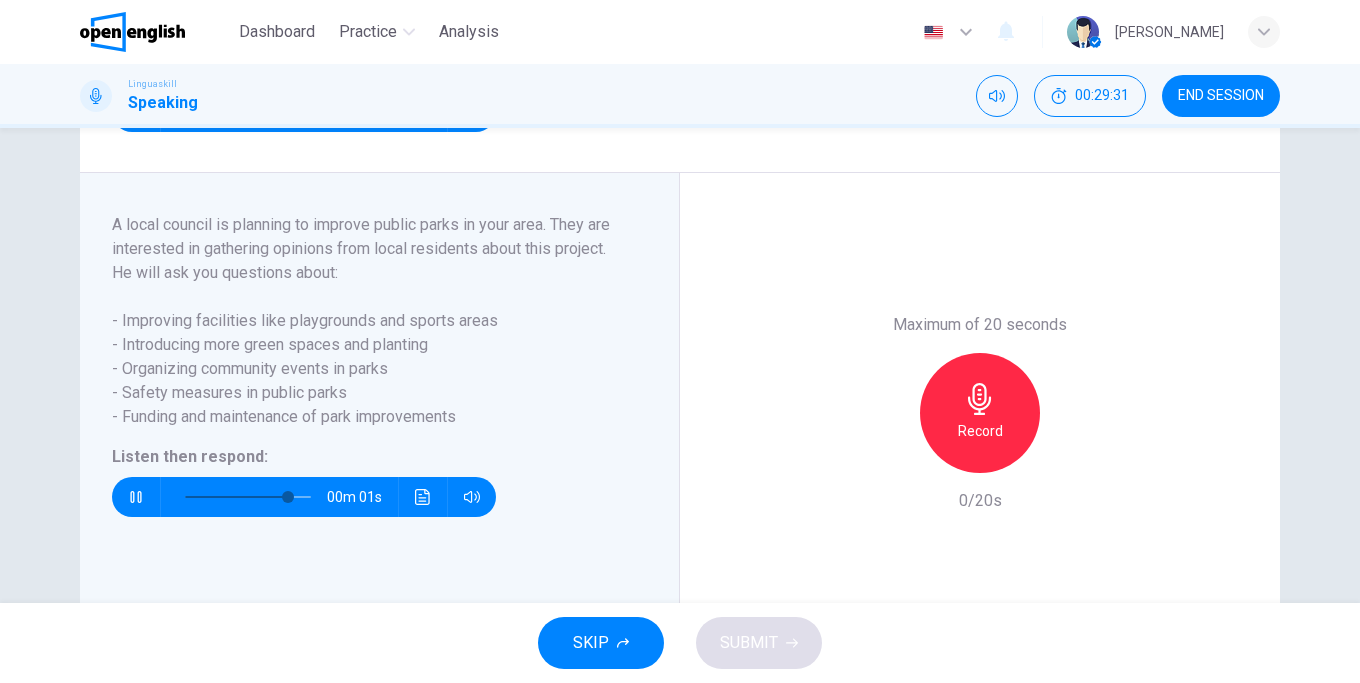 type on "*" 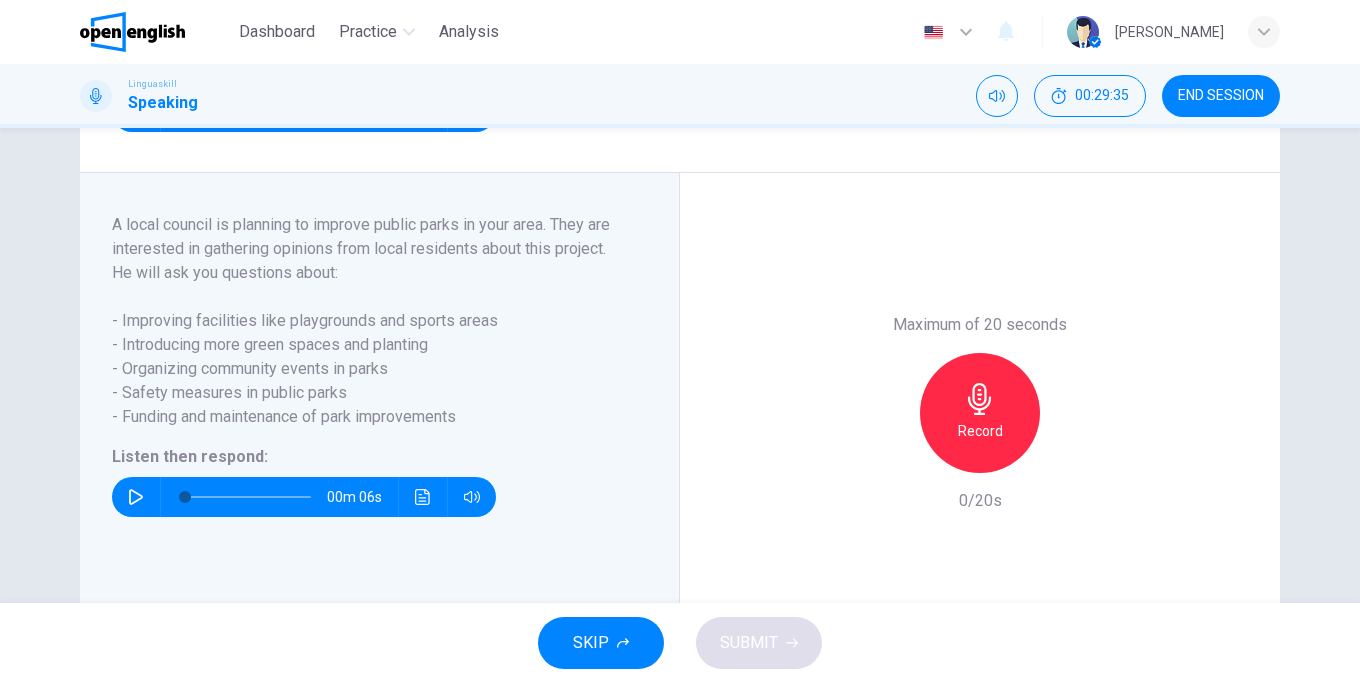 click 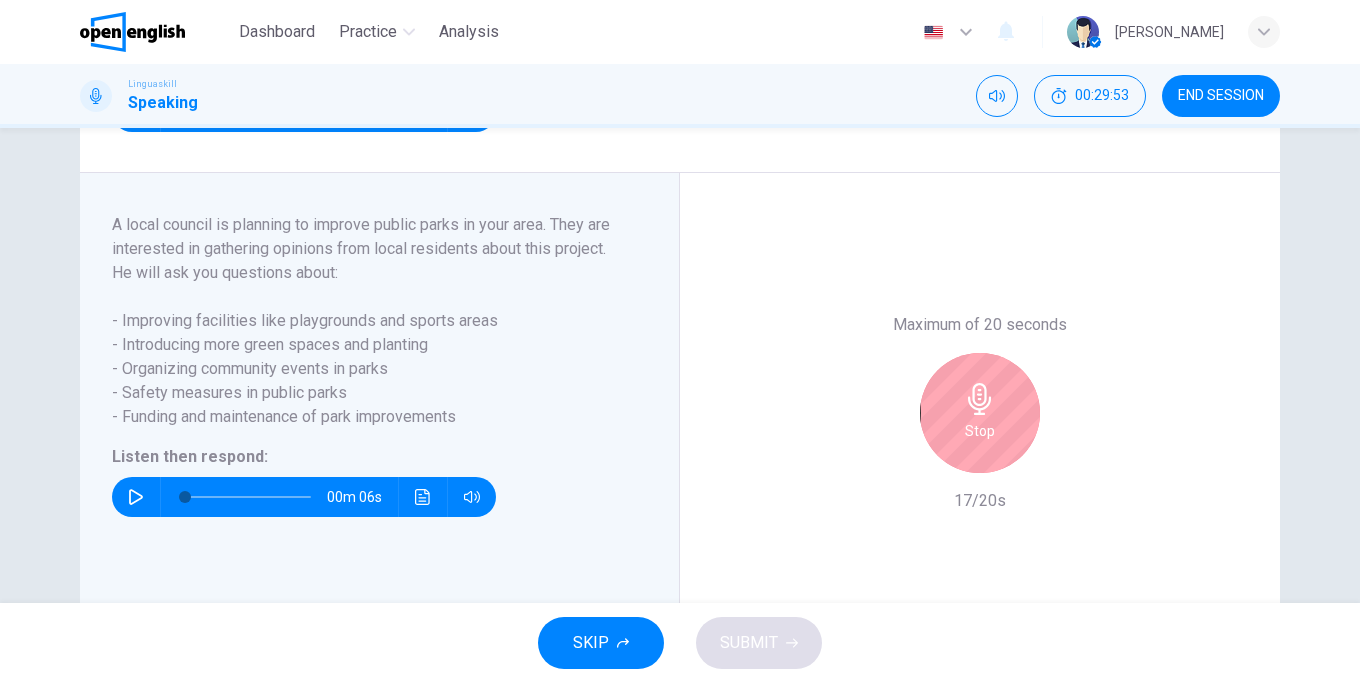 click 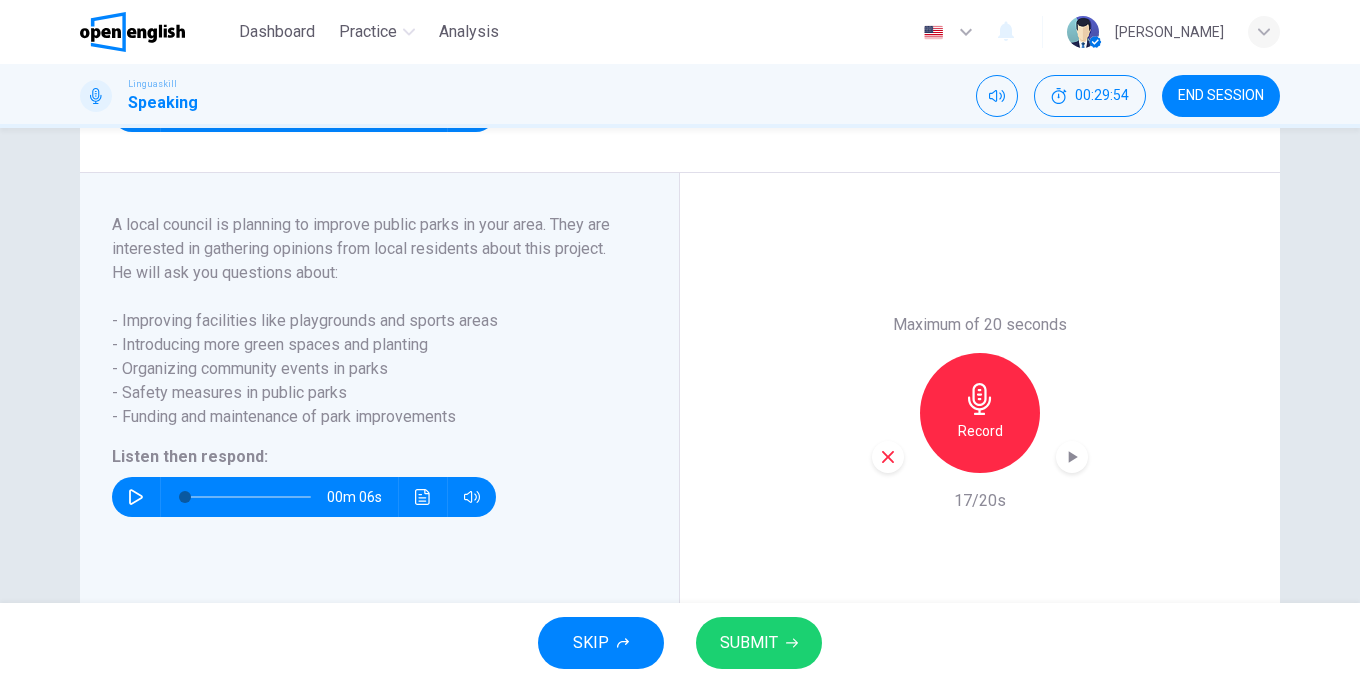 click 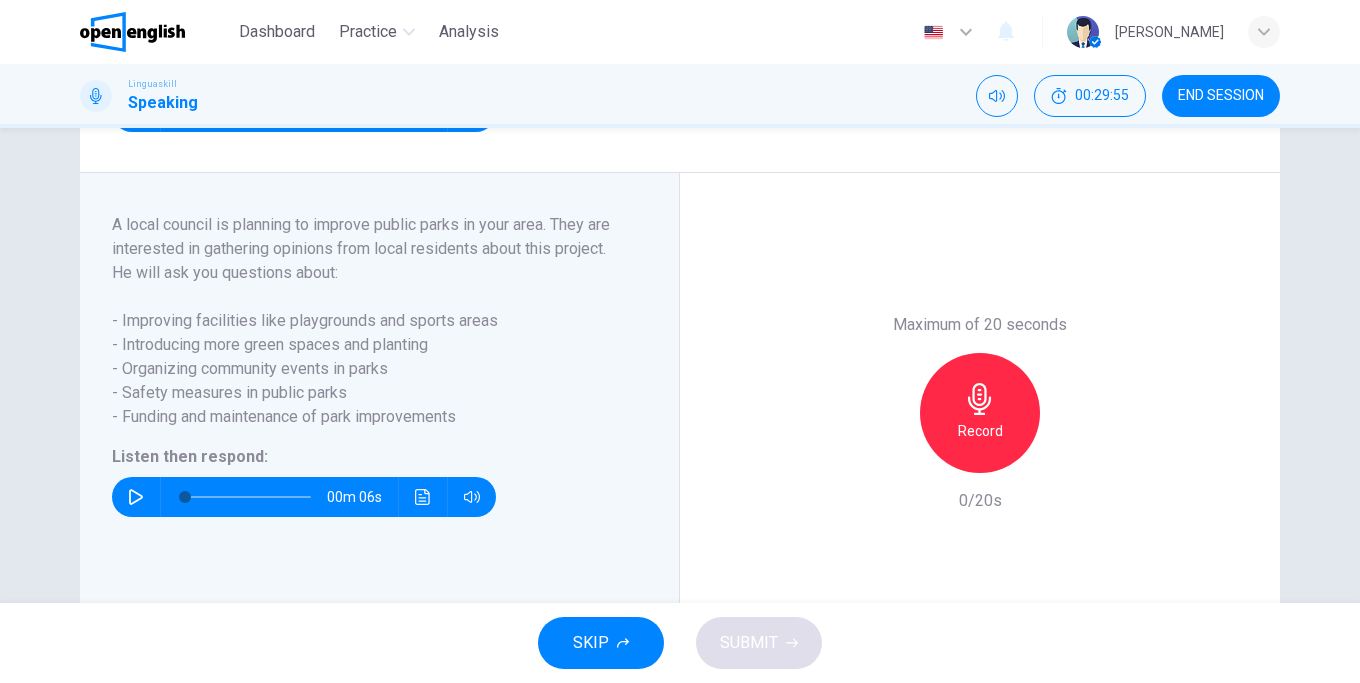 click on "Record" at bounding box center (980, 431) 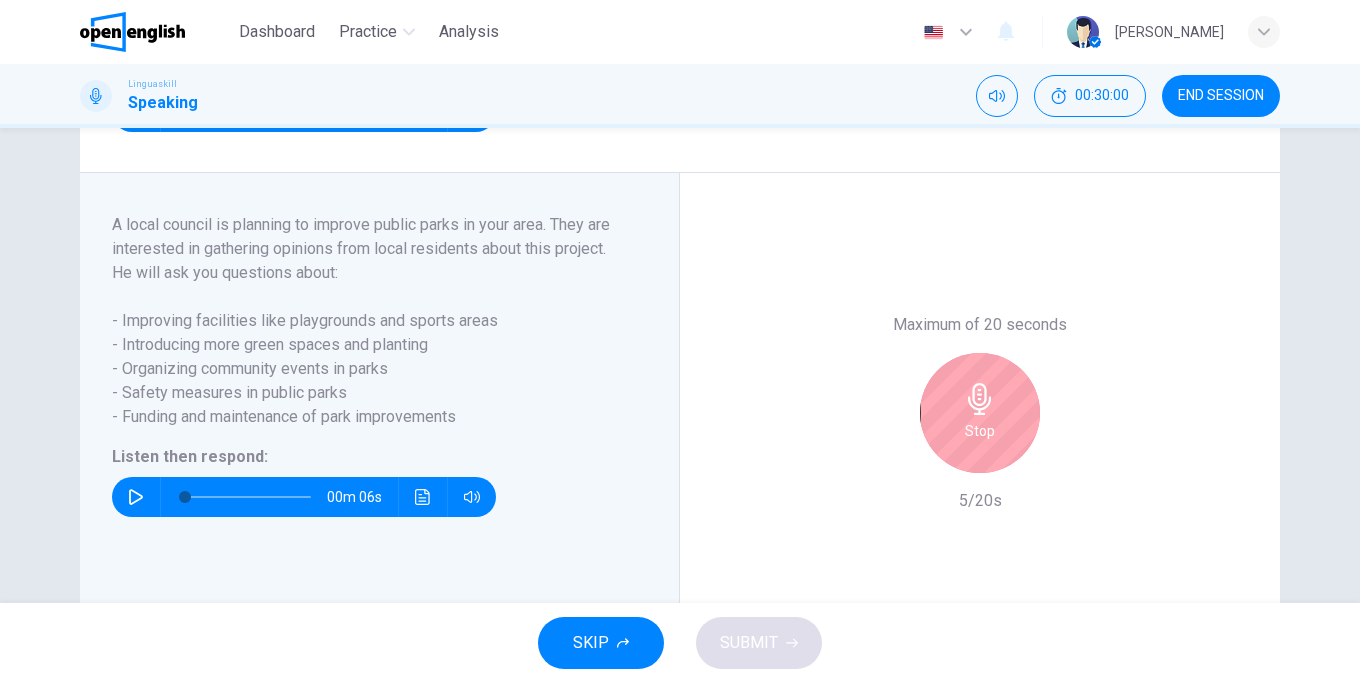 click on "Stop" at bounding box center [980, 413] 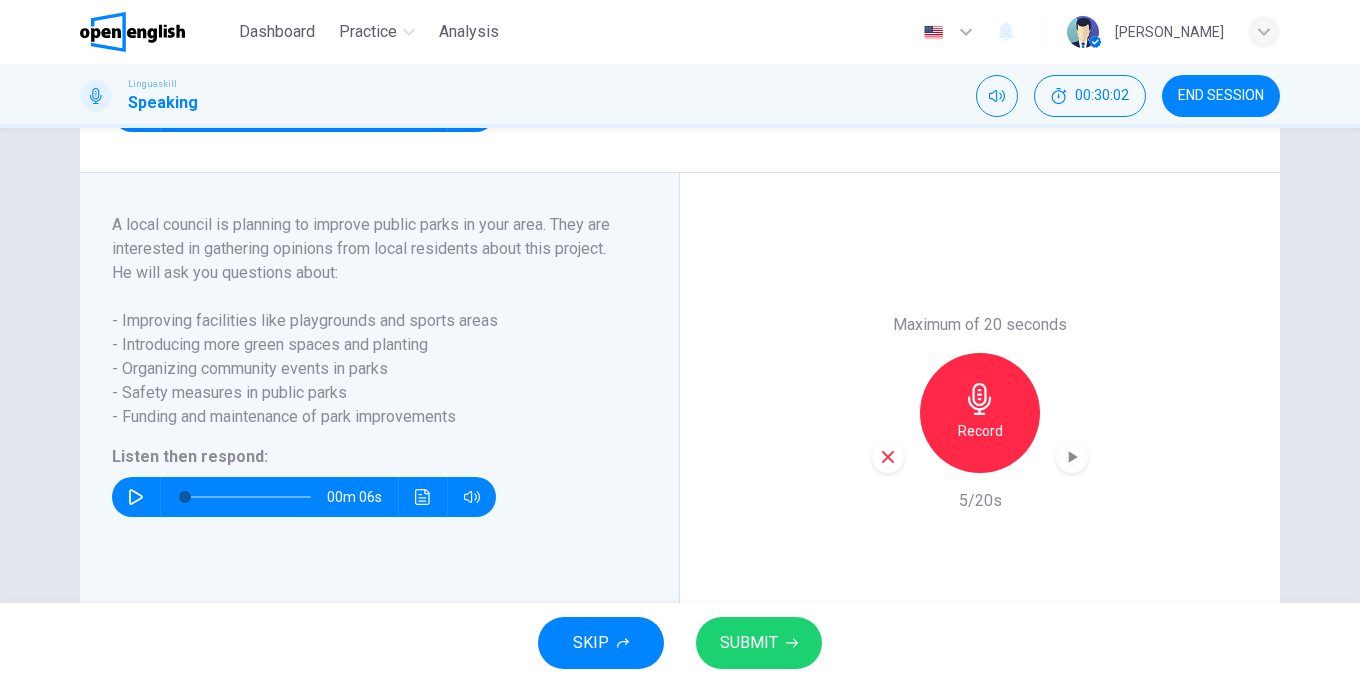 click on "Record" at bounding box center (980, 413) 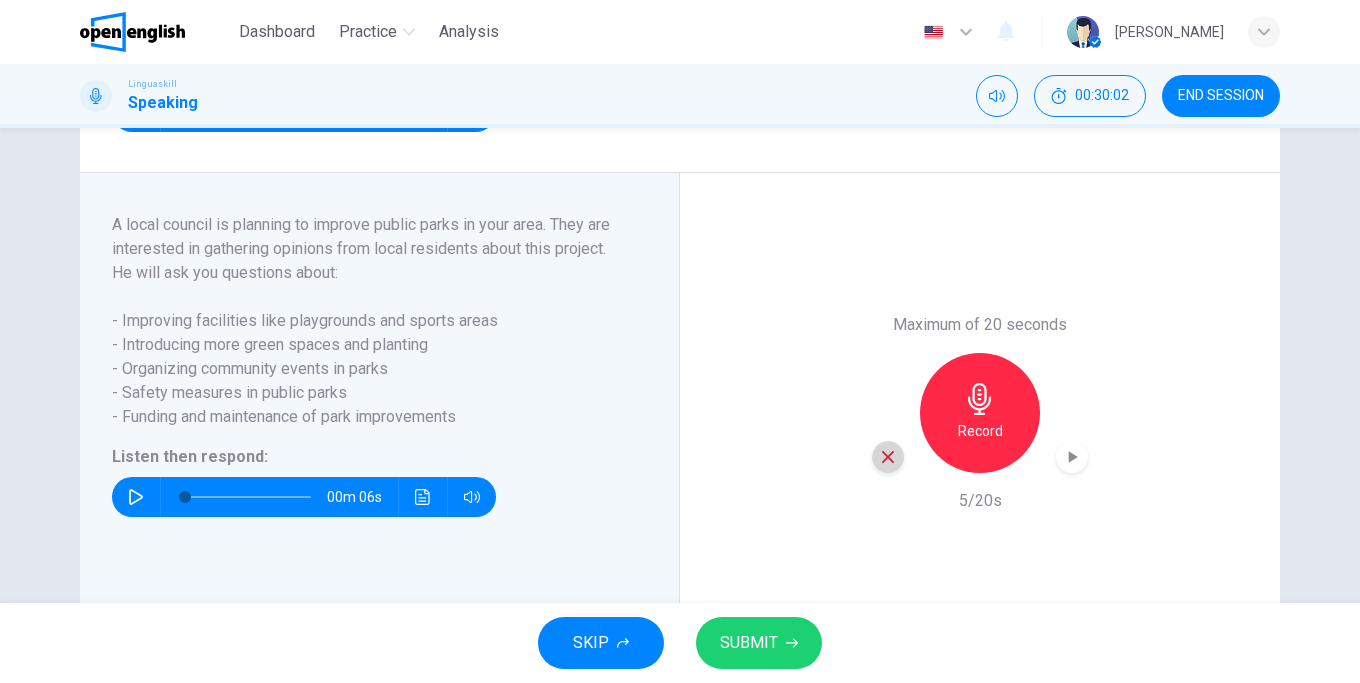 click 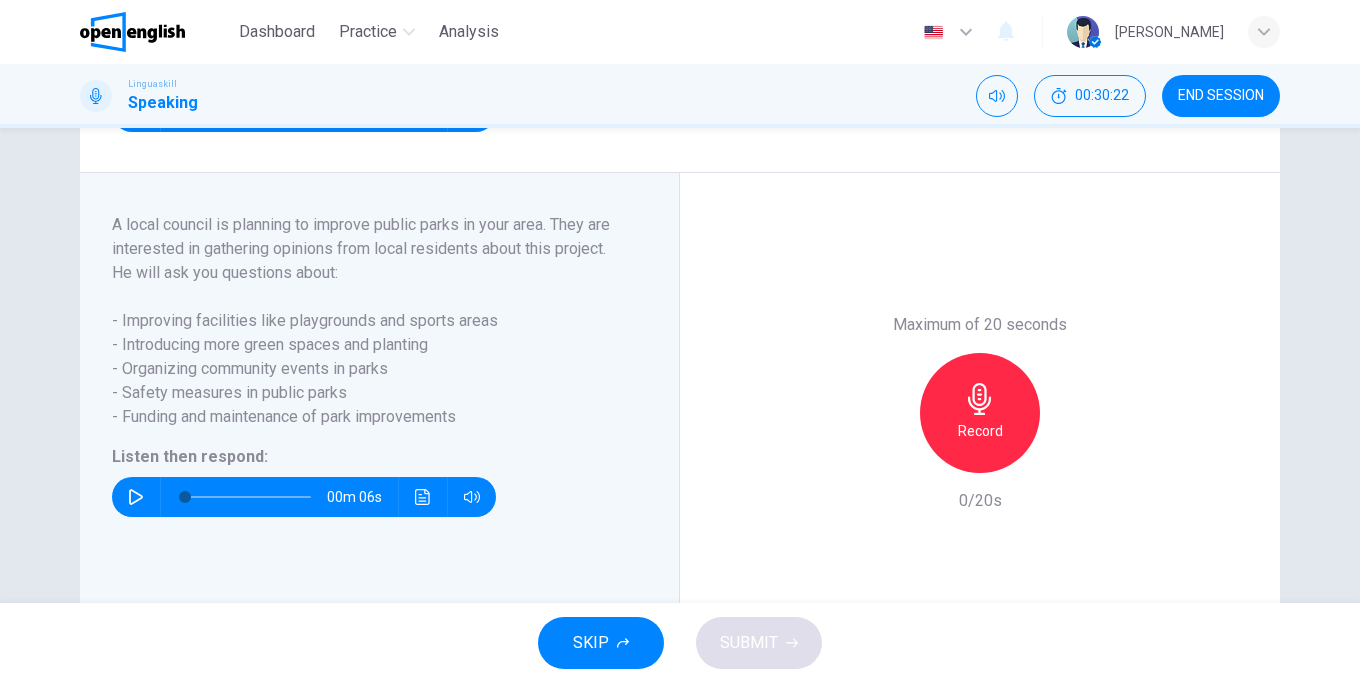 click on "Record" at bounding box center (980, 431) 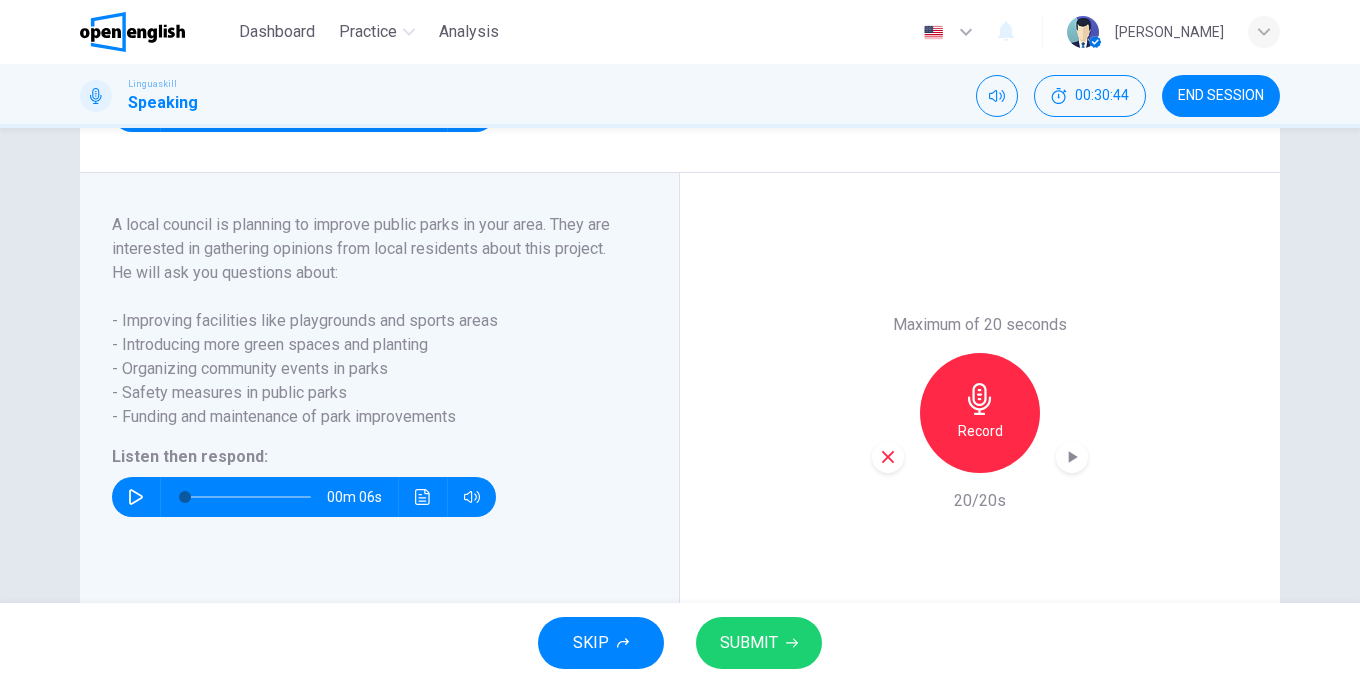 click 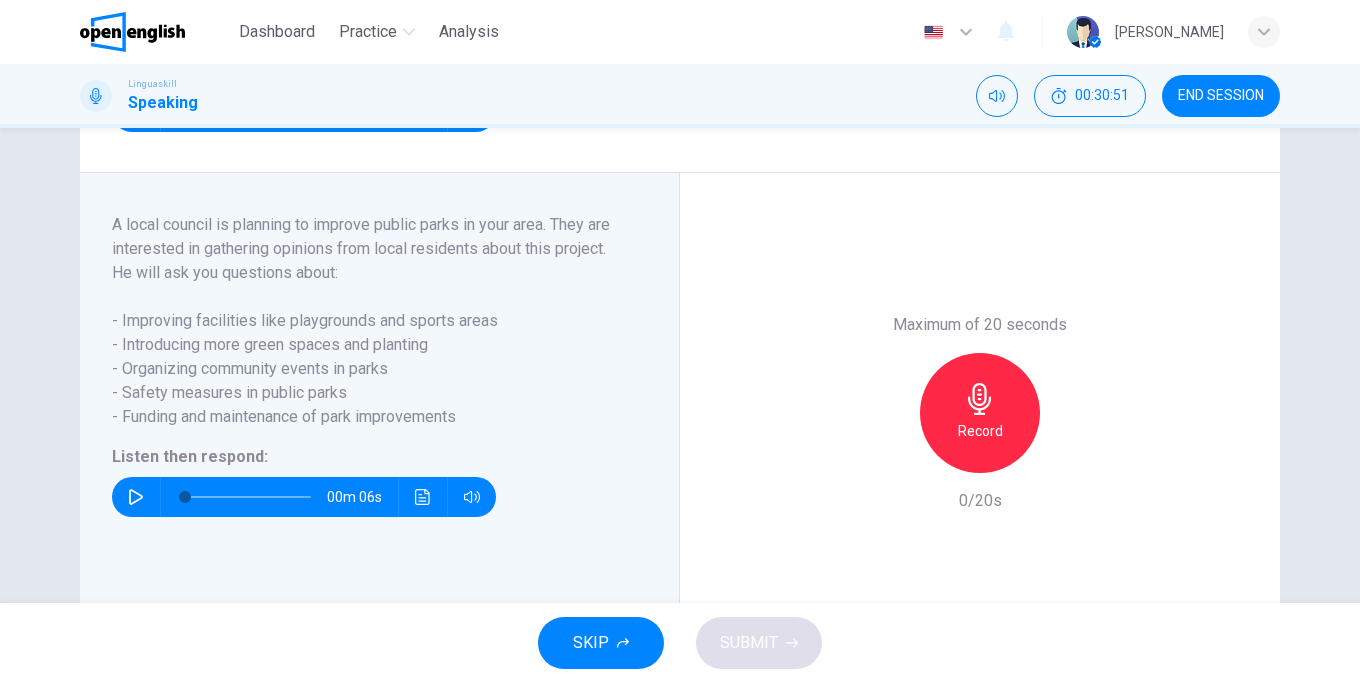 click on "Record" at bounding box center (980, 431) 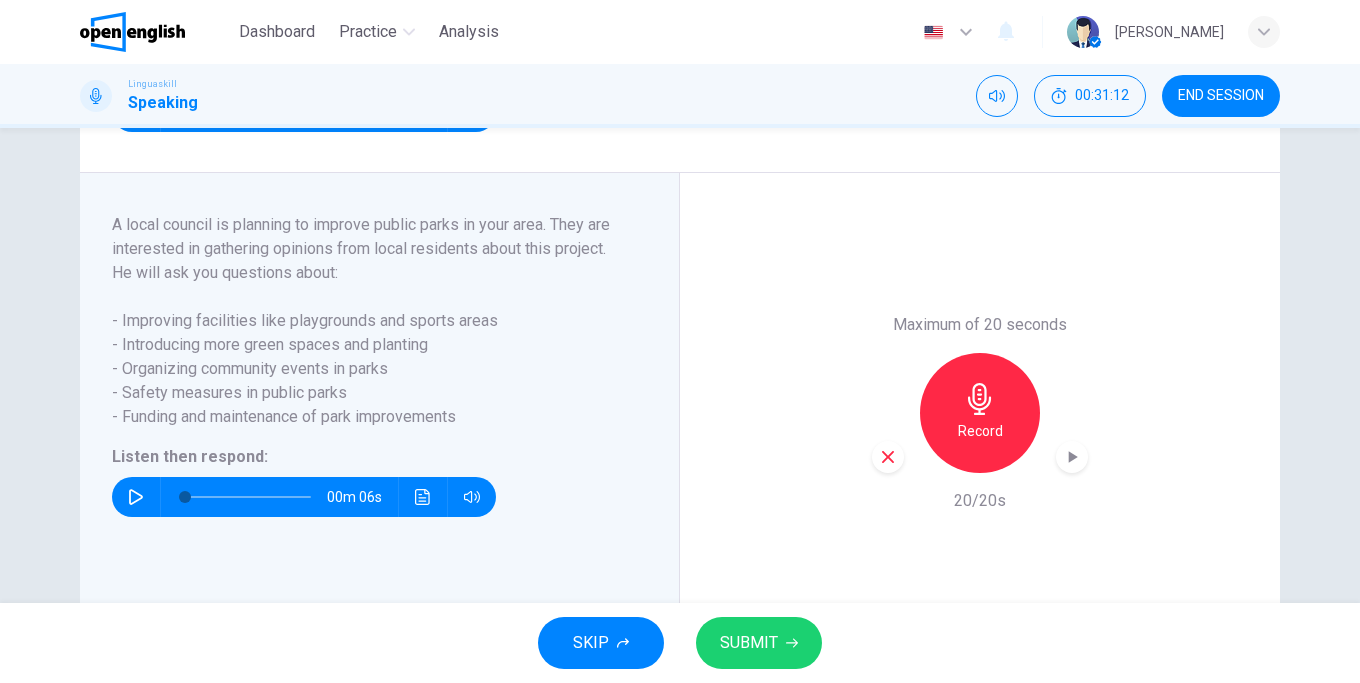 click on "Record" at bounding box center [980, 413] 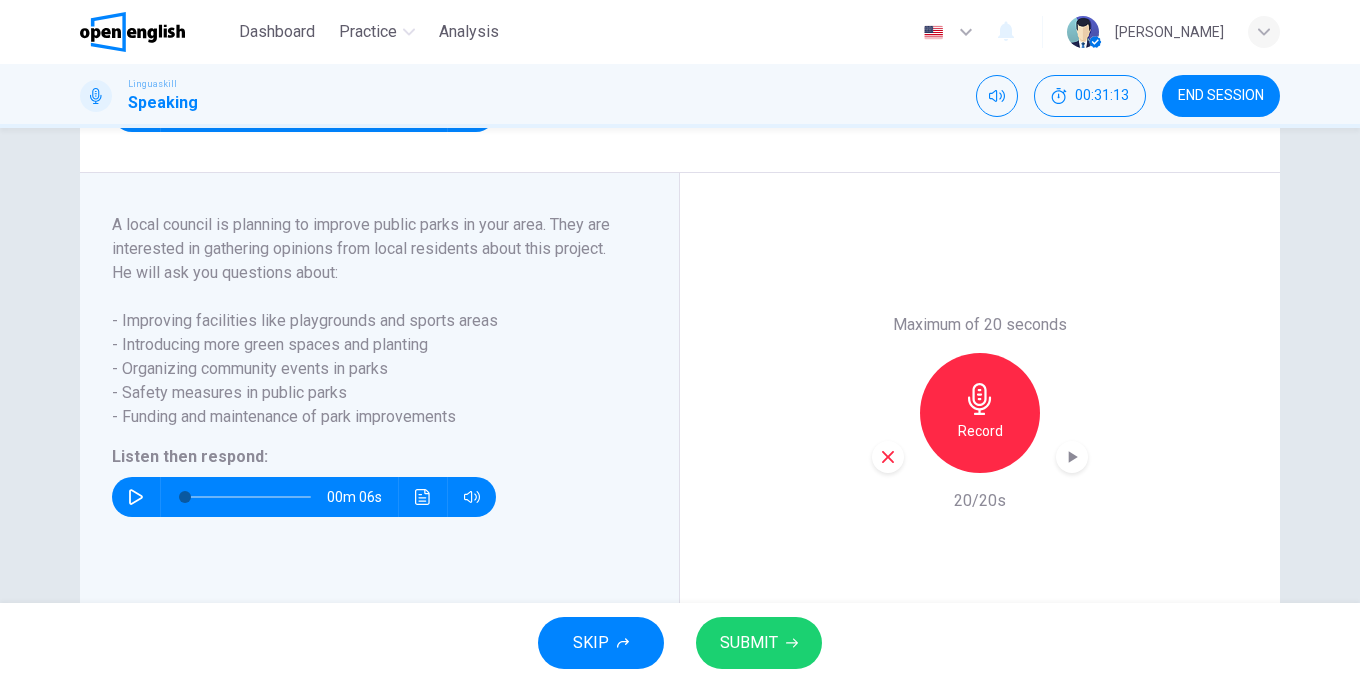 click at bounding box center [888, 457] 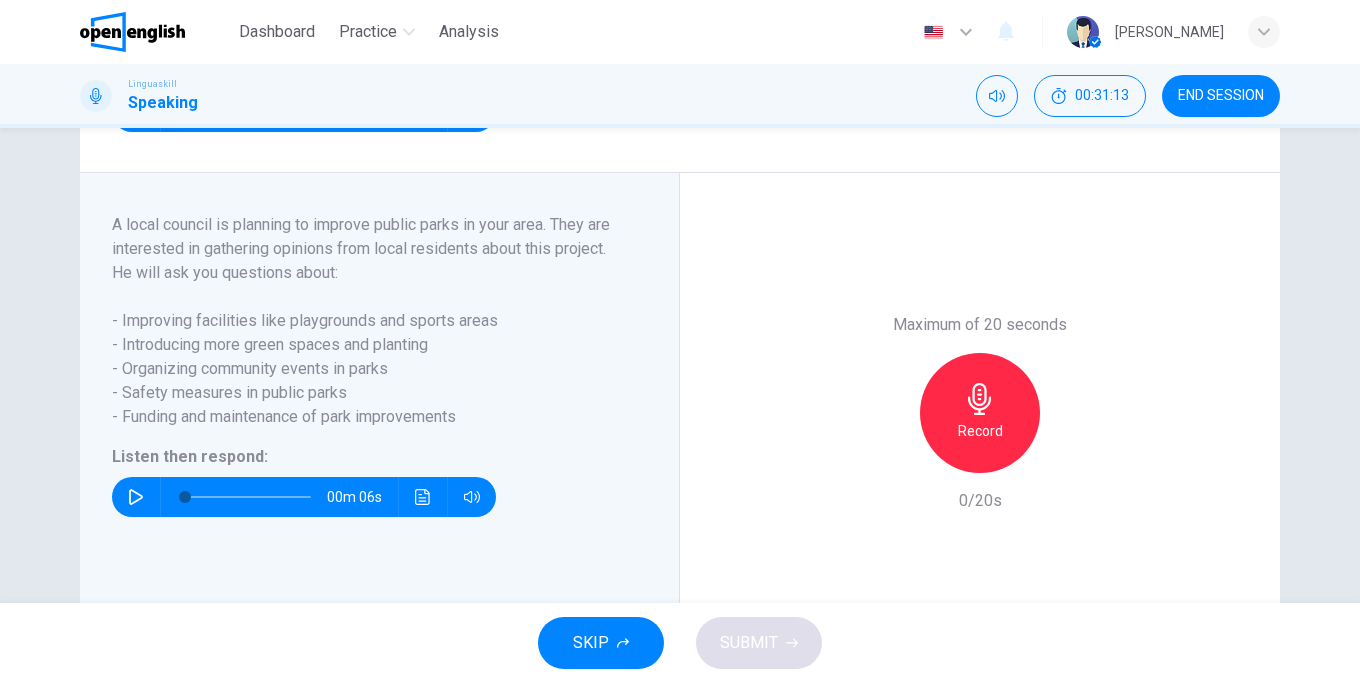 click on "Record" at bounding box center [980, 413] 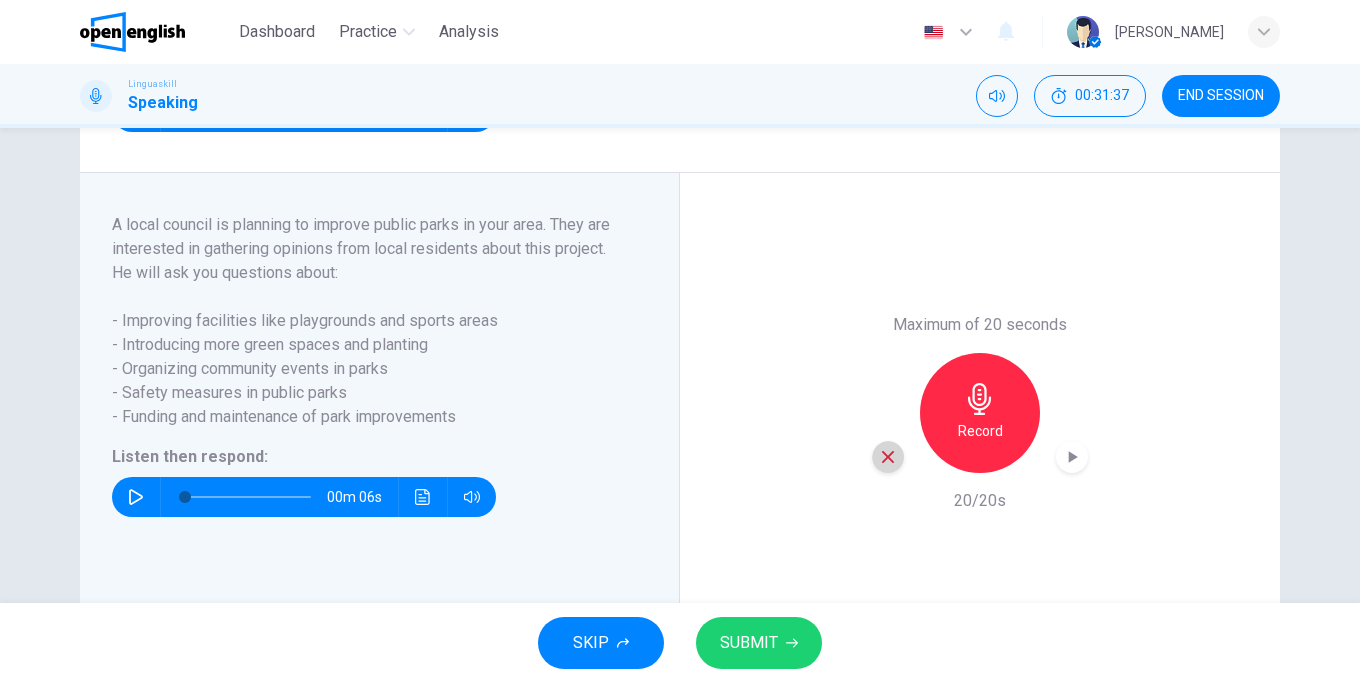 drag, startPoint x: 884, startPoint y: 488, endPoint x: 971, endPoint y: 468, distance: 89.26926 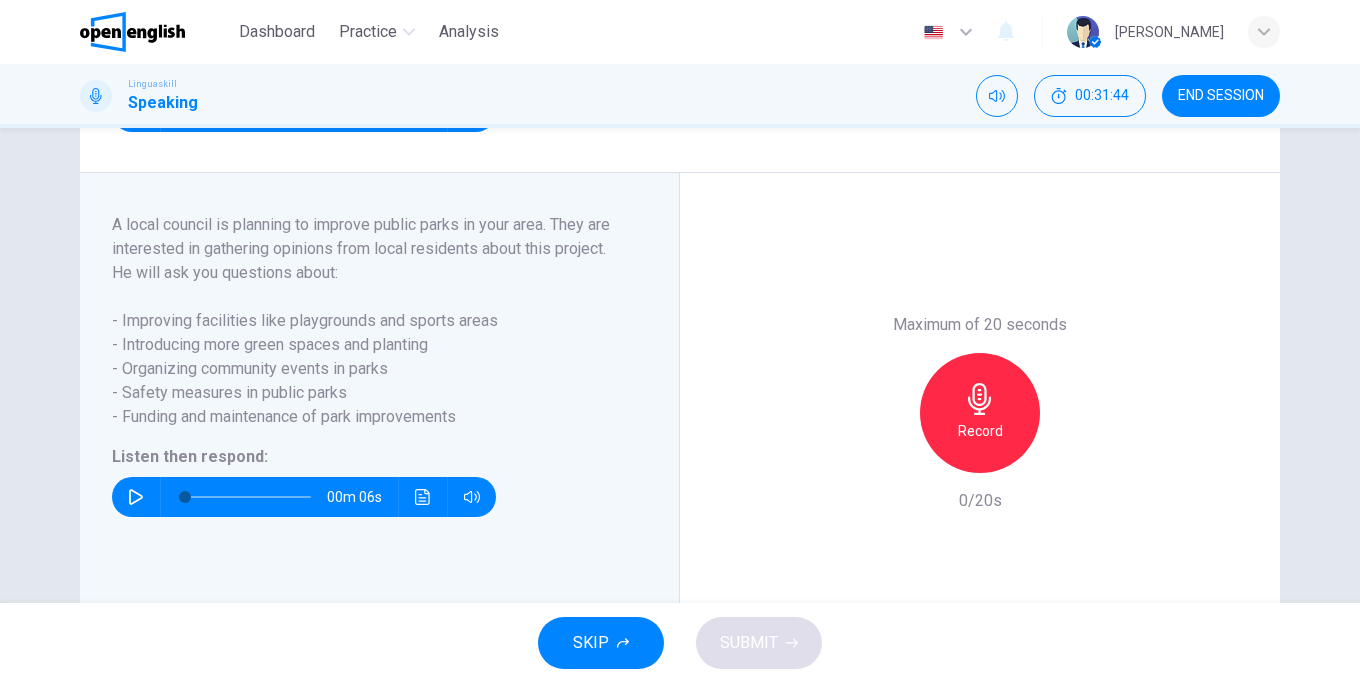 click 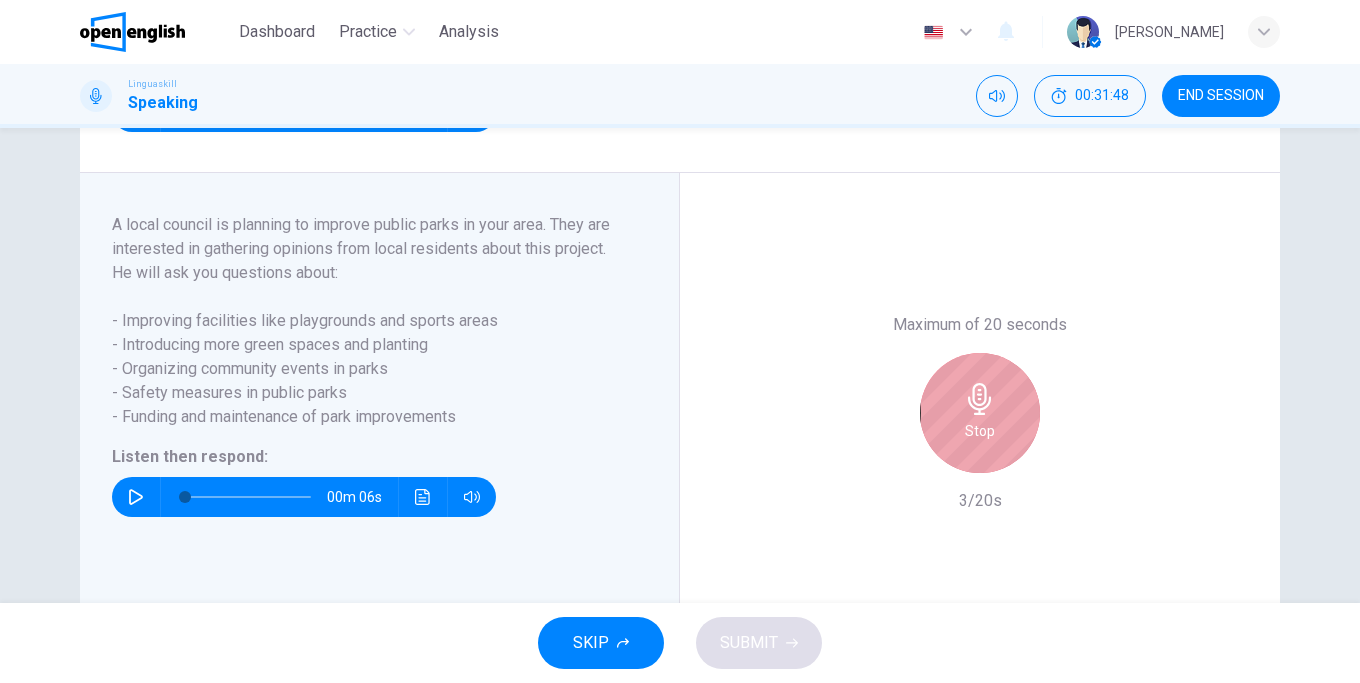 click 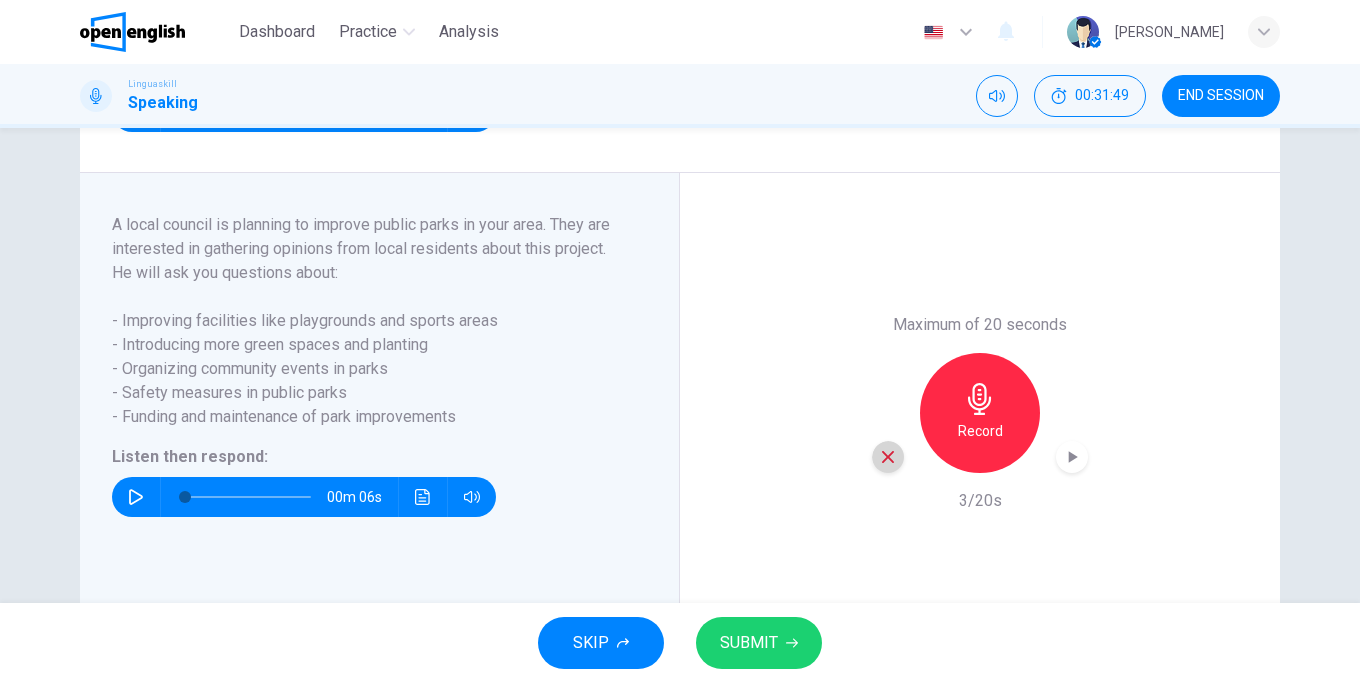 click 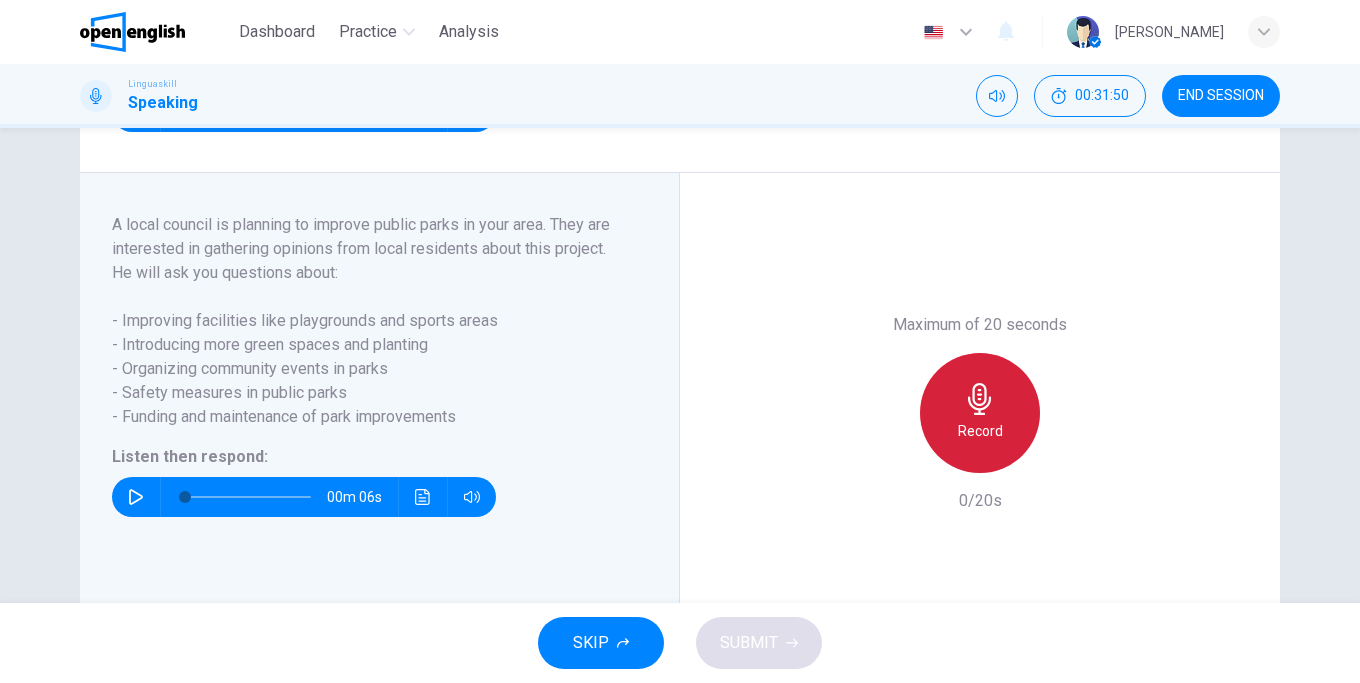 click on "Record" at bounding box center [980, 413] 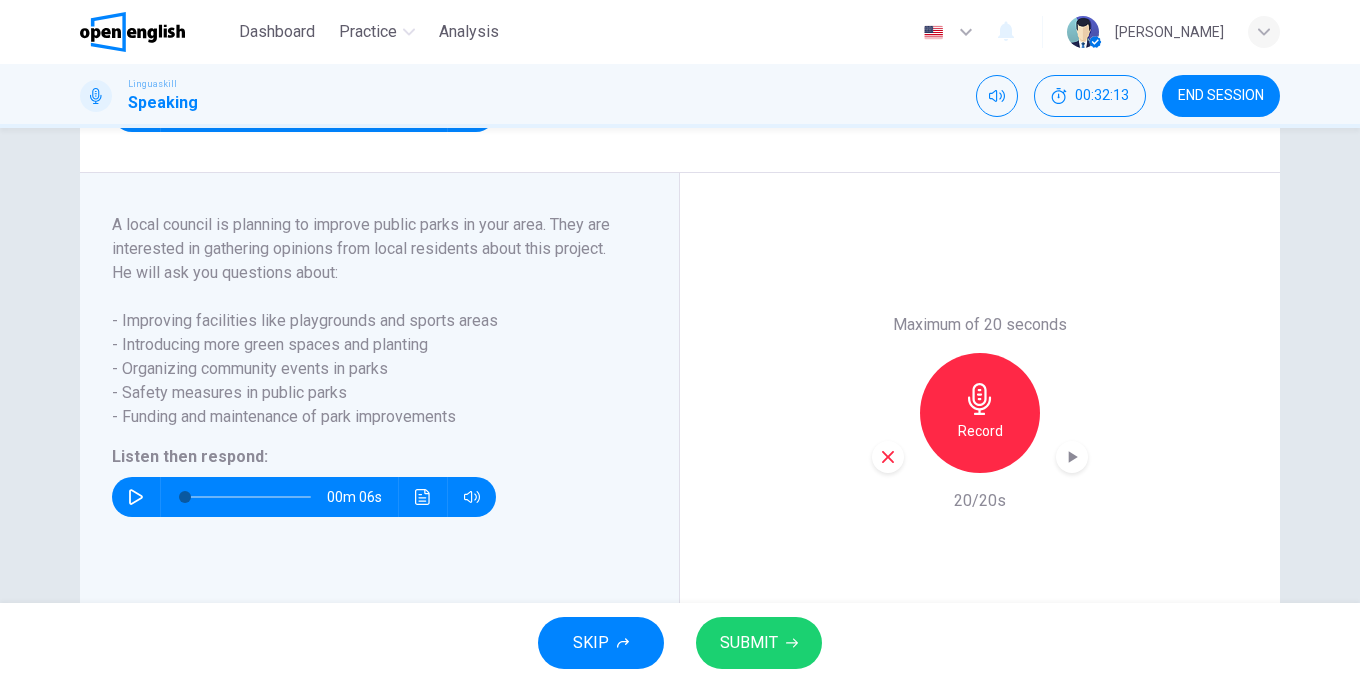 click on "SUBMIT" at bounding box center (759, 643) 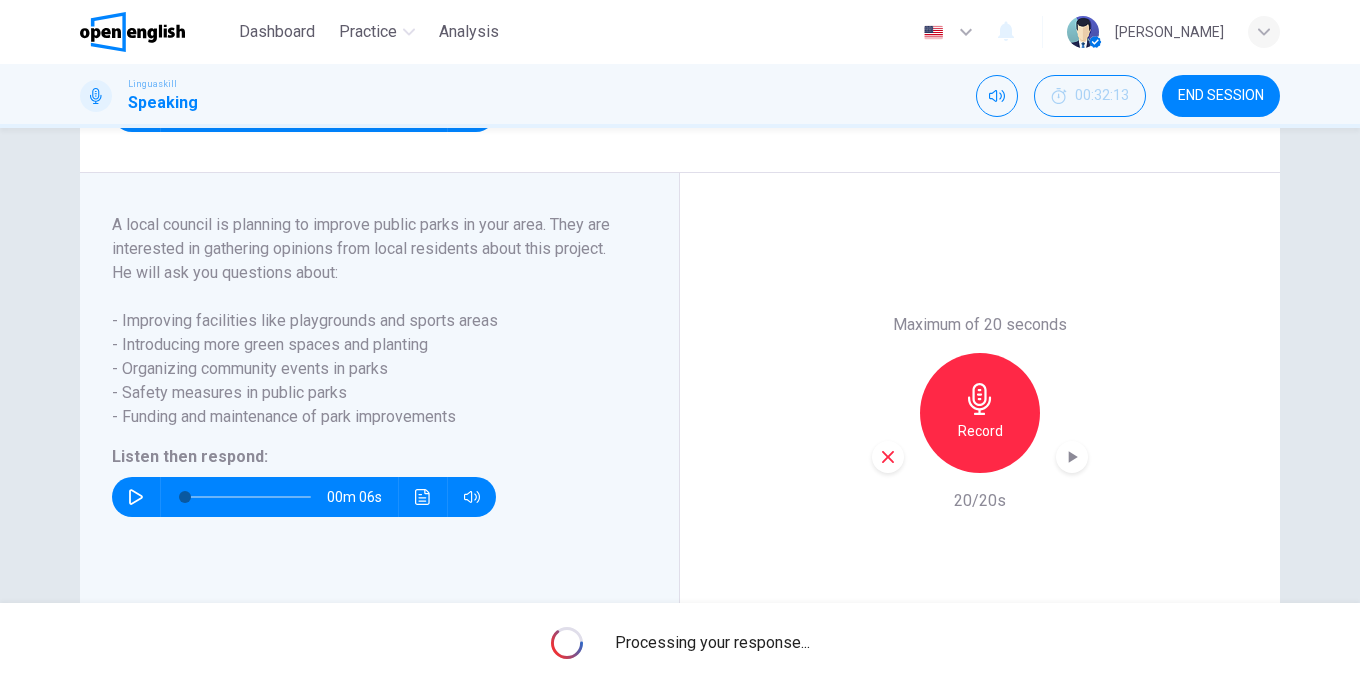 click at bounding box center (1072, 457) 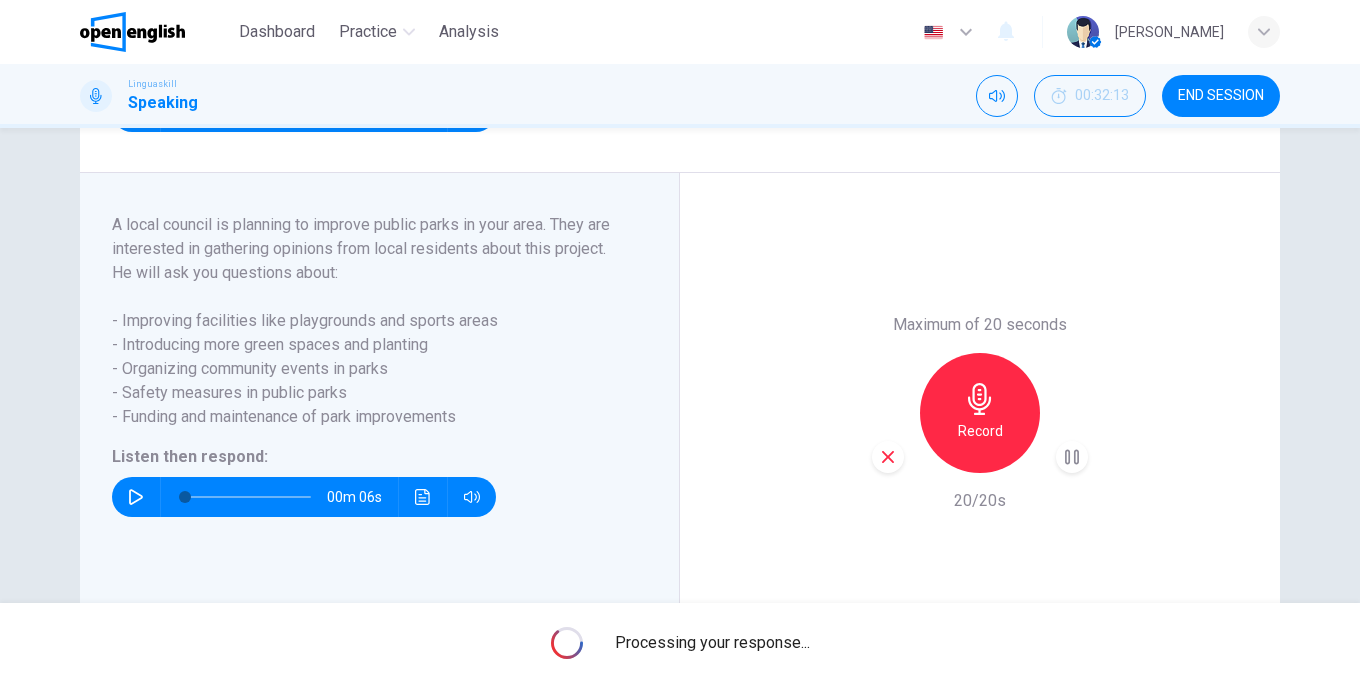 click 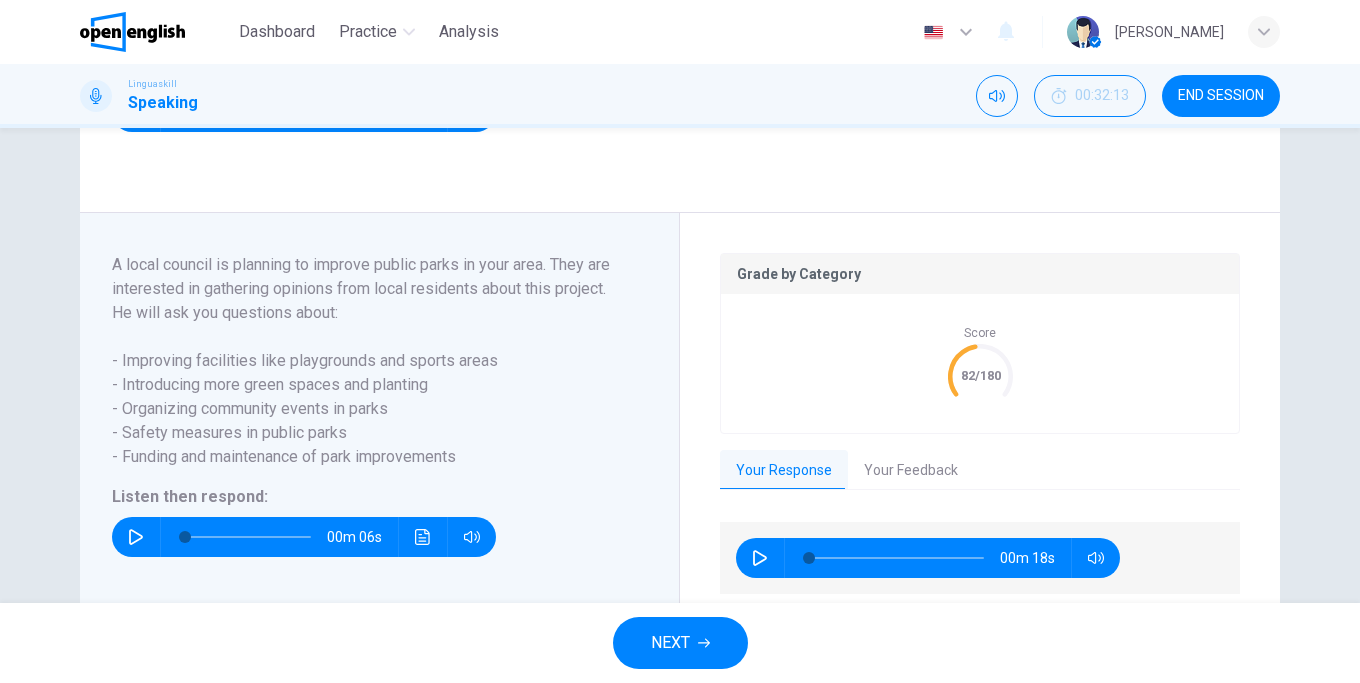 click on "00m 18s" at bounding box center (928, 558) 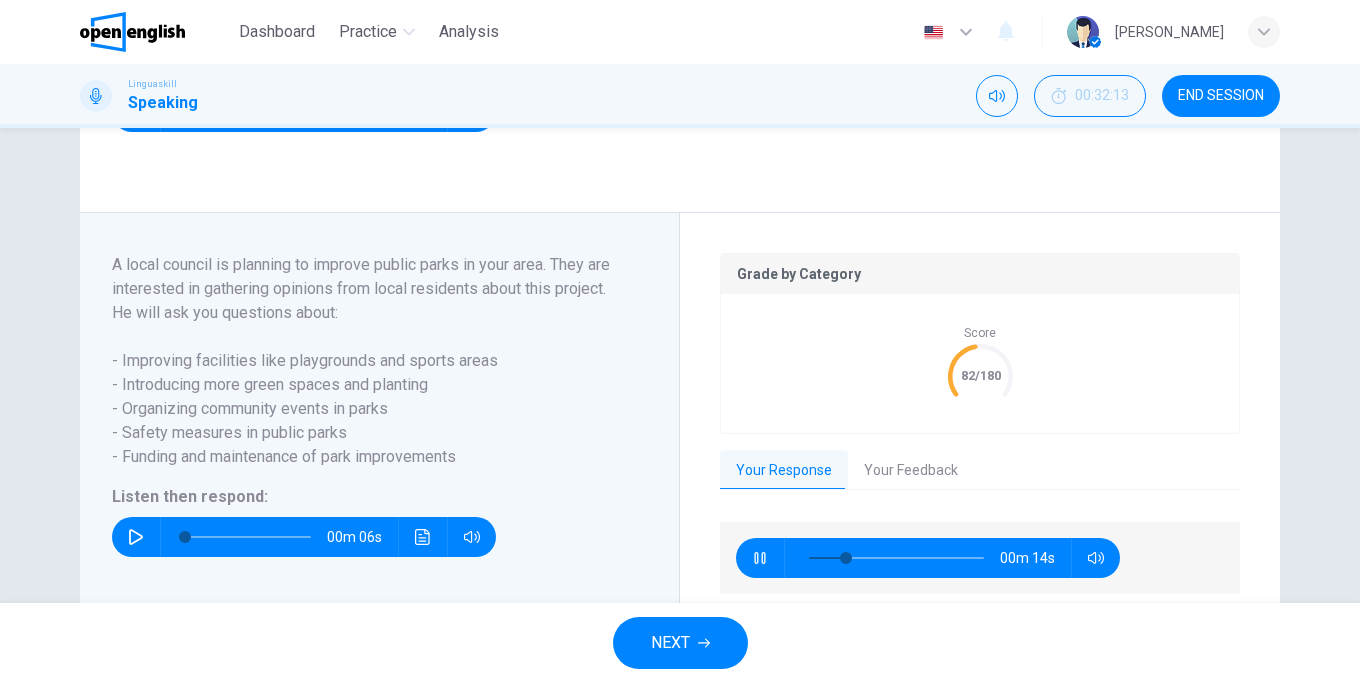 scroll, scrollTop: 438, scrollLeft: 0, axis: vertical 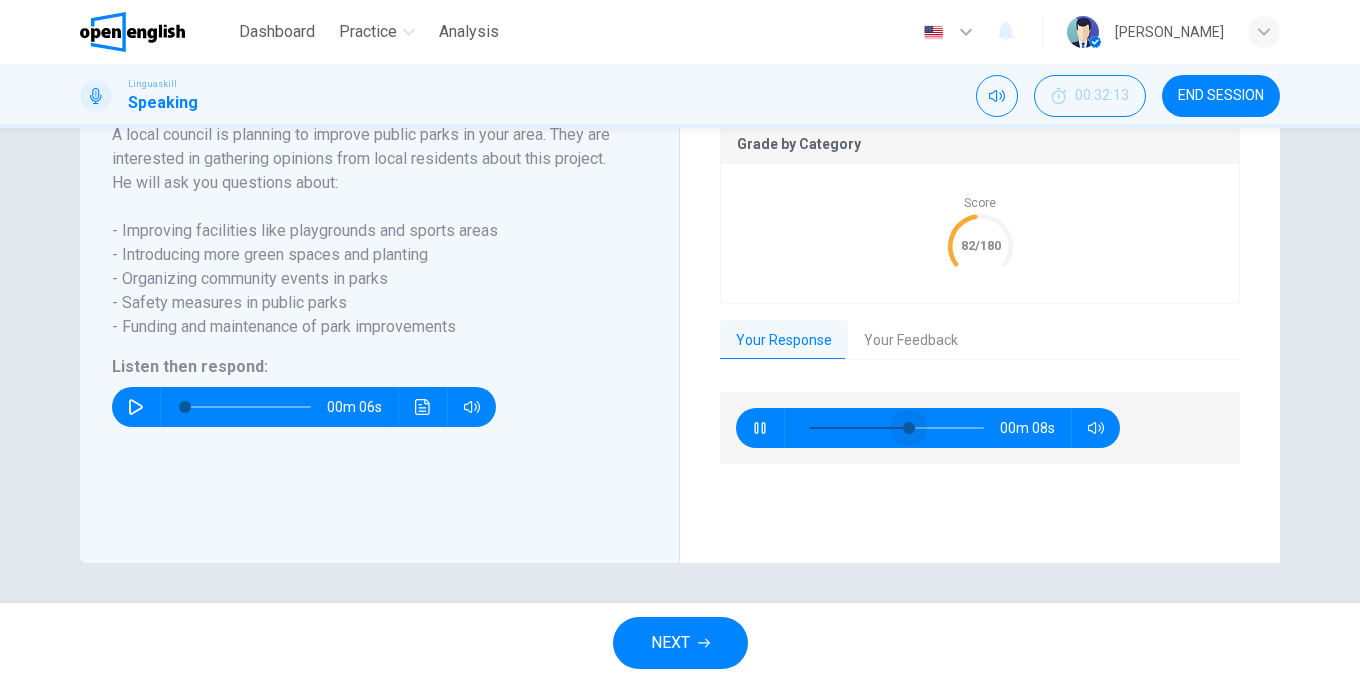 click at bounding box center [896, 428] 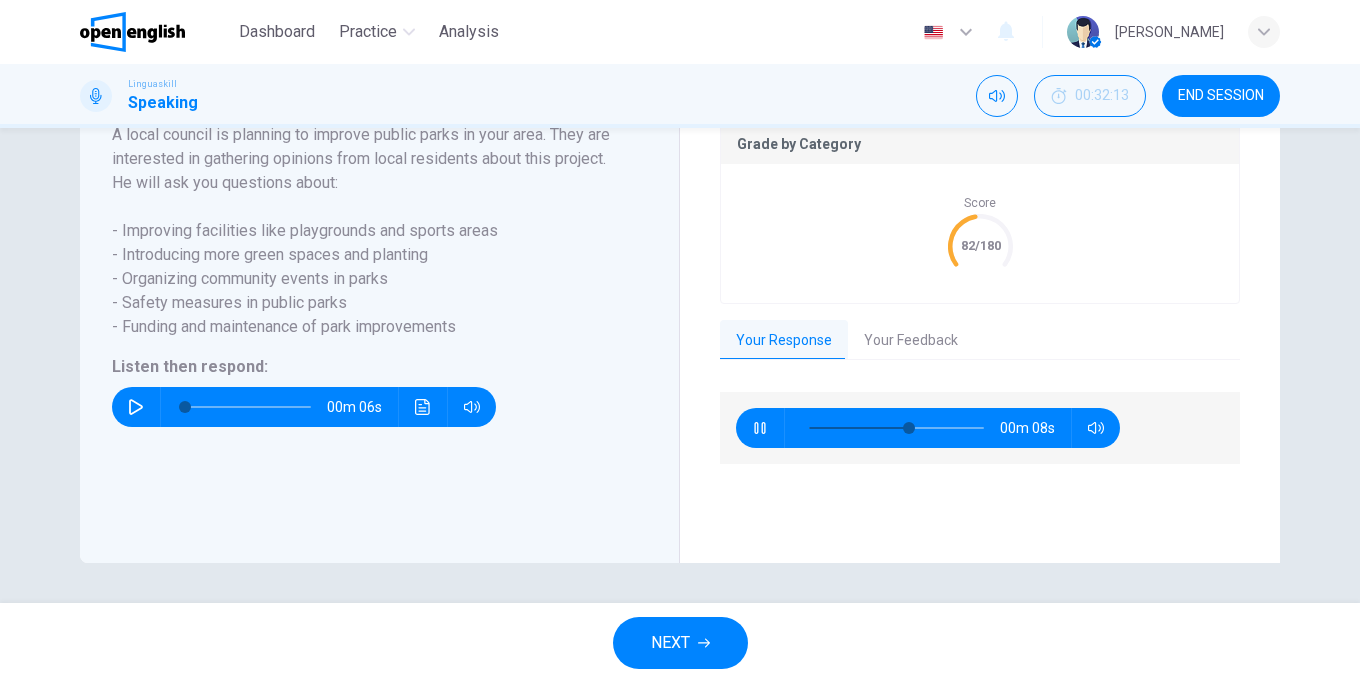 click at bounding box center (896, 428) 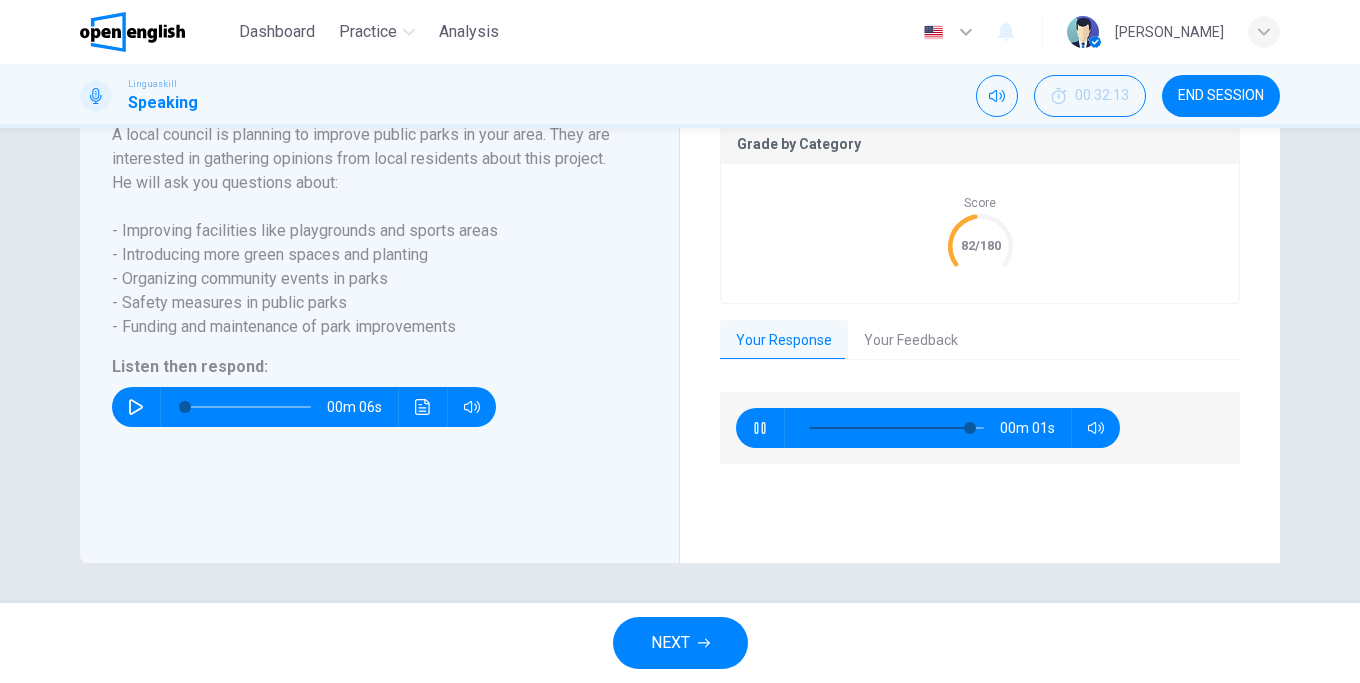 type on "**" 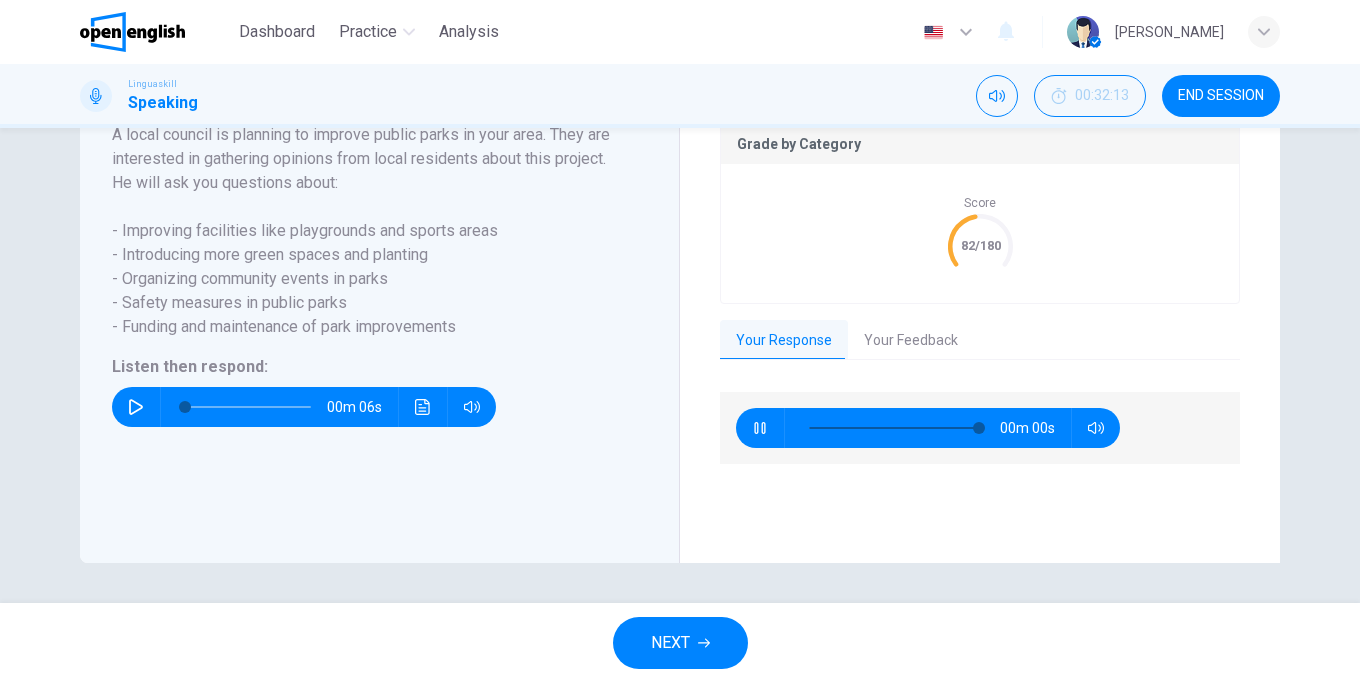 click on "Your Feedback" at bounding box center [911, 341] 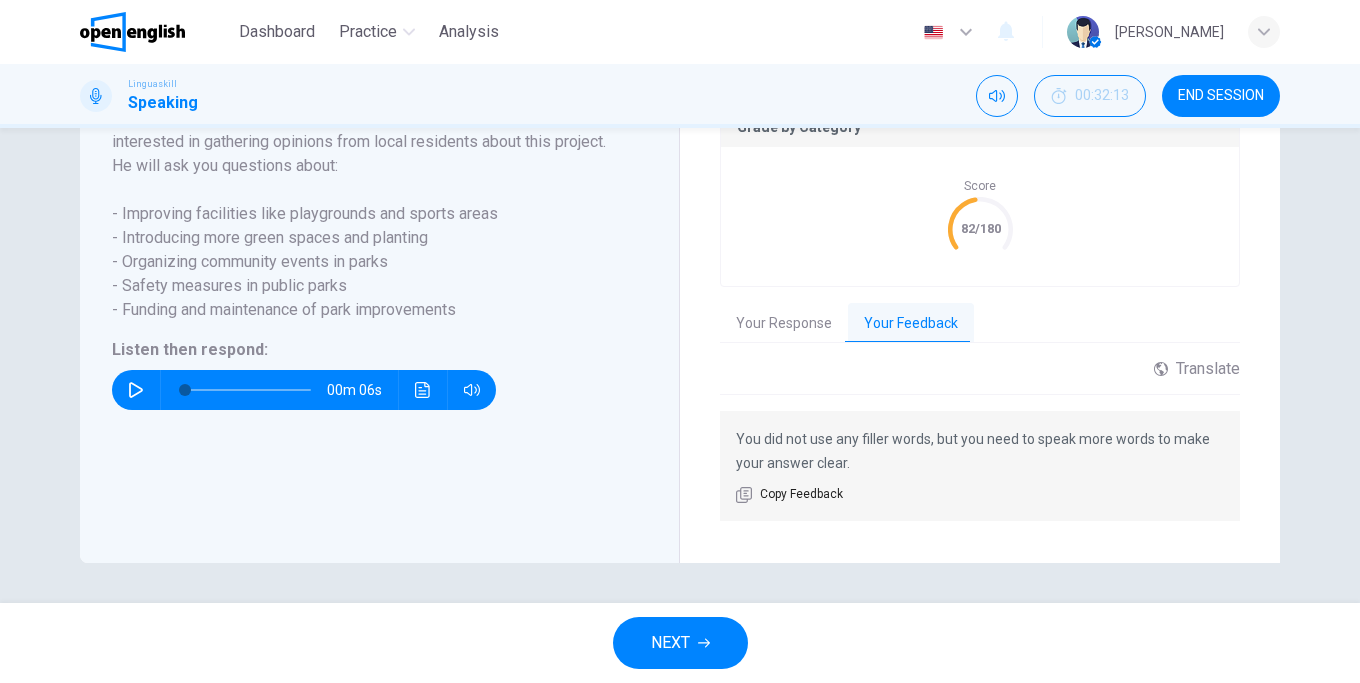 click on "NEXT" at bounding box center [680, 643] 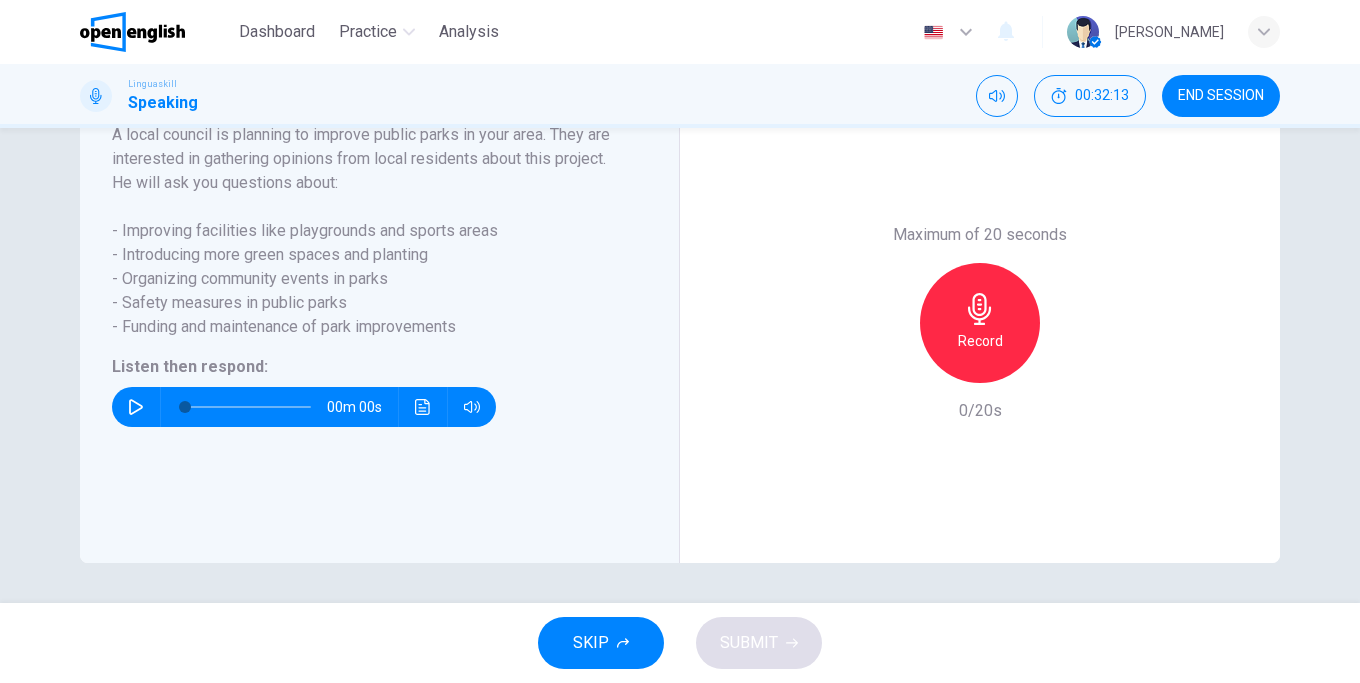scroll, scrollTop: 398, scrollLeft: 0, axis: vertical 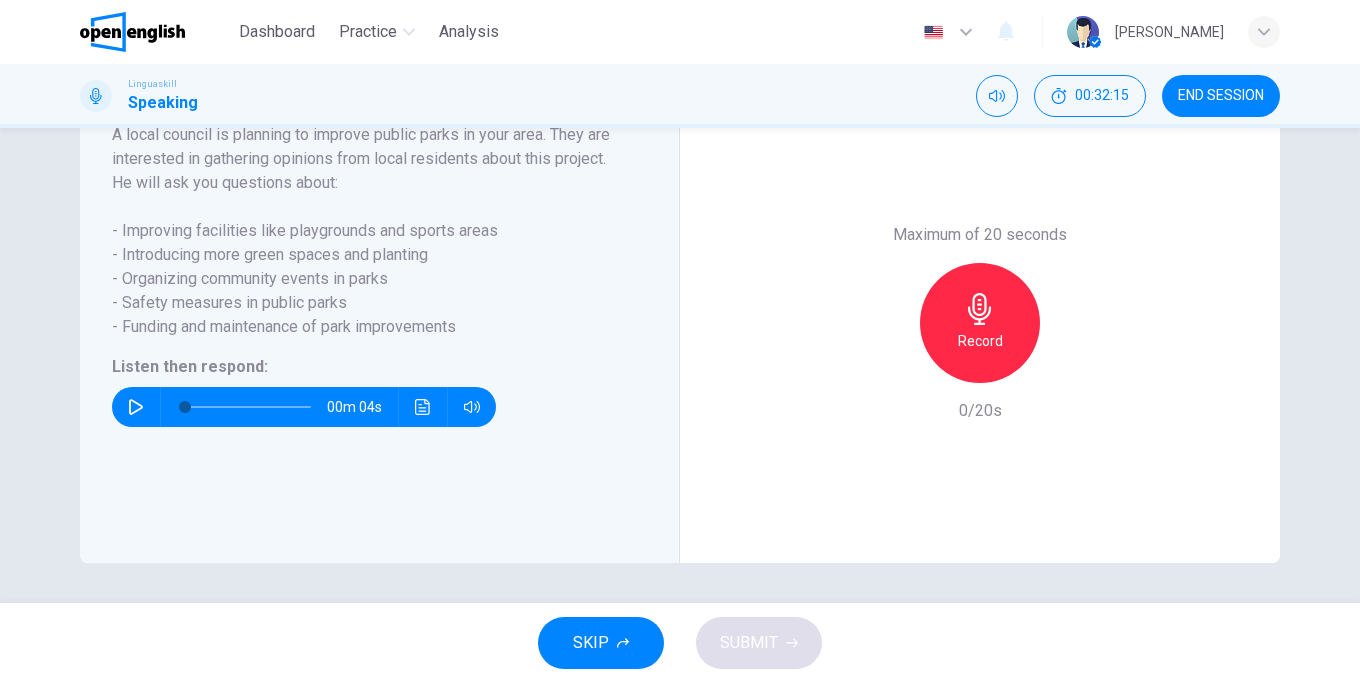 click at bounding box center (136, 407) 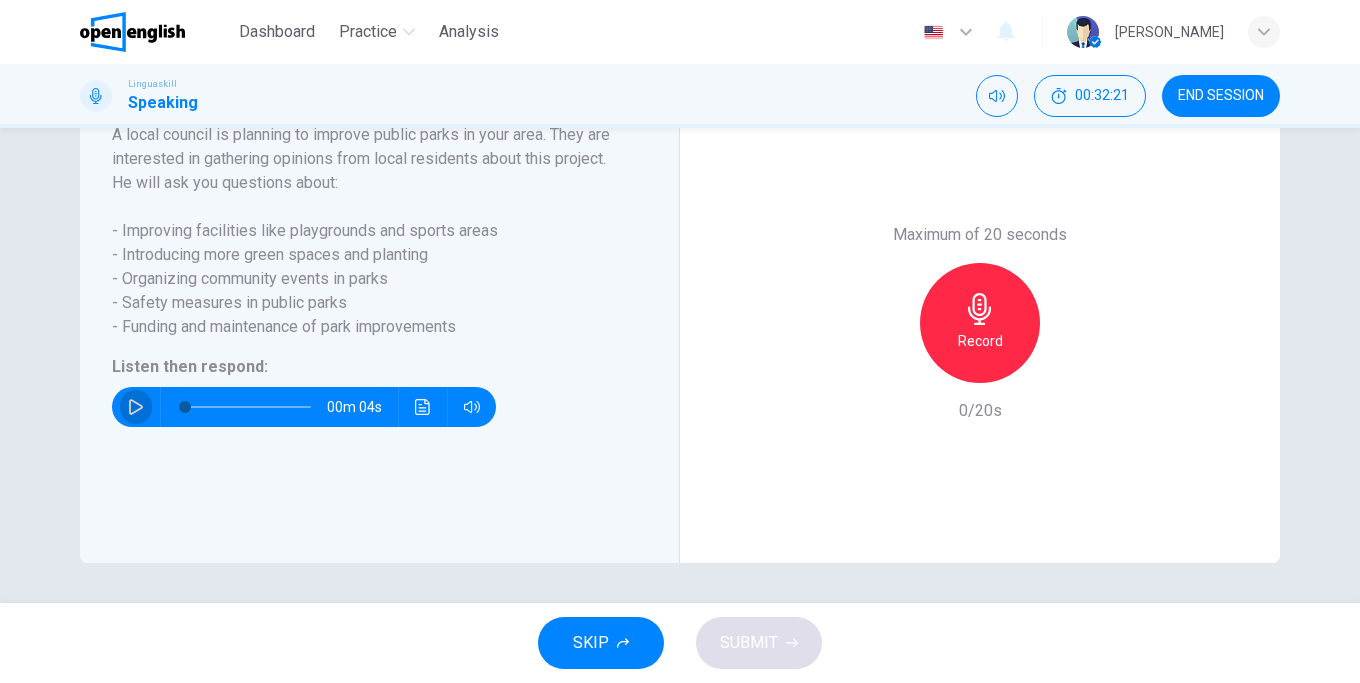 click at bounding box center [136, 407] 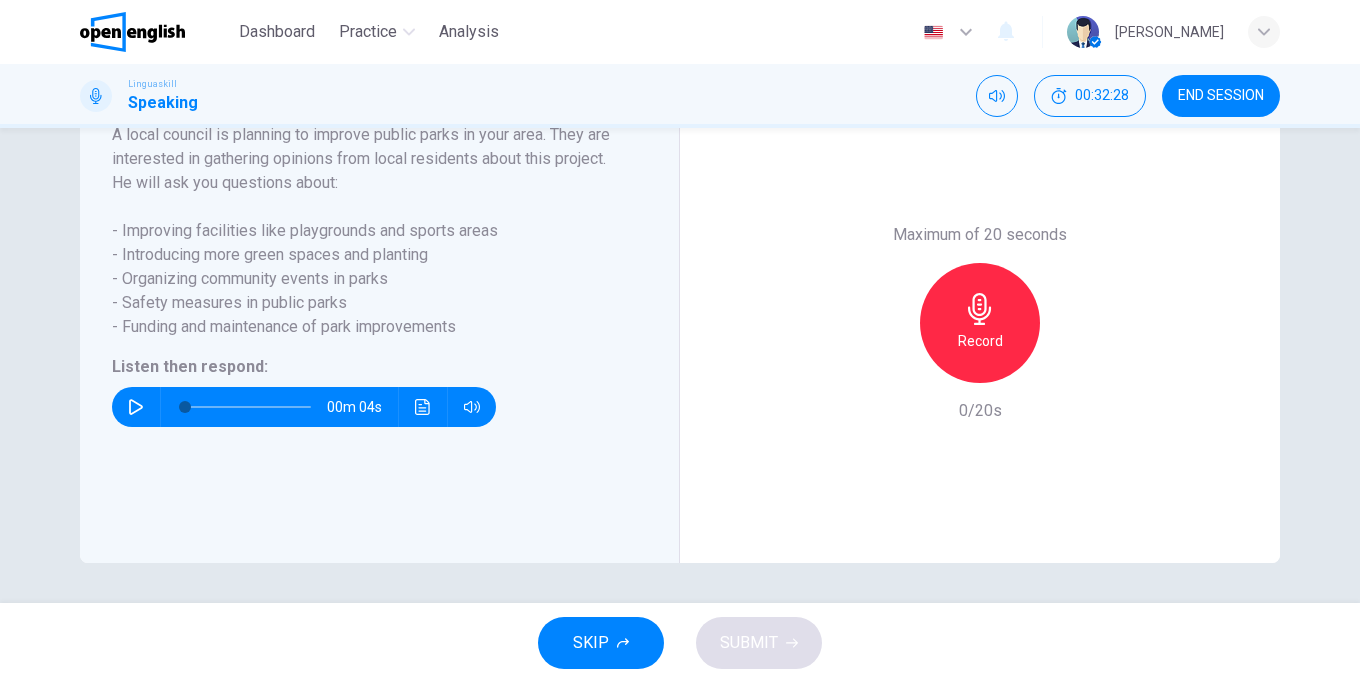 click 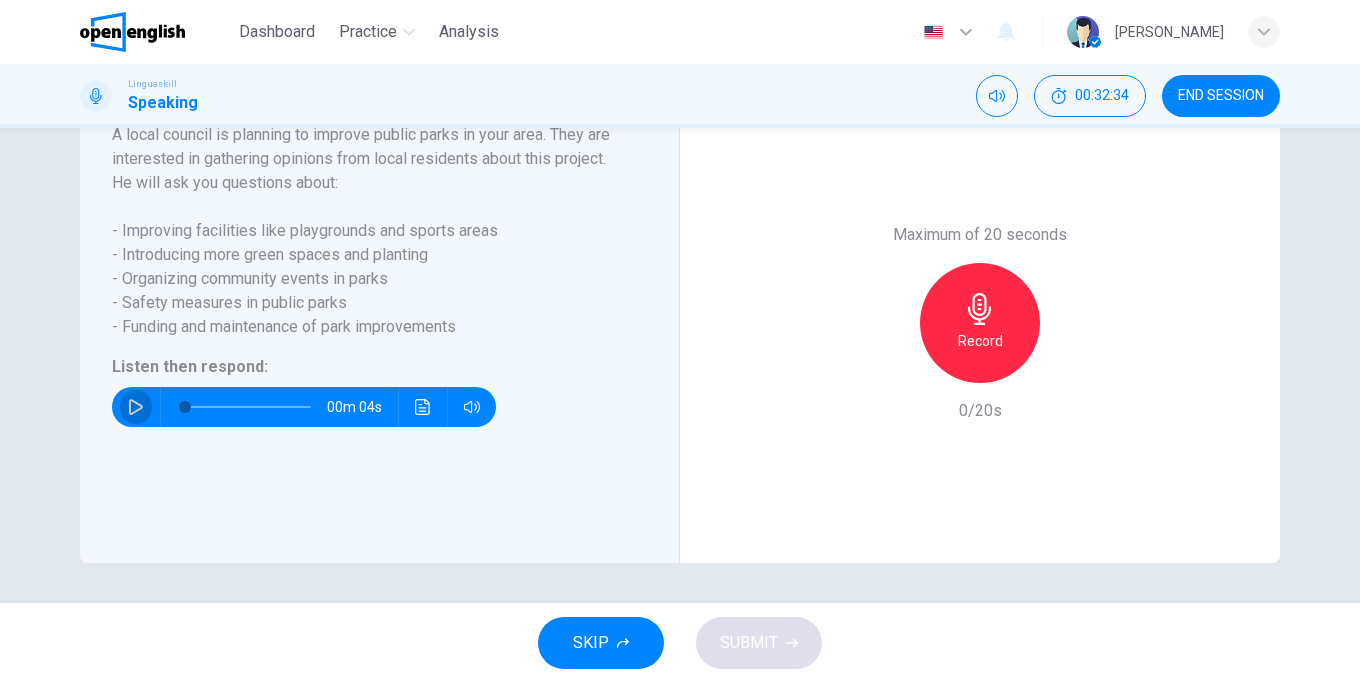 click 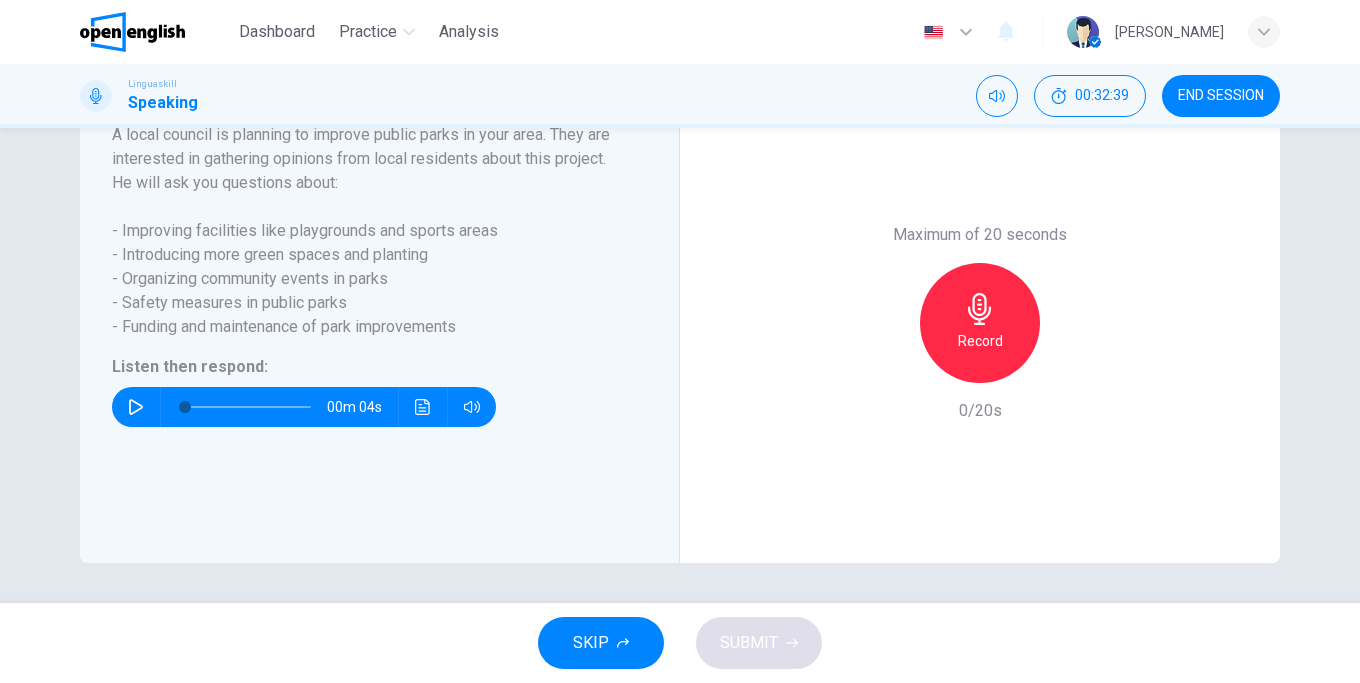 click on "00m 04s" at bounding box center (304, 407) 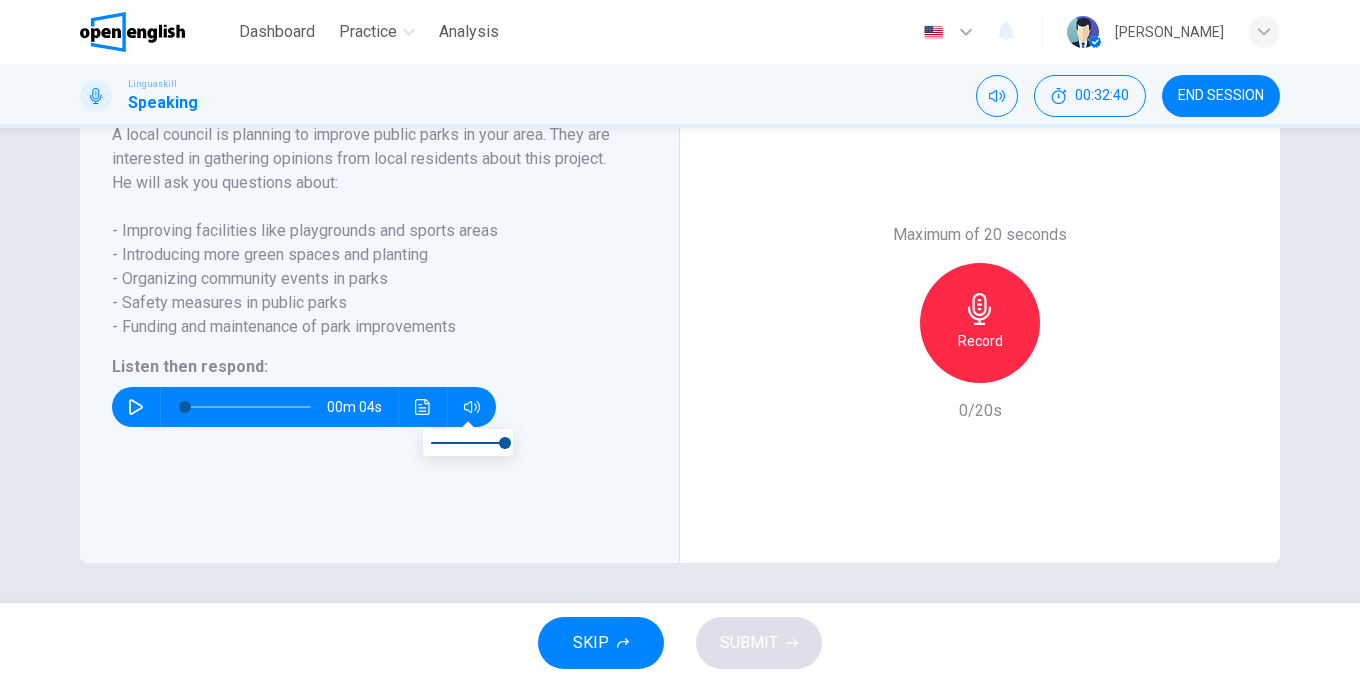 click 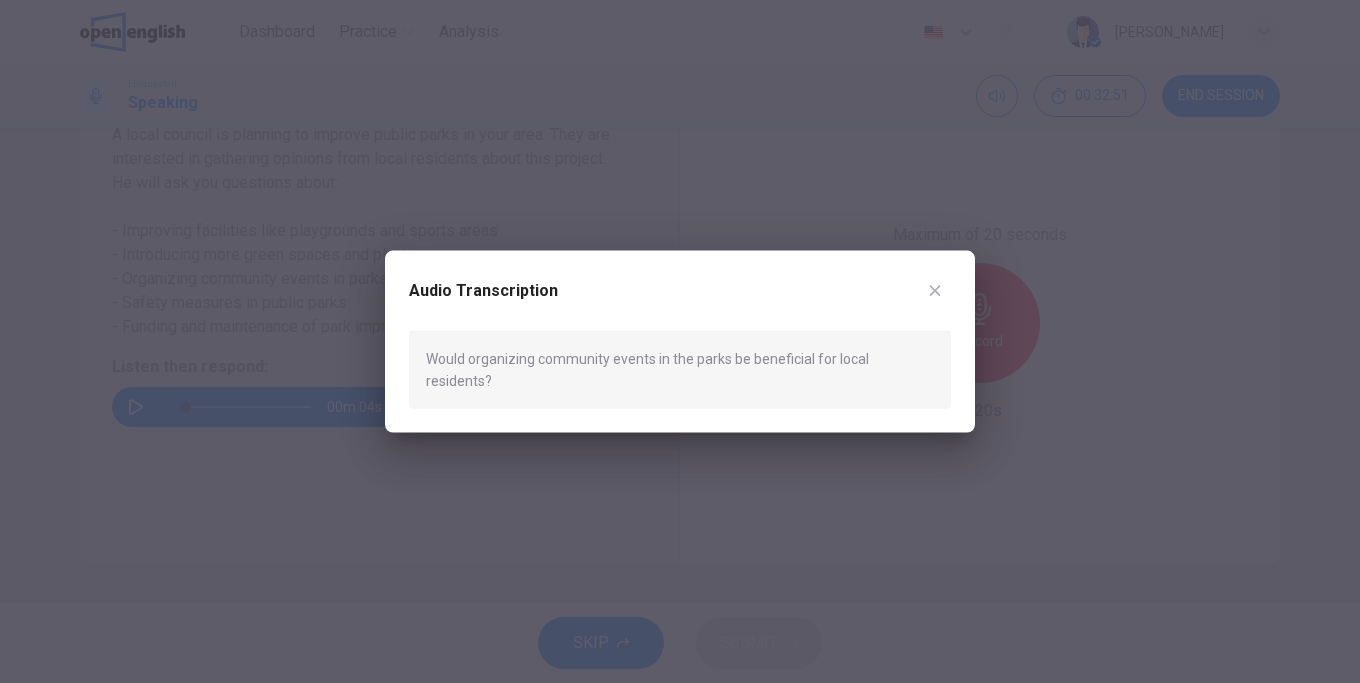 click 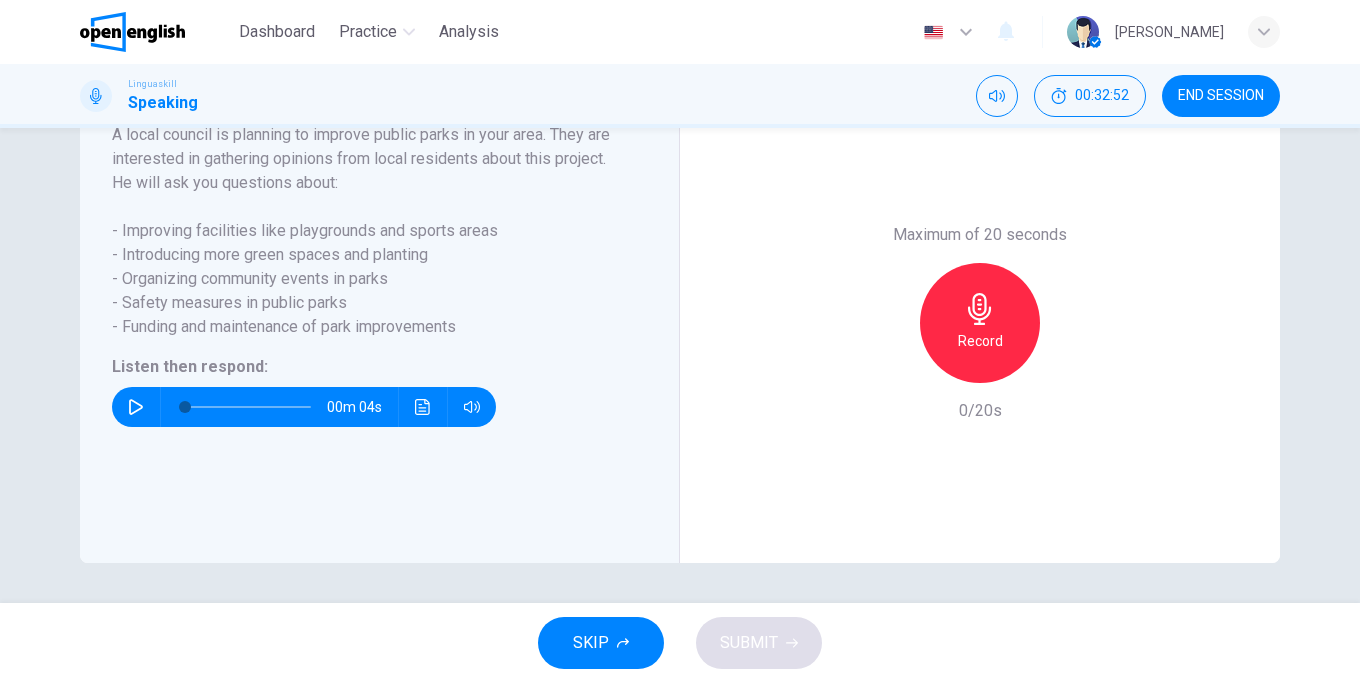 click 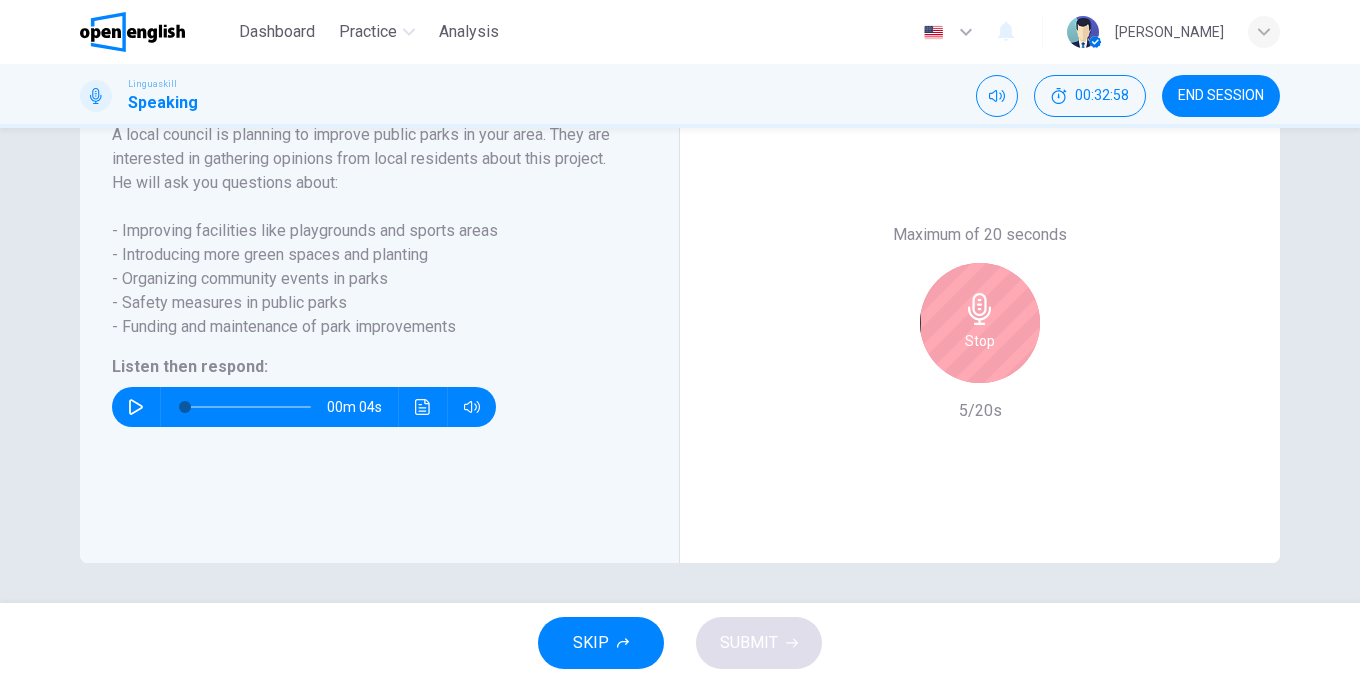 click on "Stop" at bounding box center (980, 323) 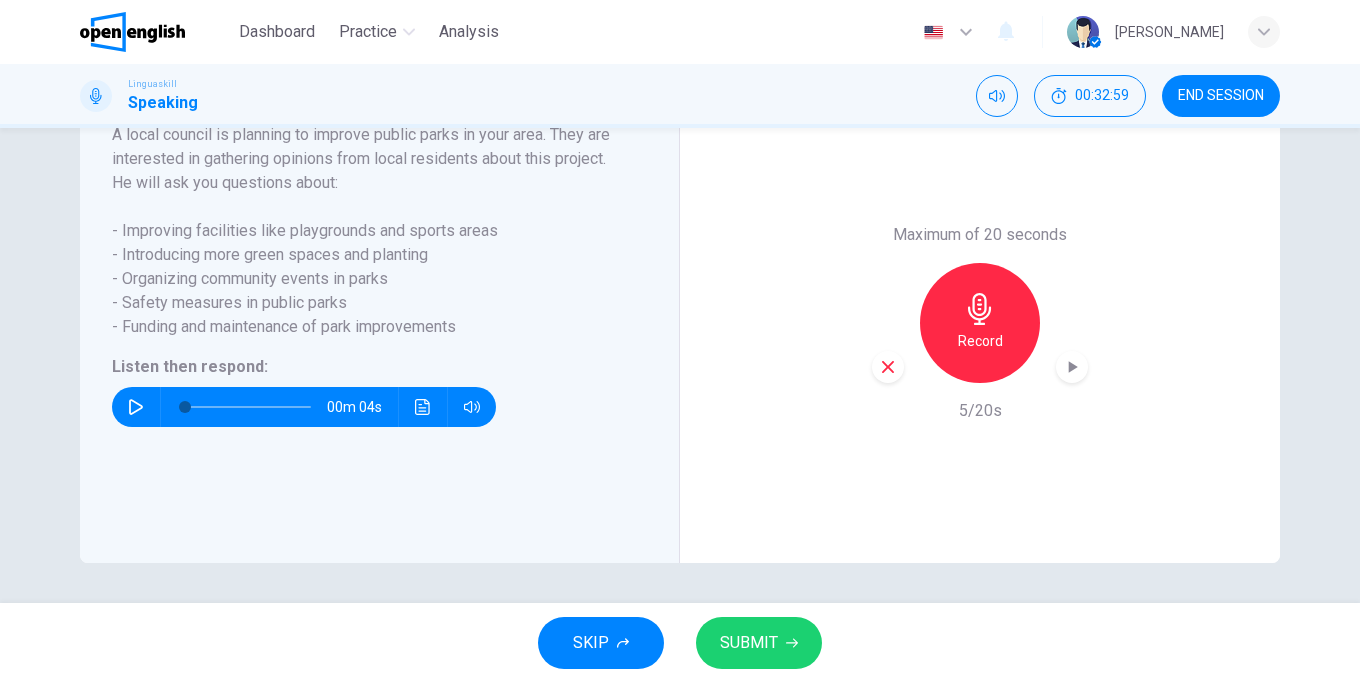 click on "Record" at bounding box center (980, 323) 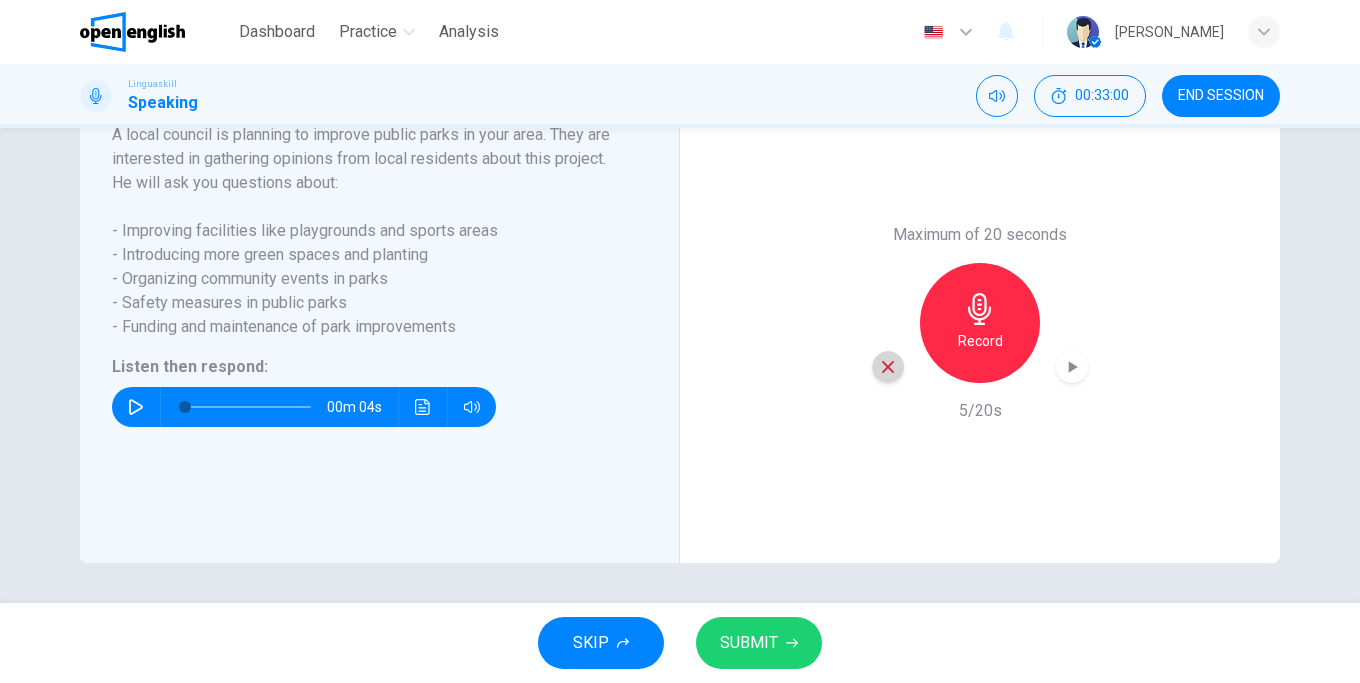 click 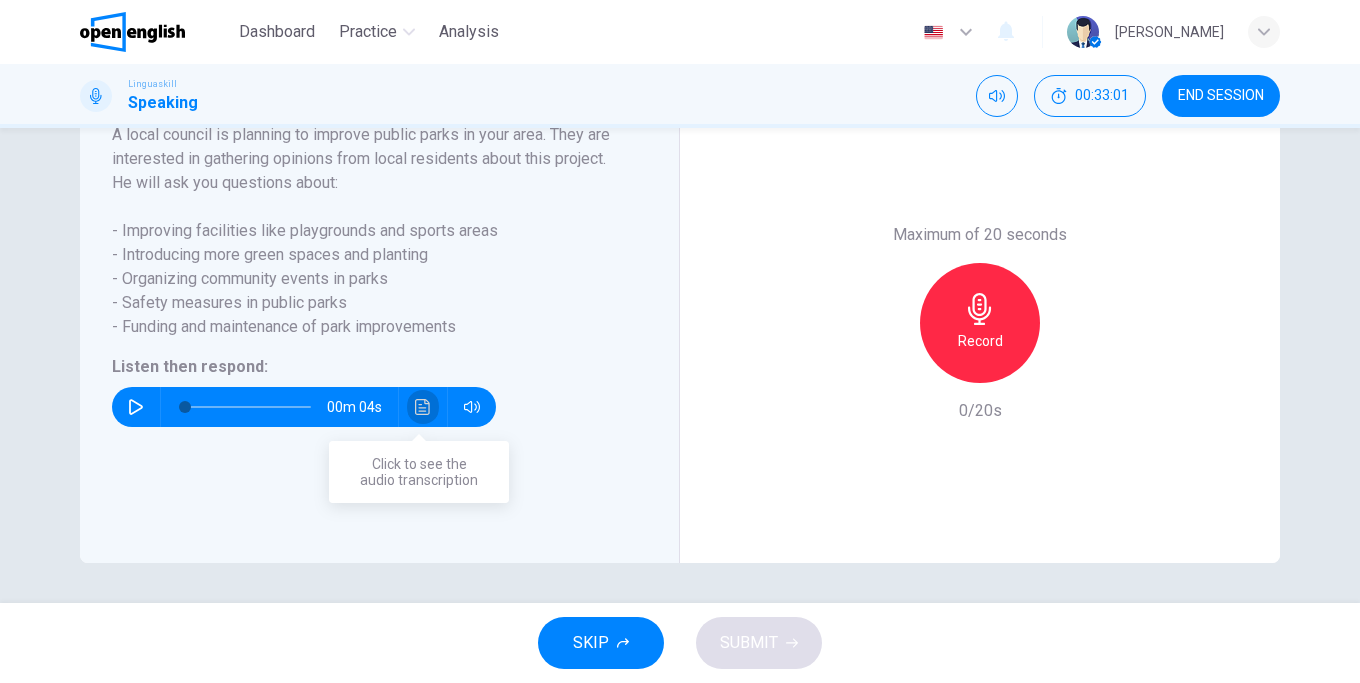 click at bounding box center (423, 407) 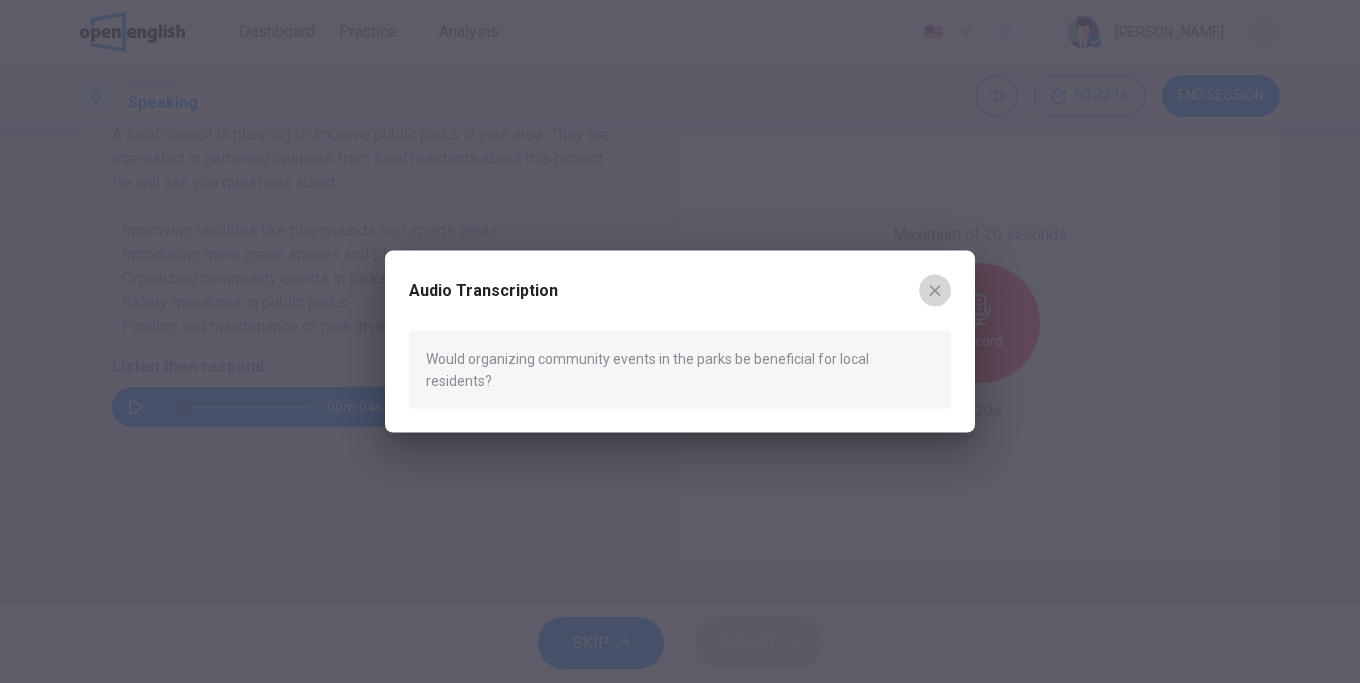 click 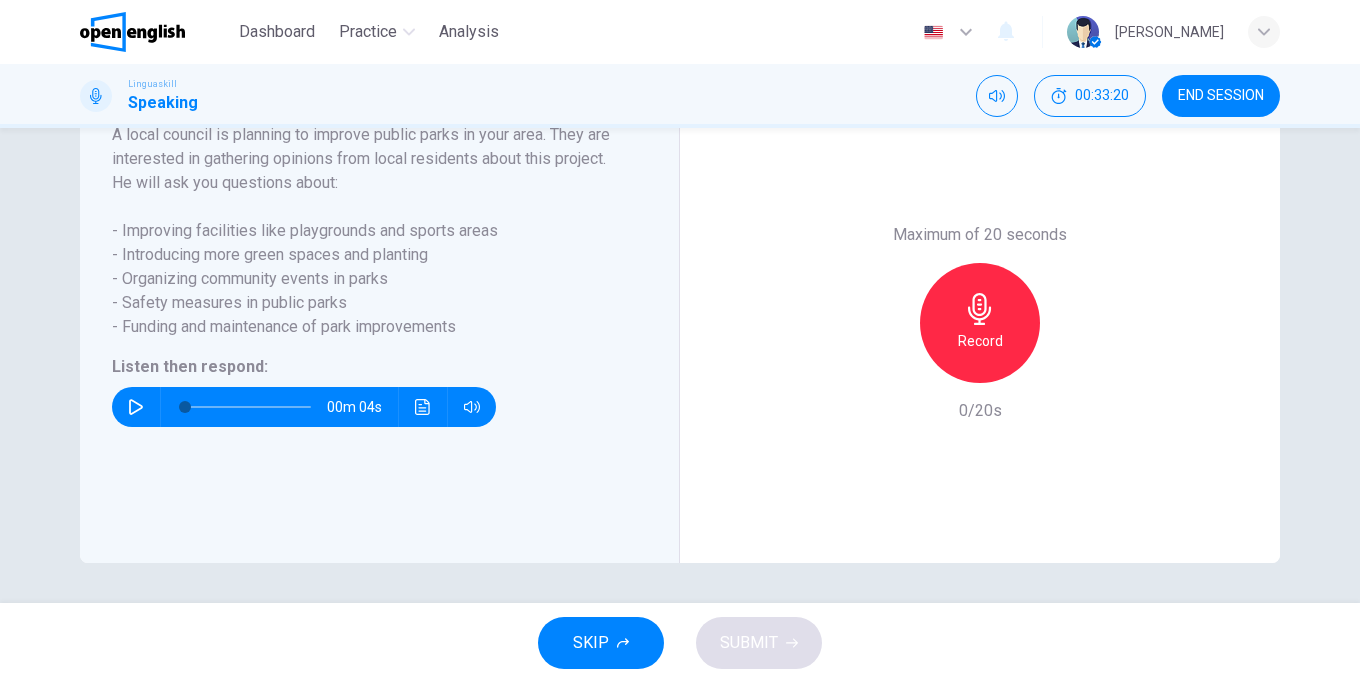 click on "Record" at bounding box center (980, 341) 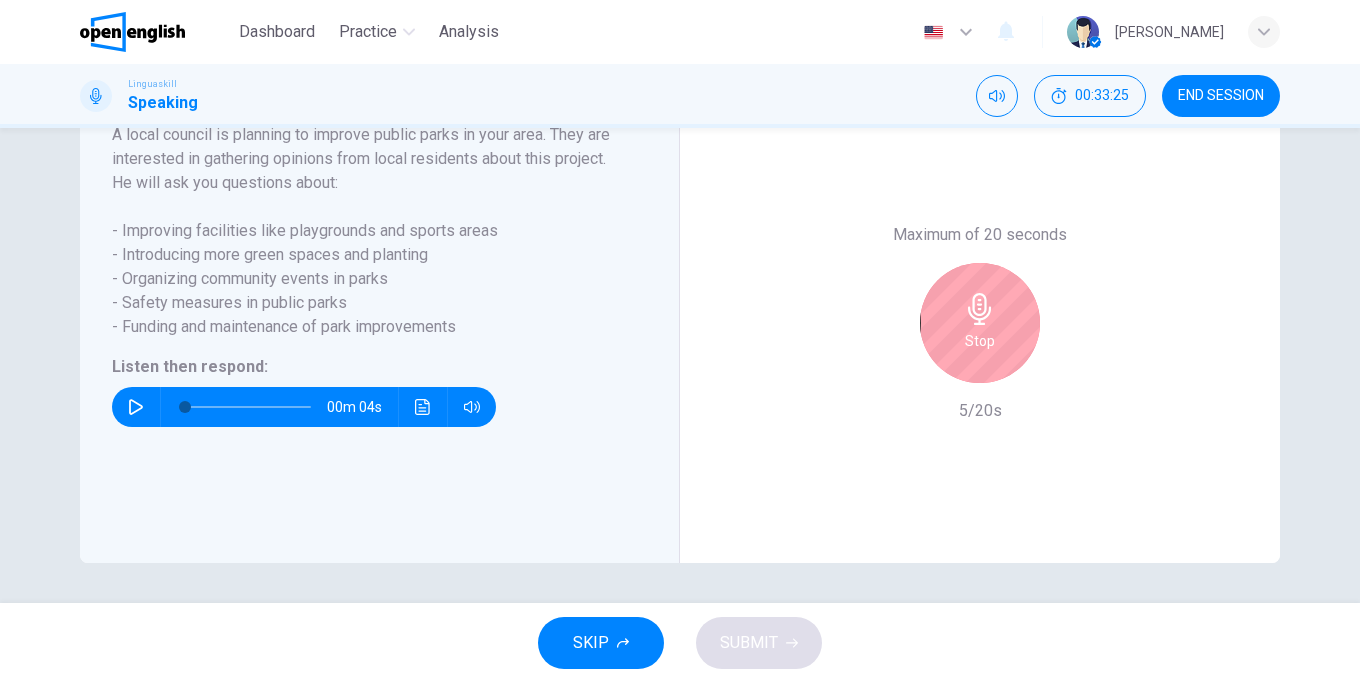 click on "Stop" at bounding box center [980, 341] 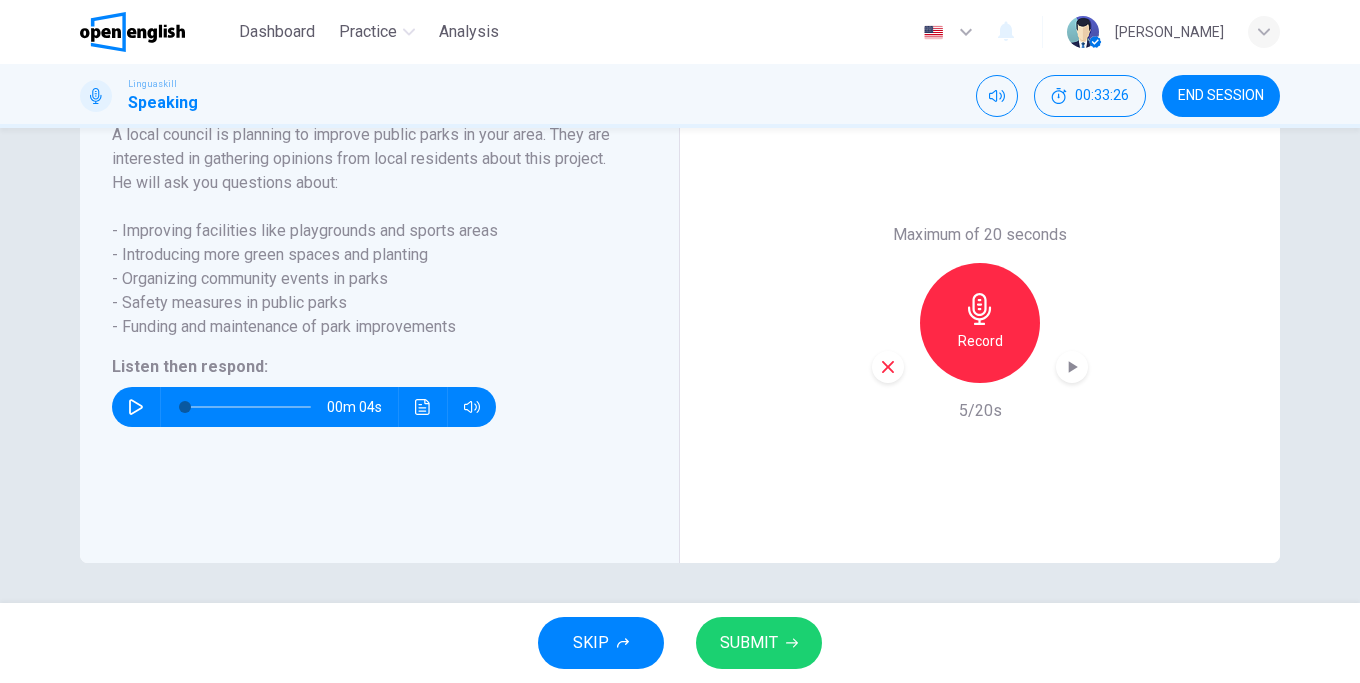 click at bounding box center [888, 367] 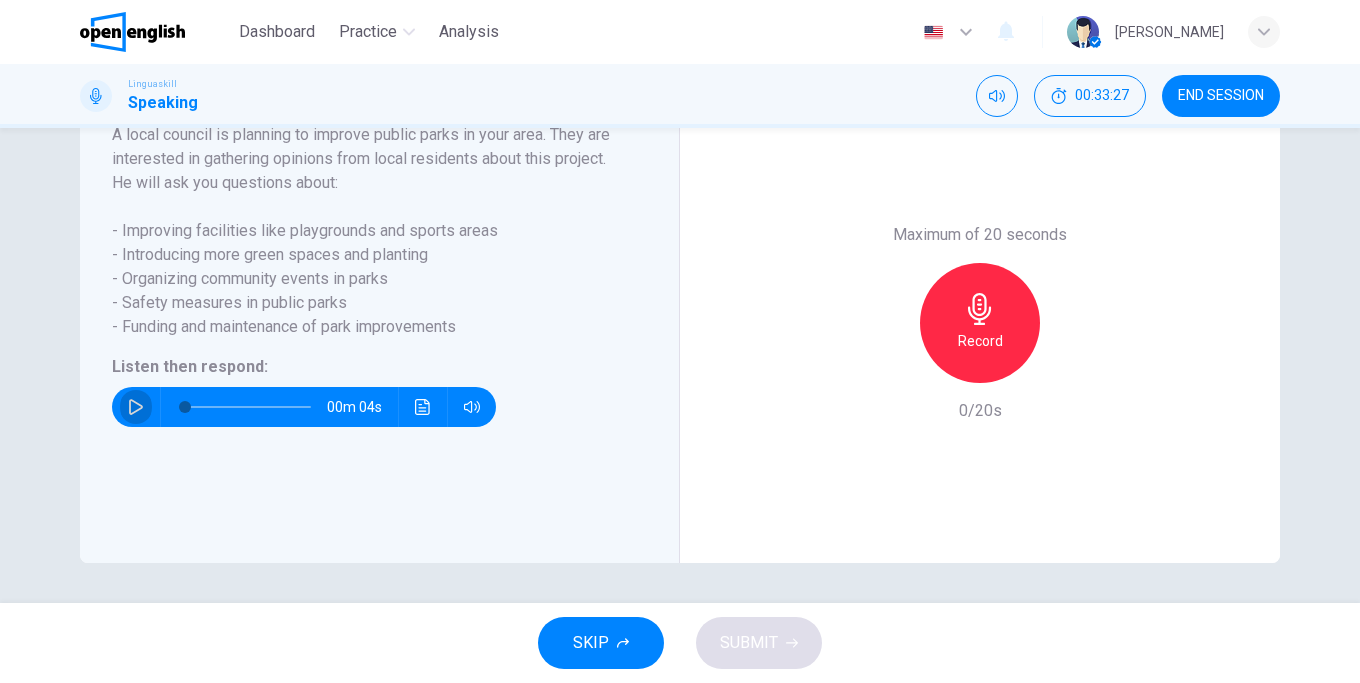 click at bounding box center (136, 407) 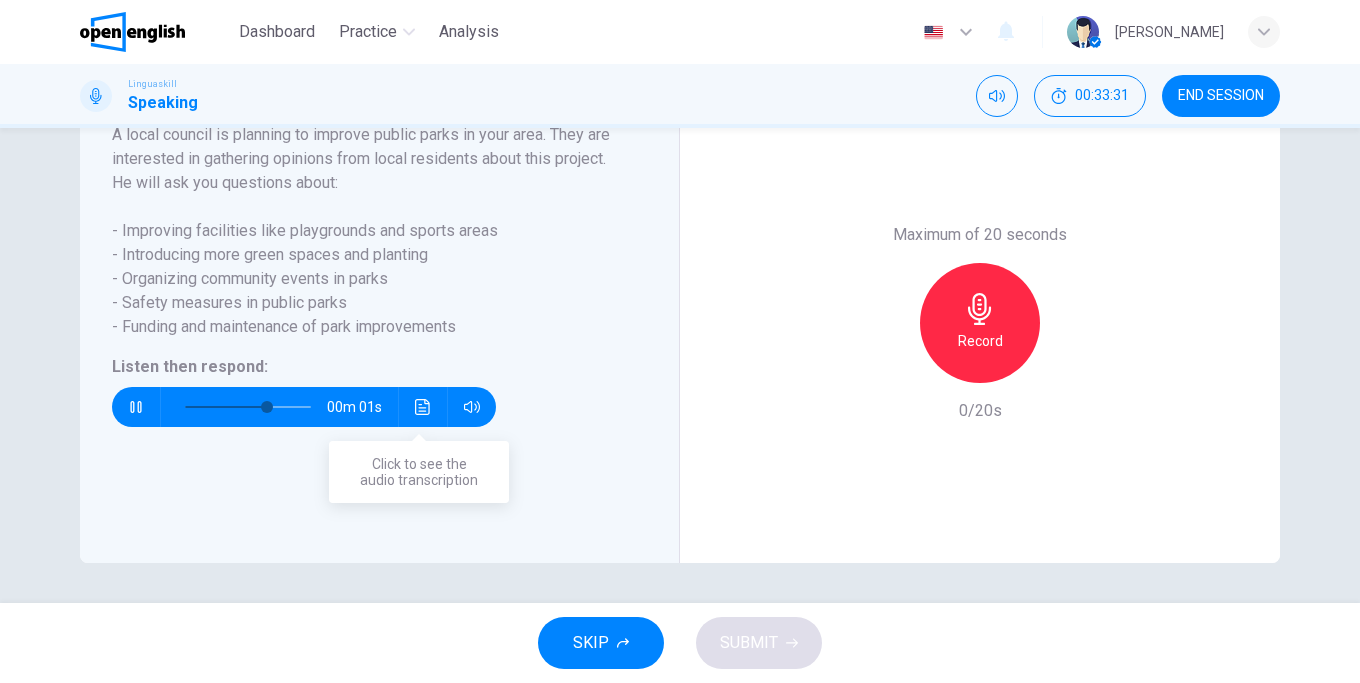 click at bounding box center (423, 407) 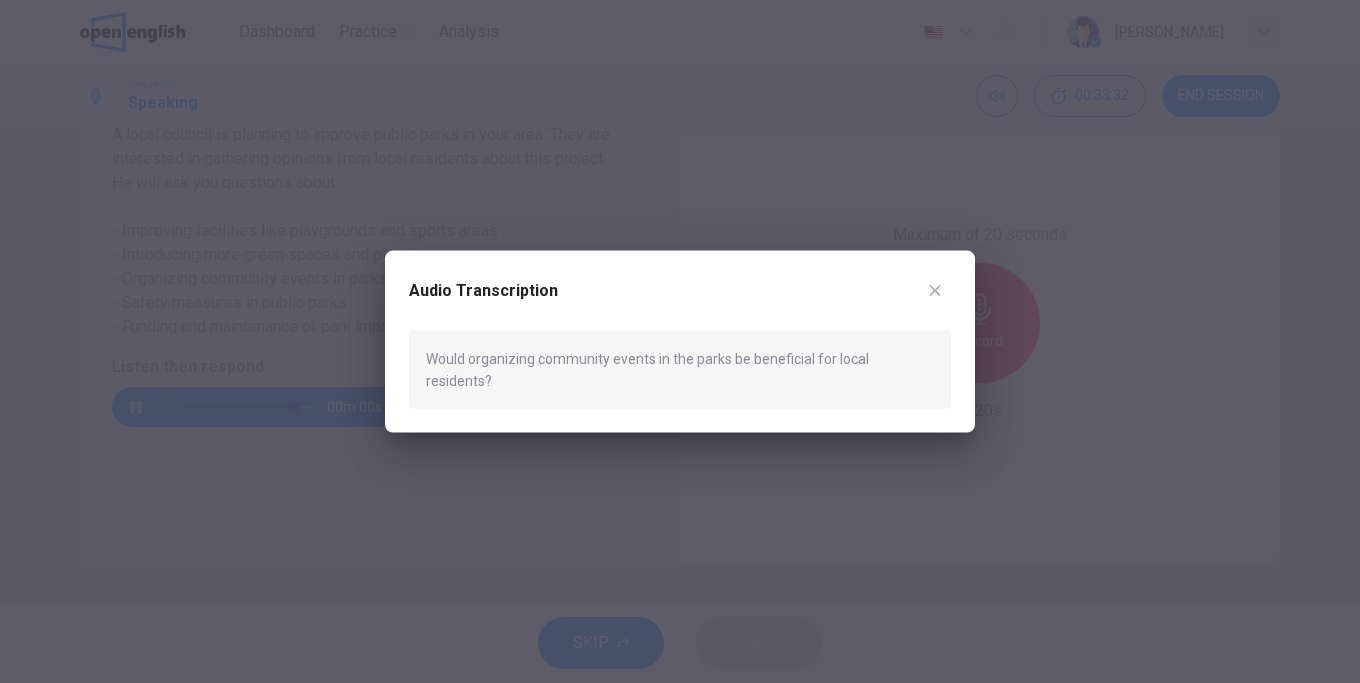 type on "*" 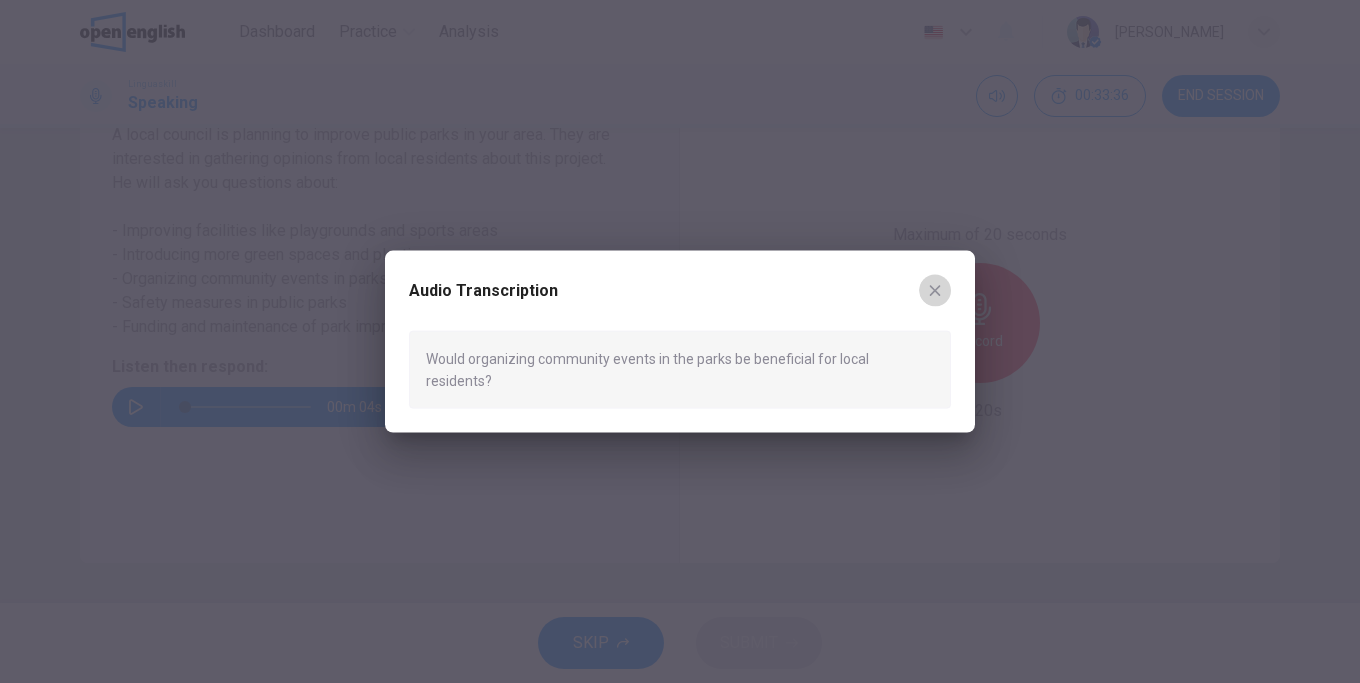 click 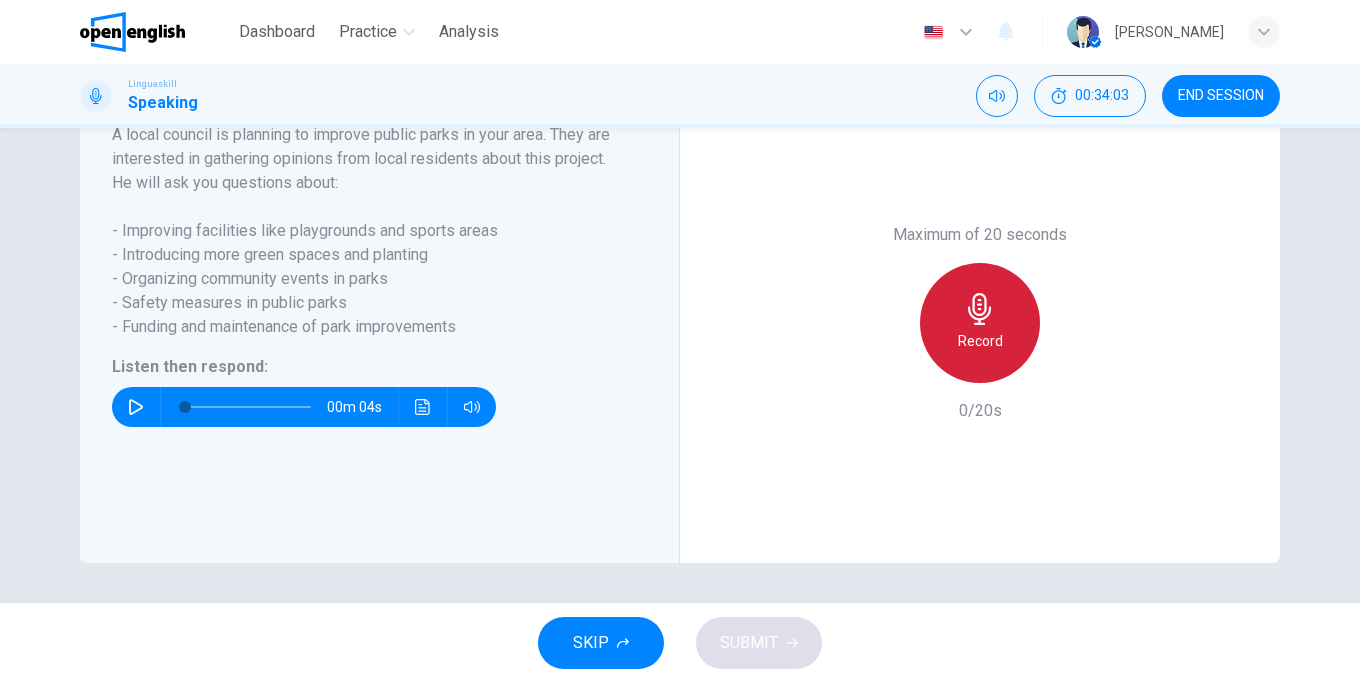 click on "Record" at bounding box center [980, 341] 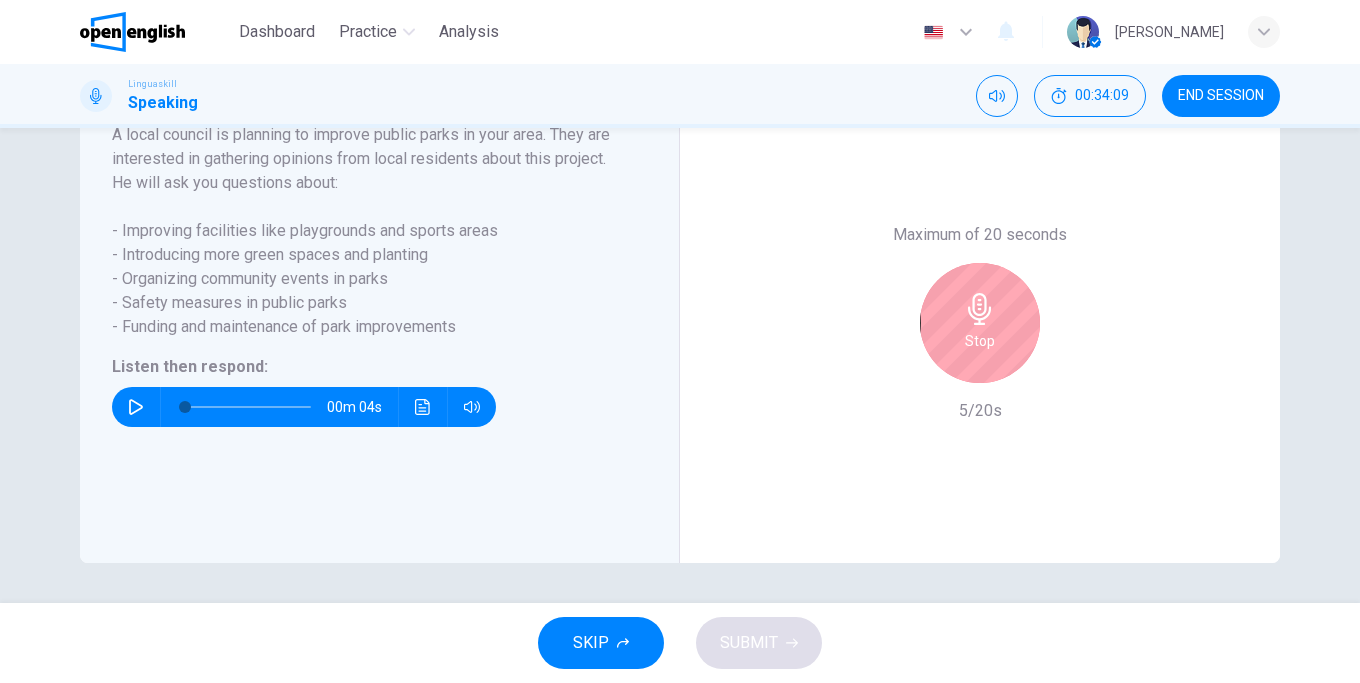 click at bounding box center (423, 407) 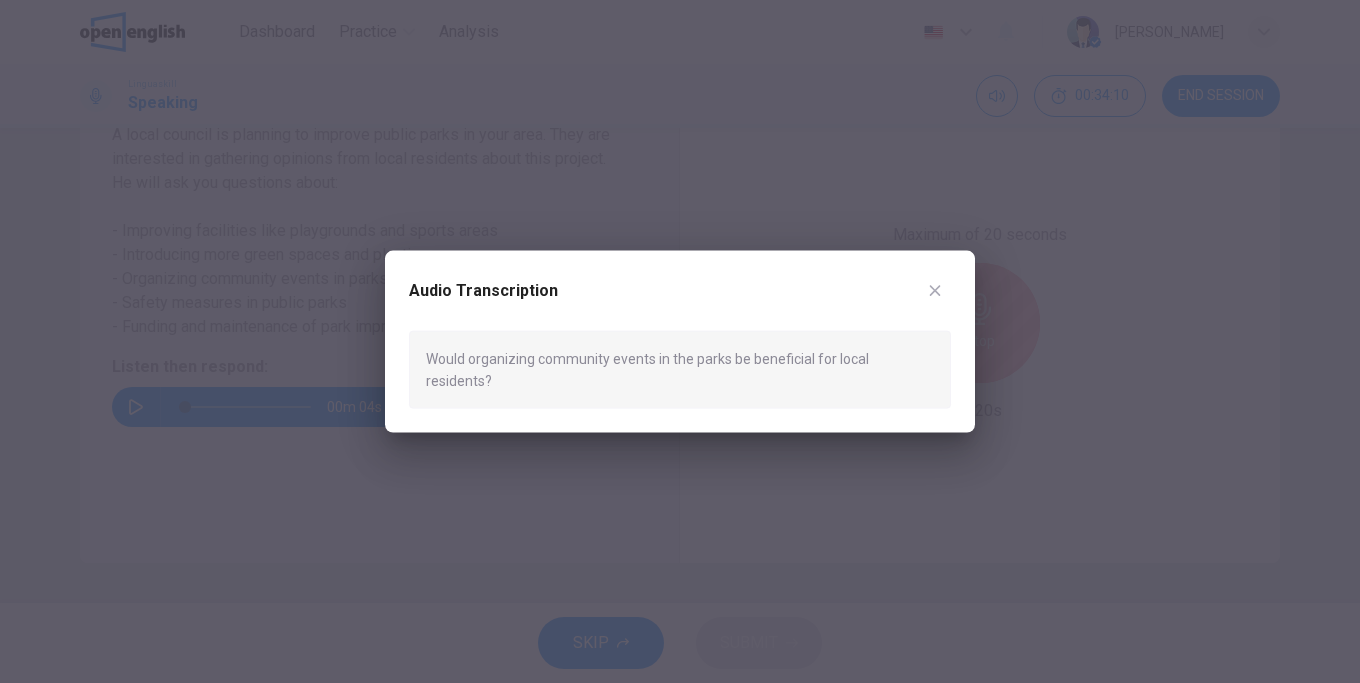 click 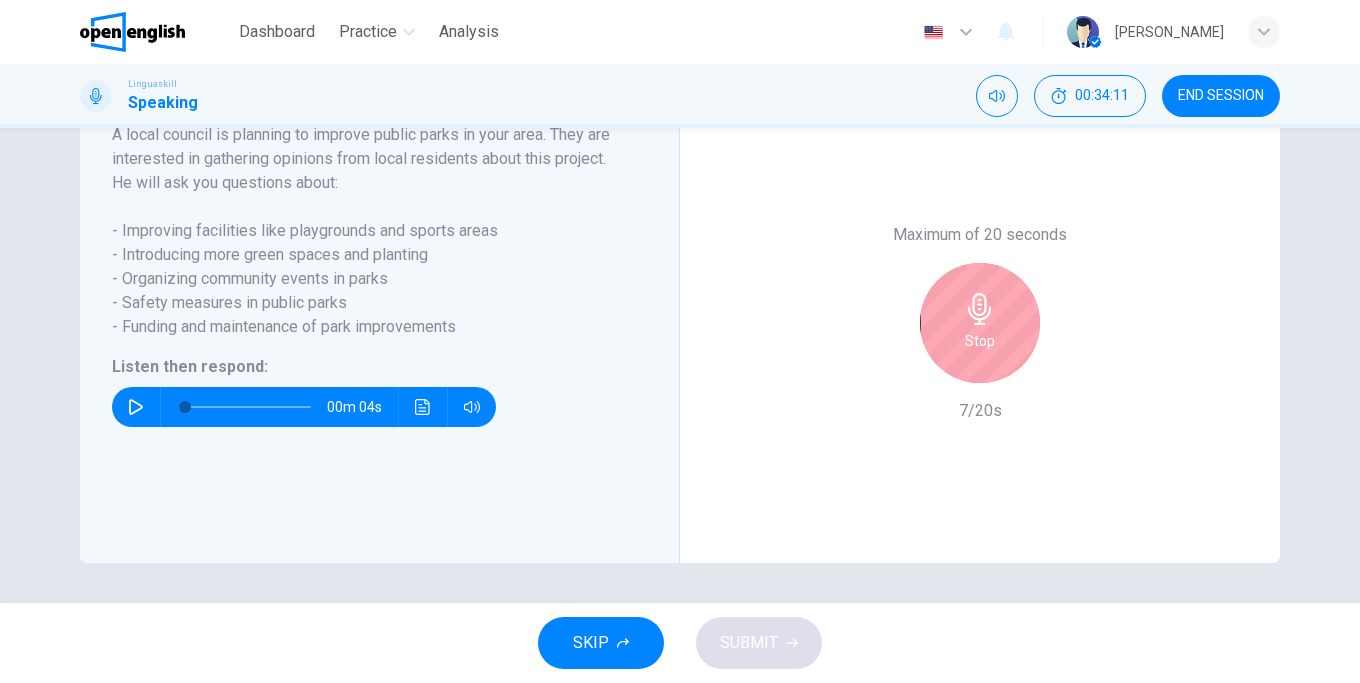 click on "Stop" at bounding box center [980, 323] 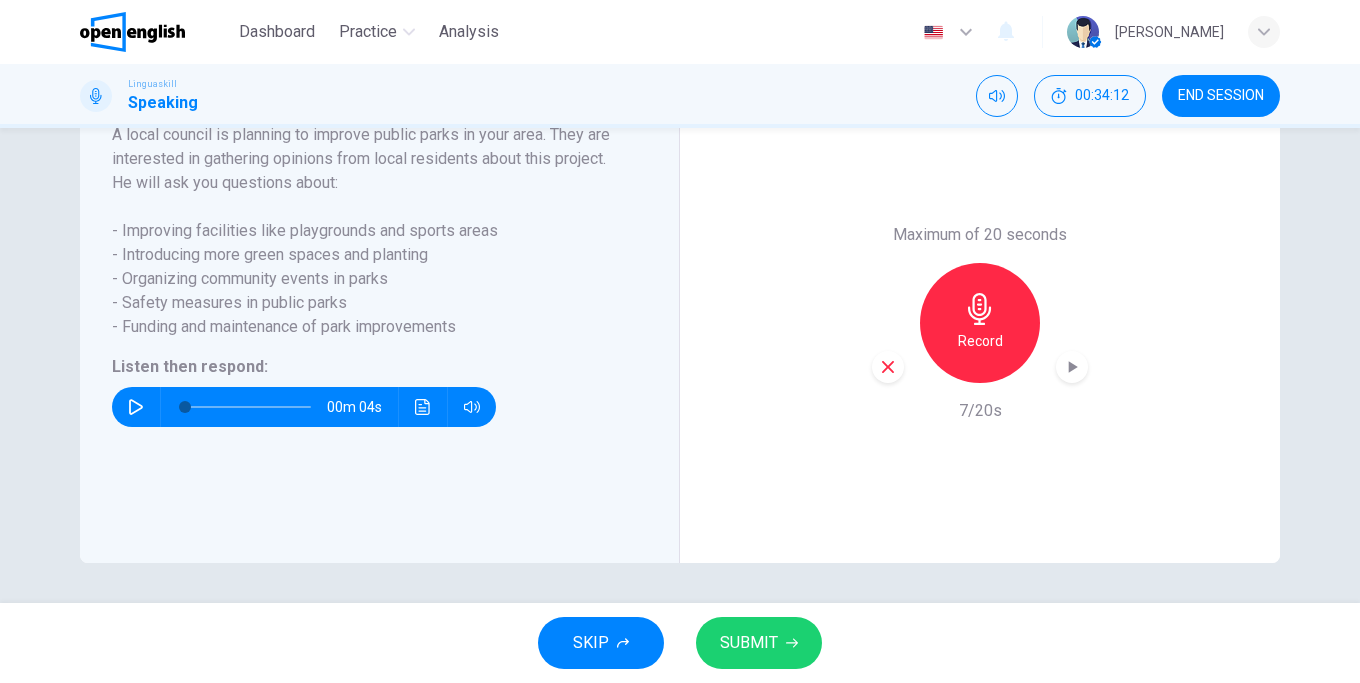 click 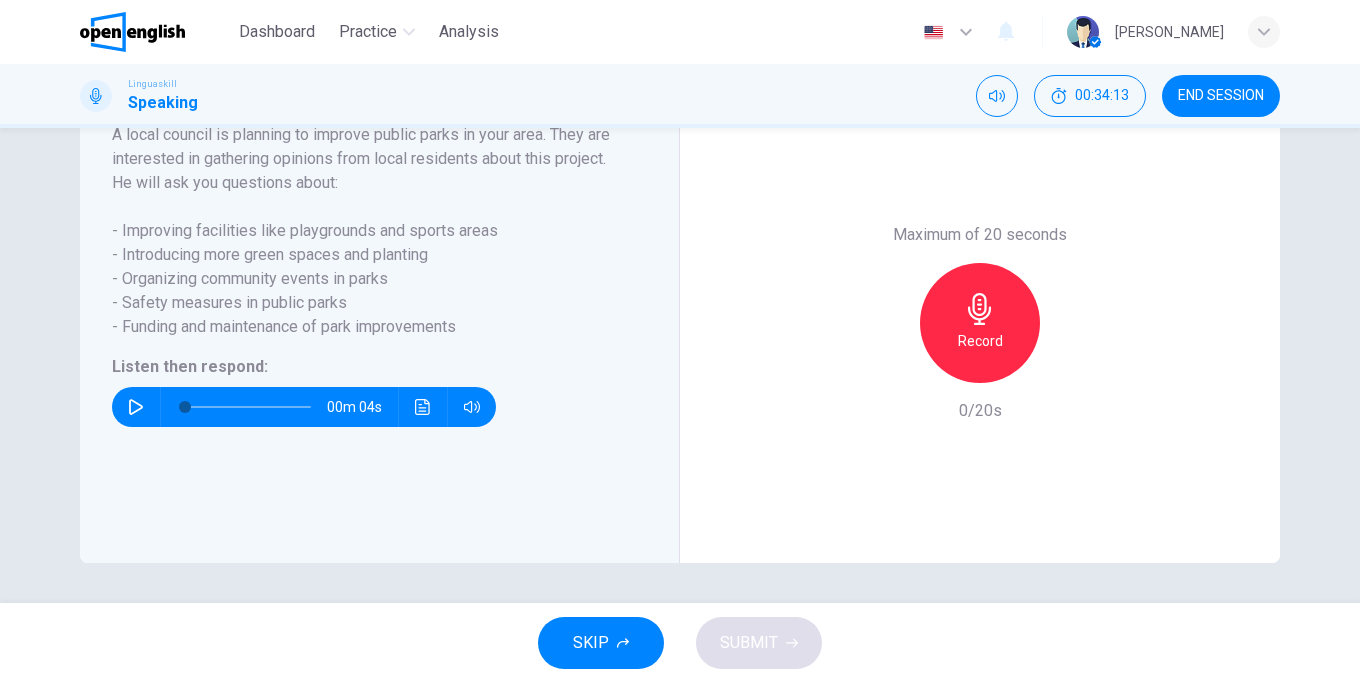 click on "00m 04s" at bounding box center [362, 407] 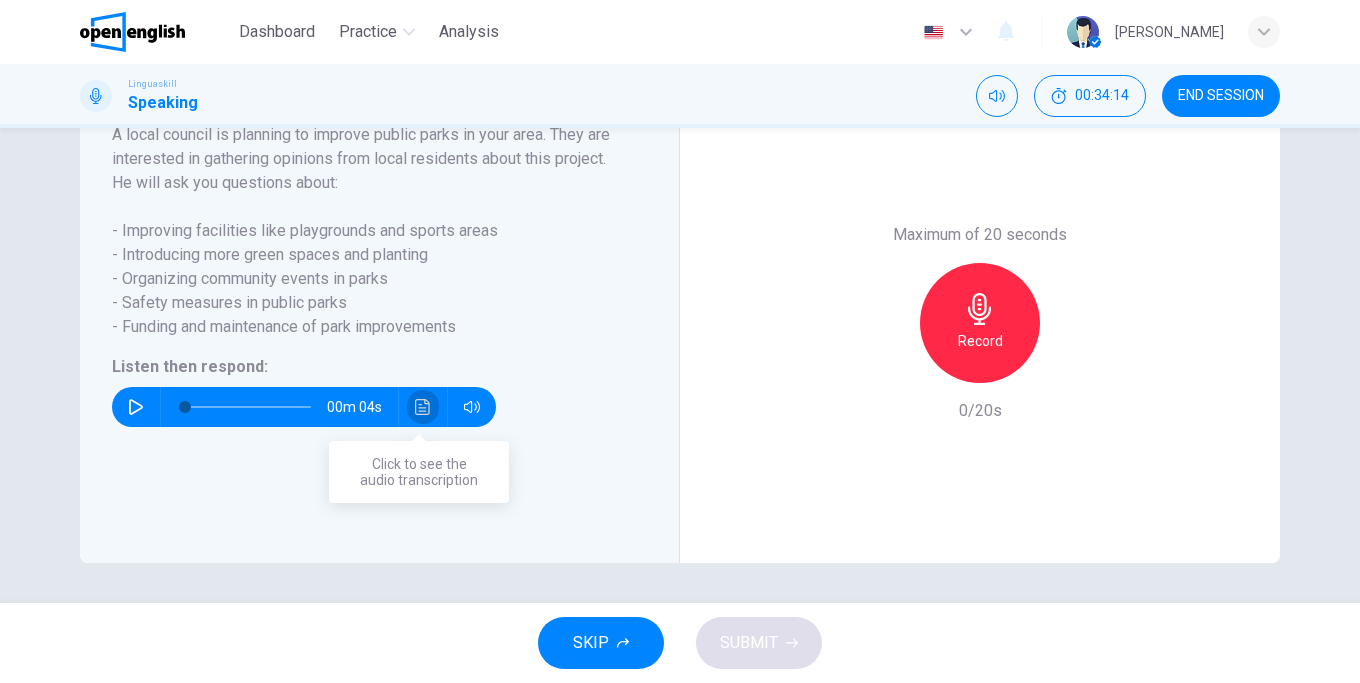 click at bounding box center [423, 407] 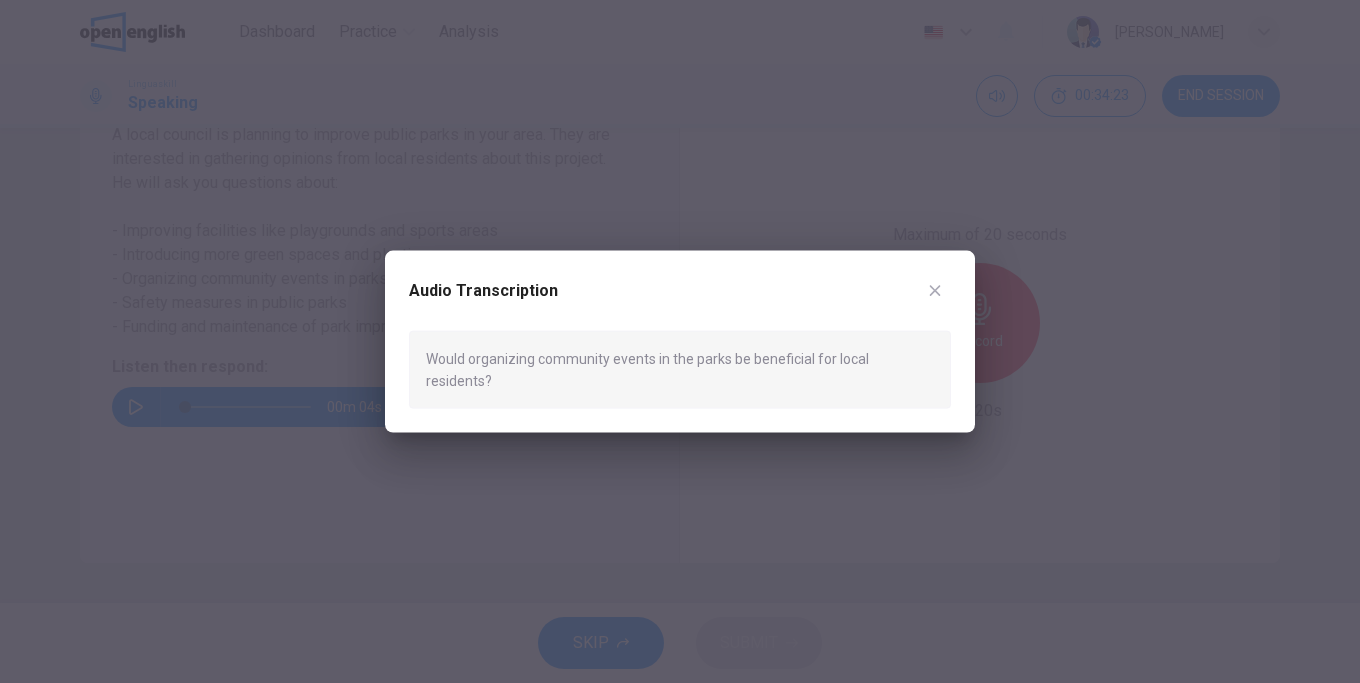 click 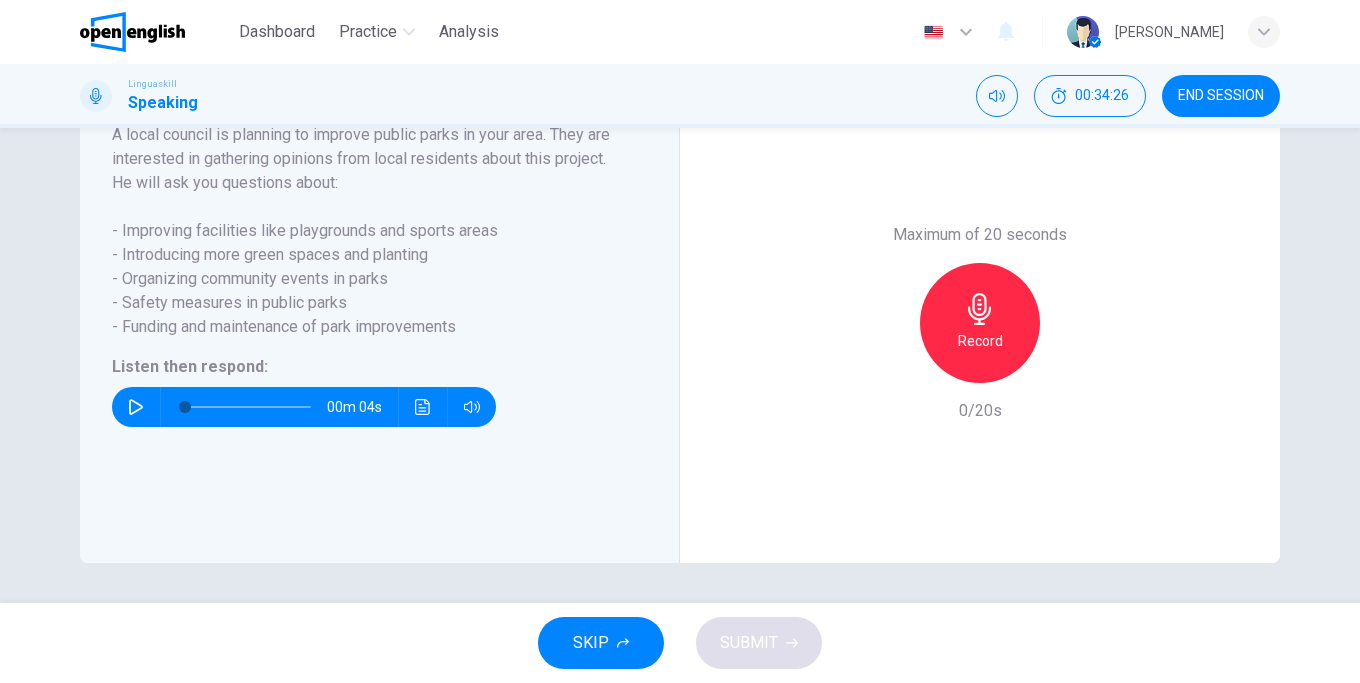 click 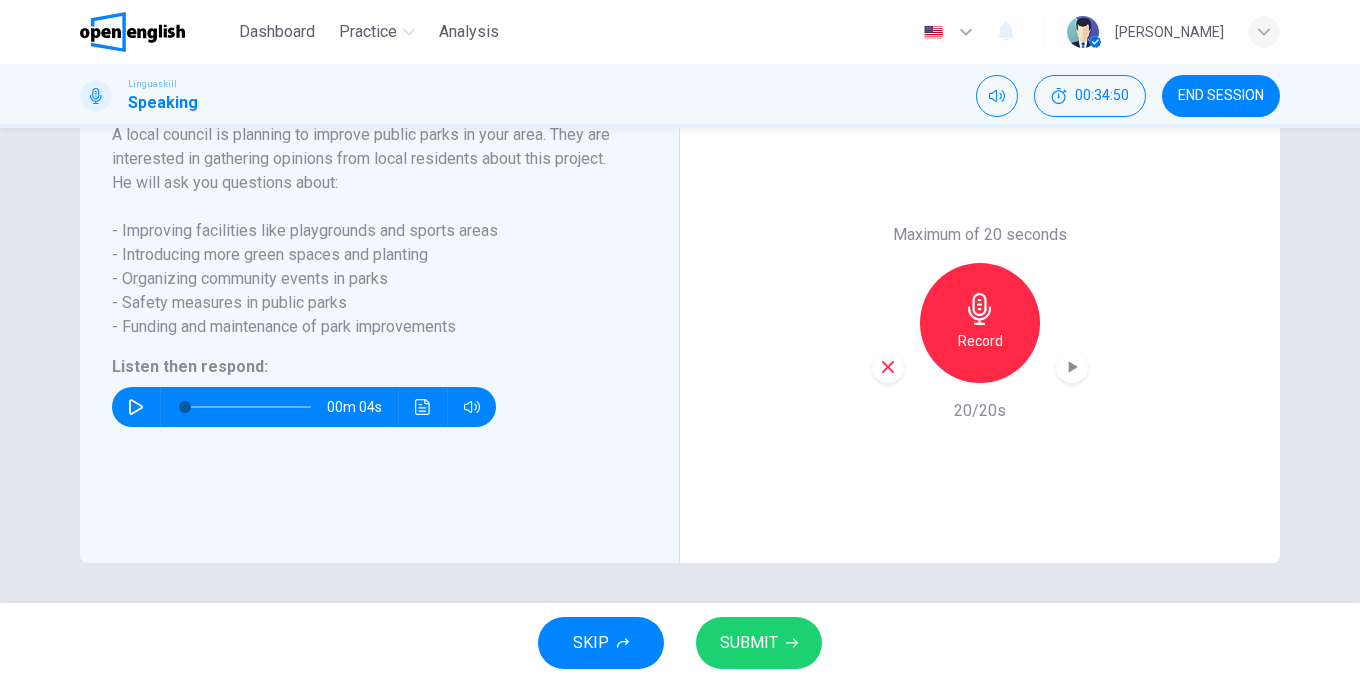 click 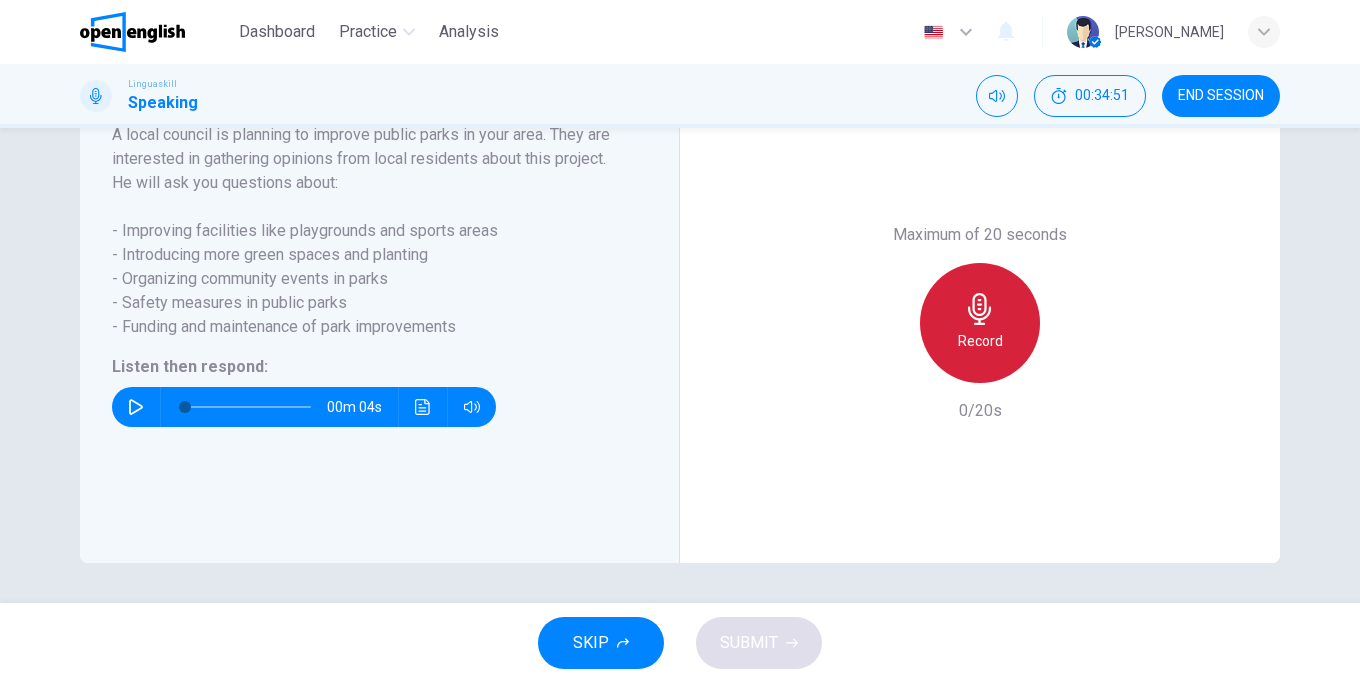 click on "Record" at bounding box center (980, 323) 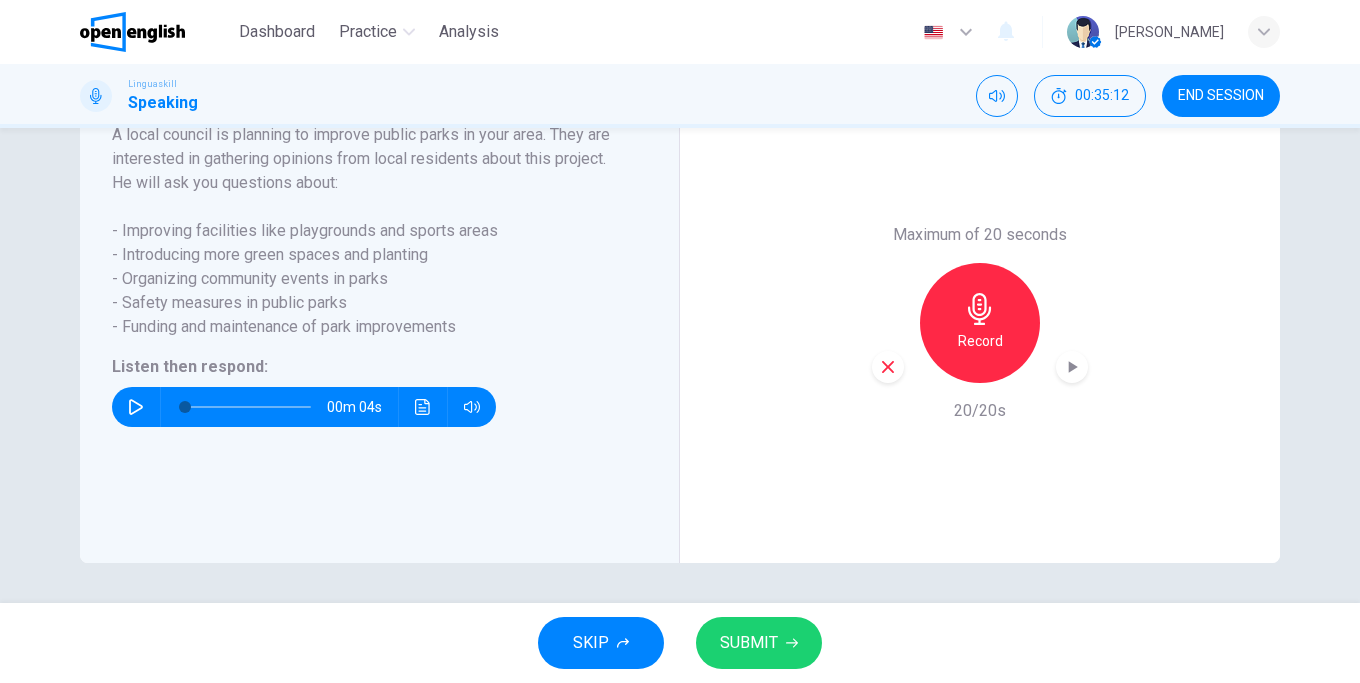click on "SUBMIT" at bounding box center [759, 643] 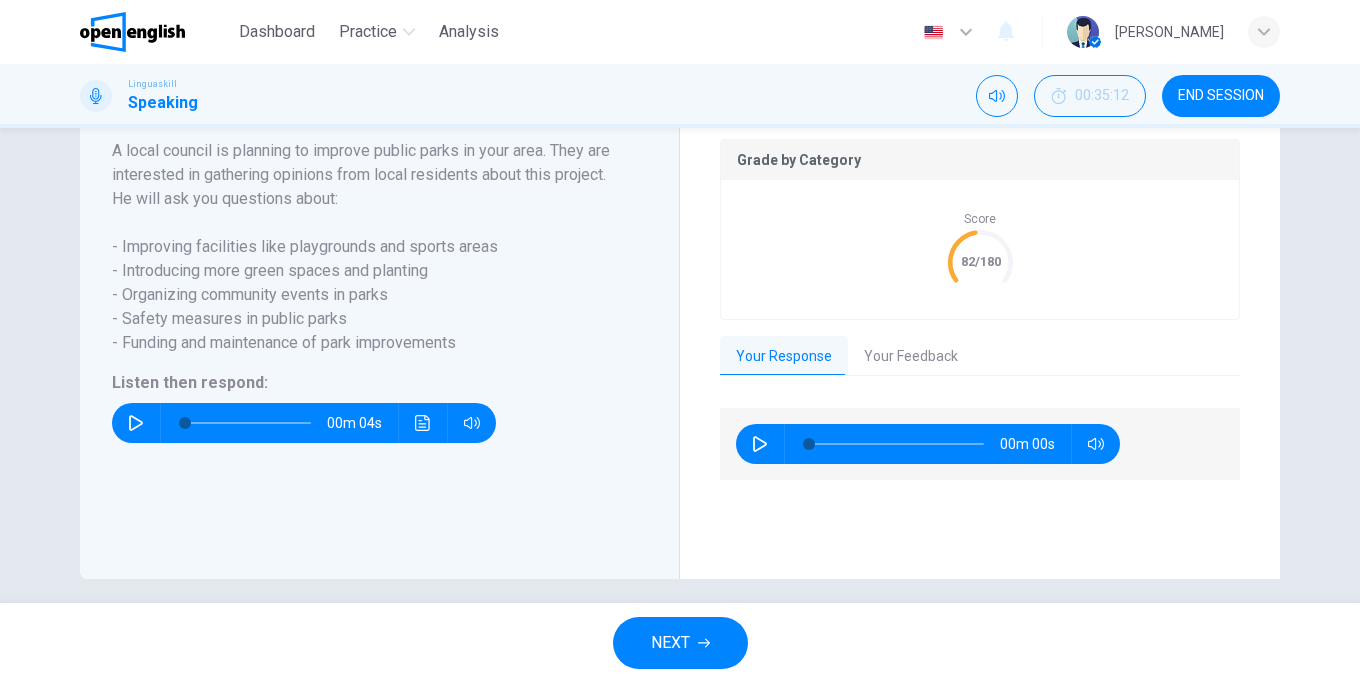 scroll, scrollTop: 438, scrollLeft: 0, axis: vertical 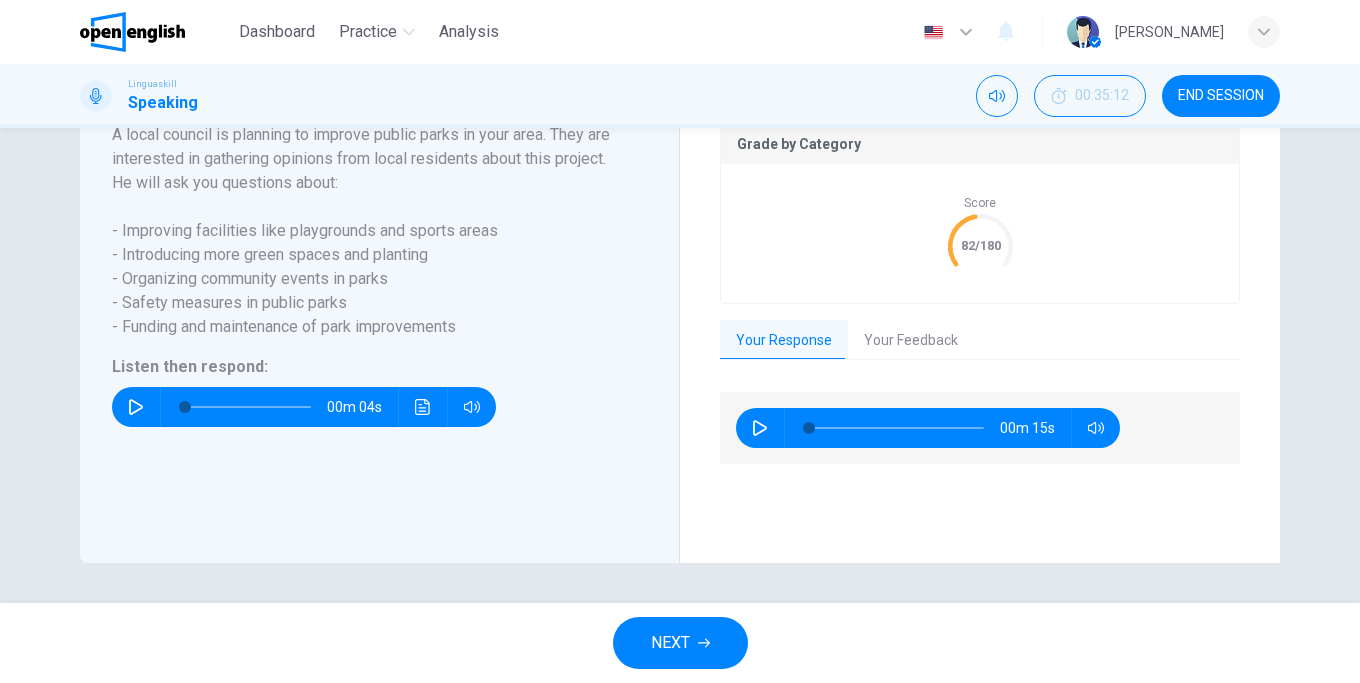 click at bounding box center [760, 428] 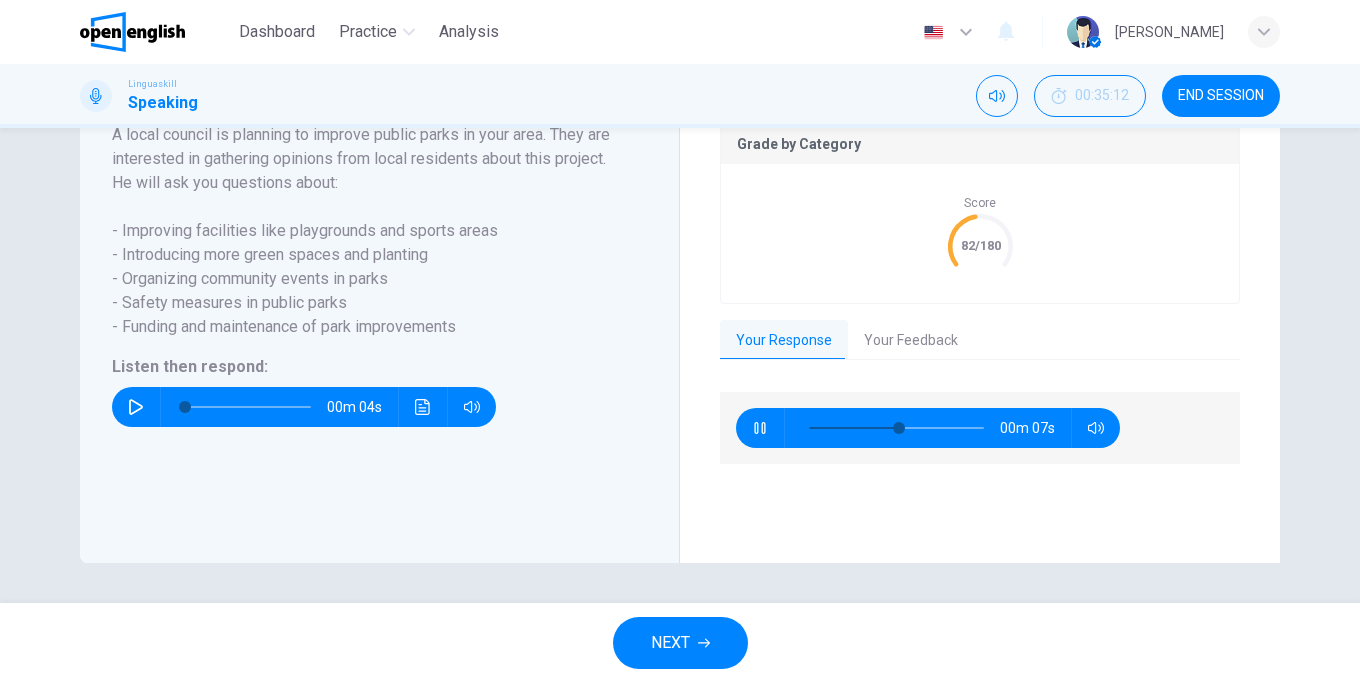 type on "**" 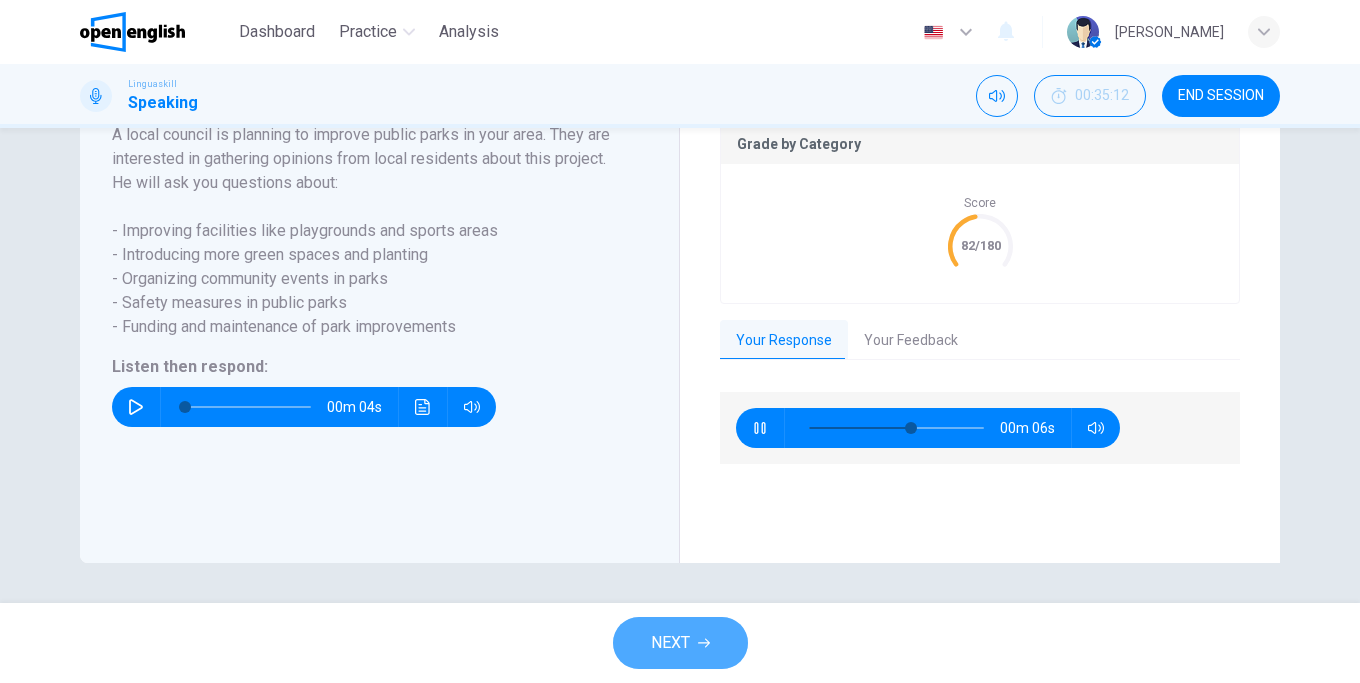 click on "NEXT" at bounding box center [670, 643] 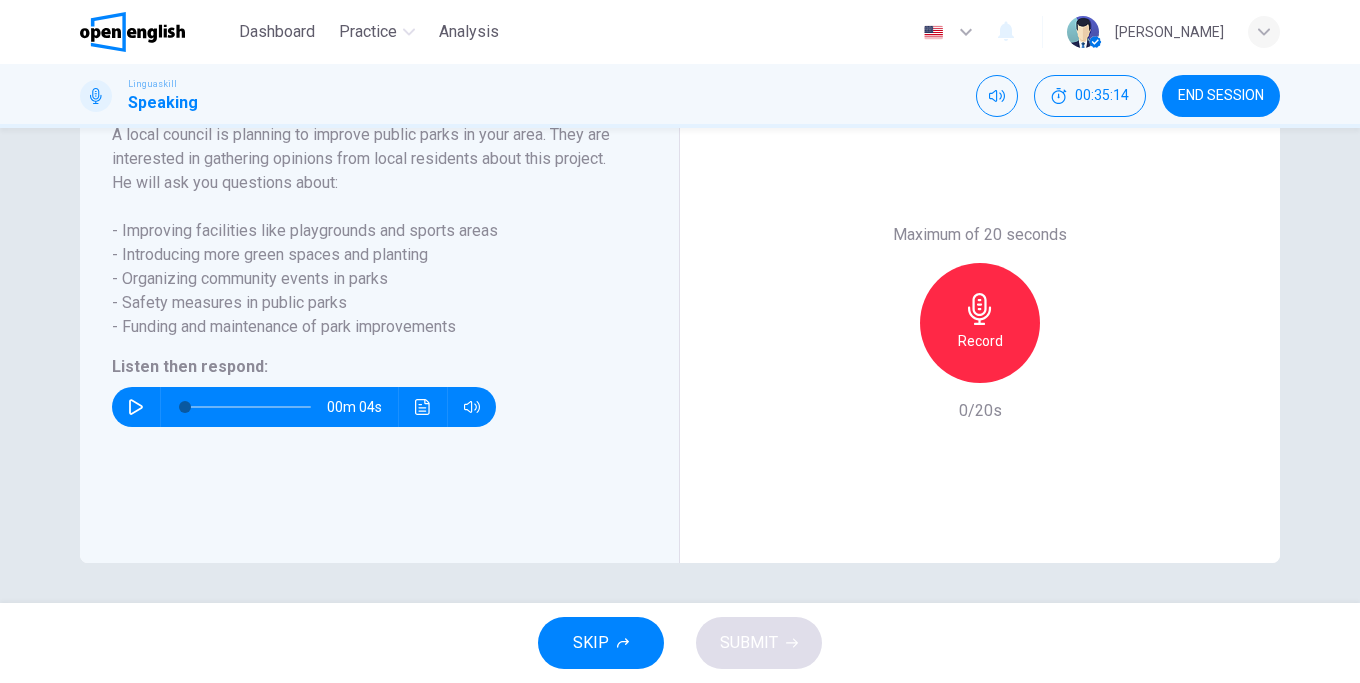 click 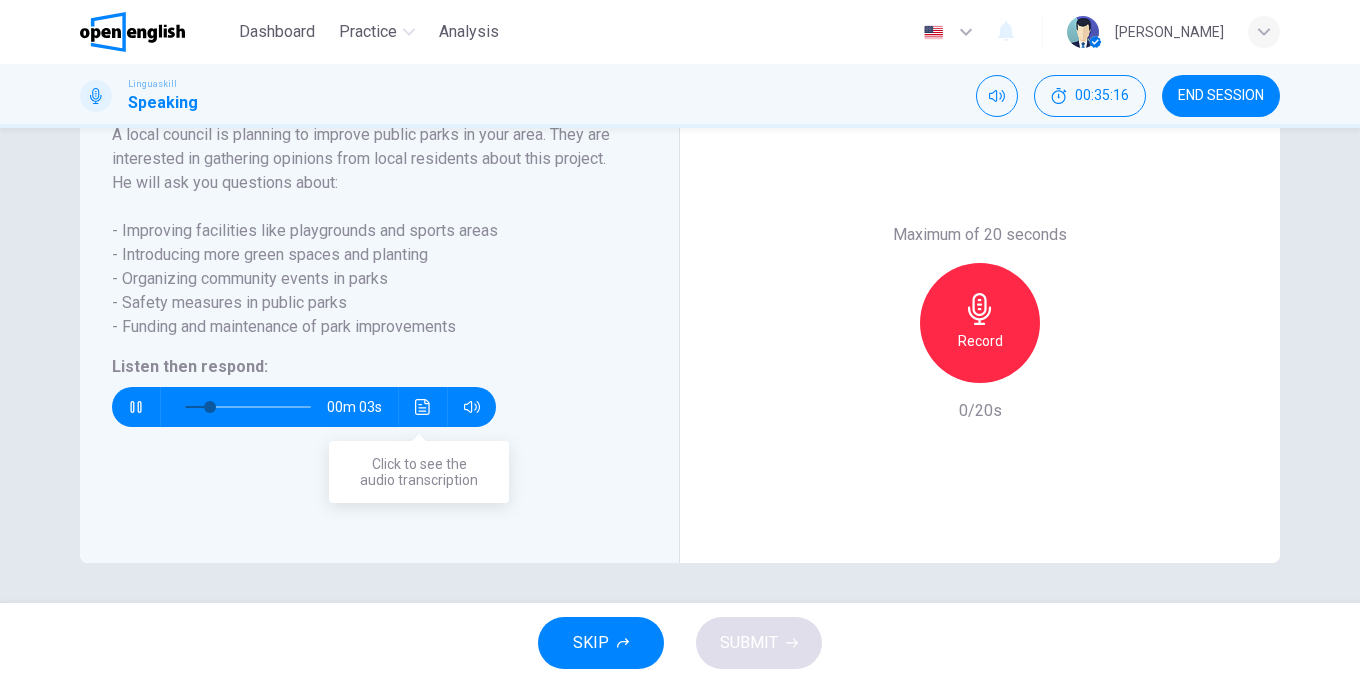 click at bounding box center (423, 407) 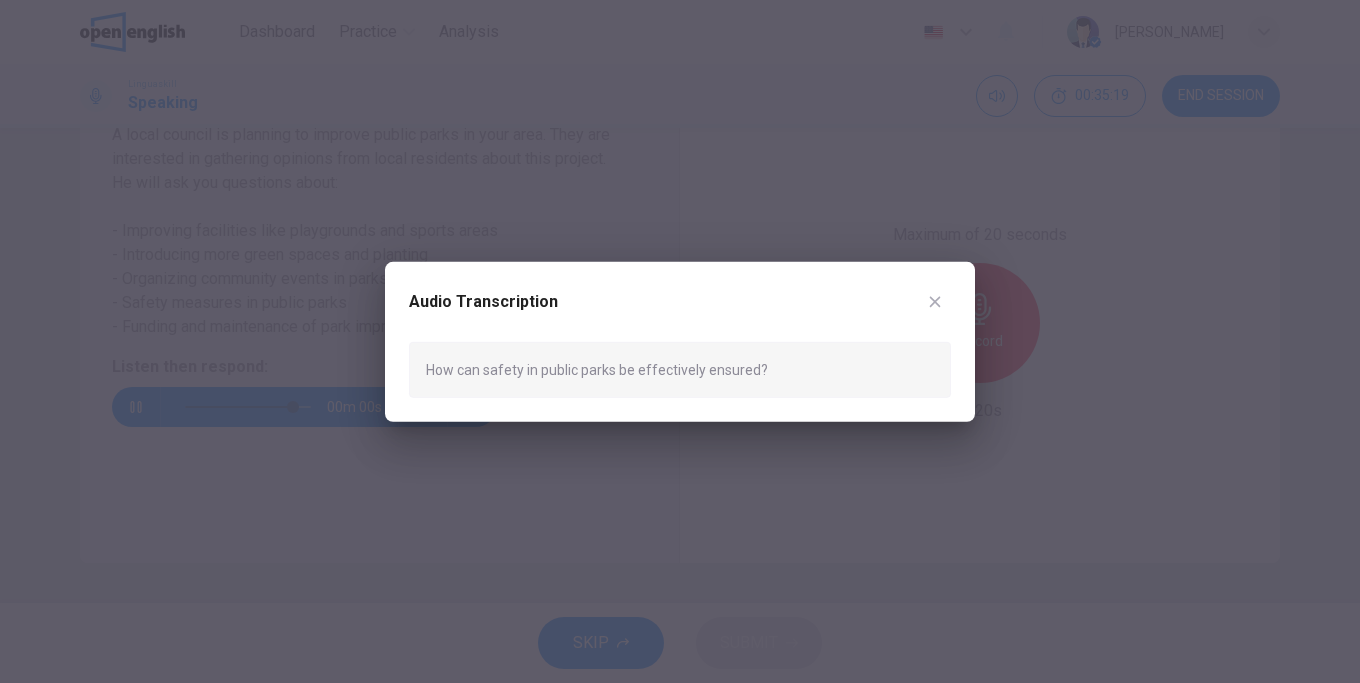 type on "*" 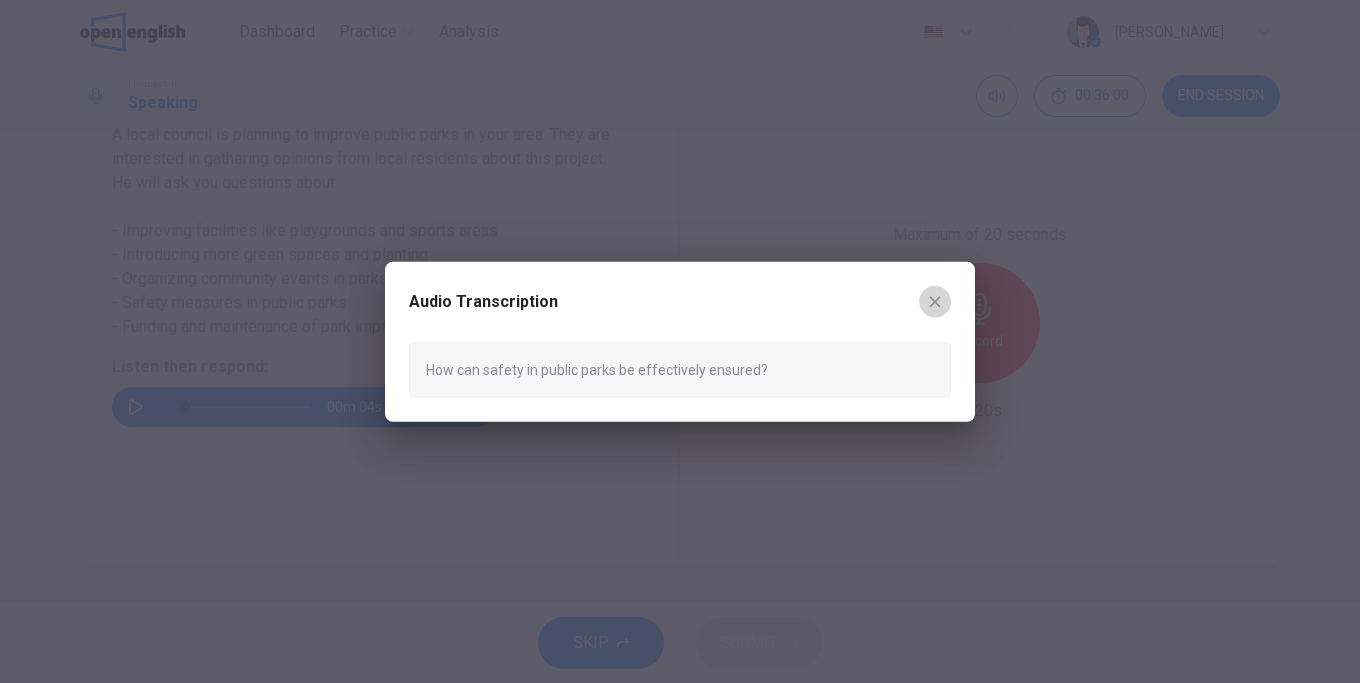 click 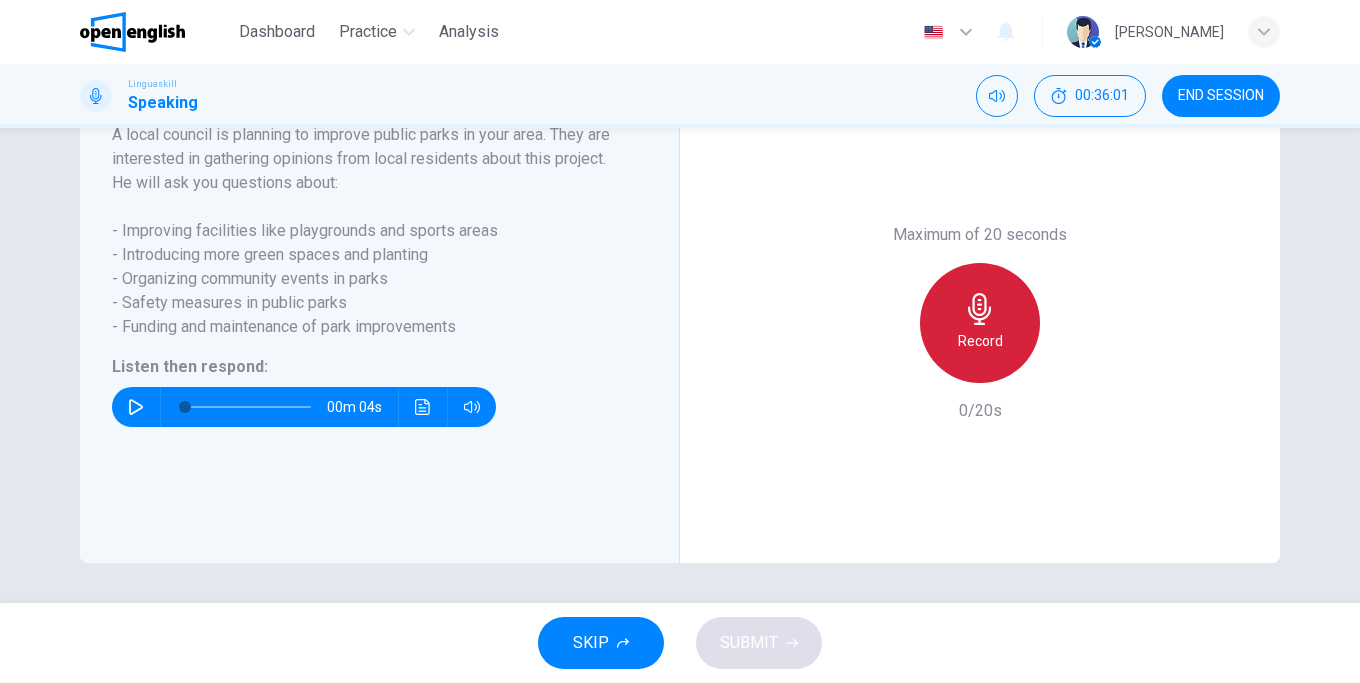 click on "Record" at bounding box center [980, 323] 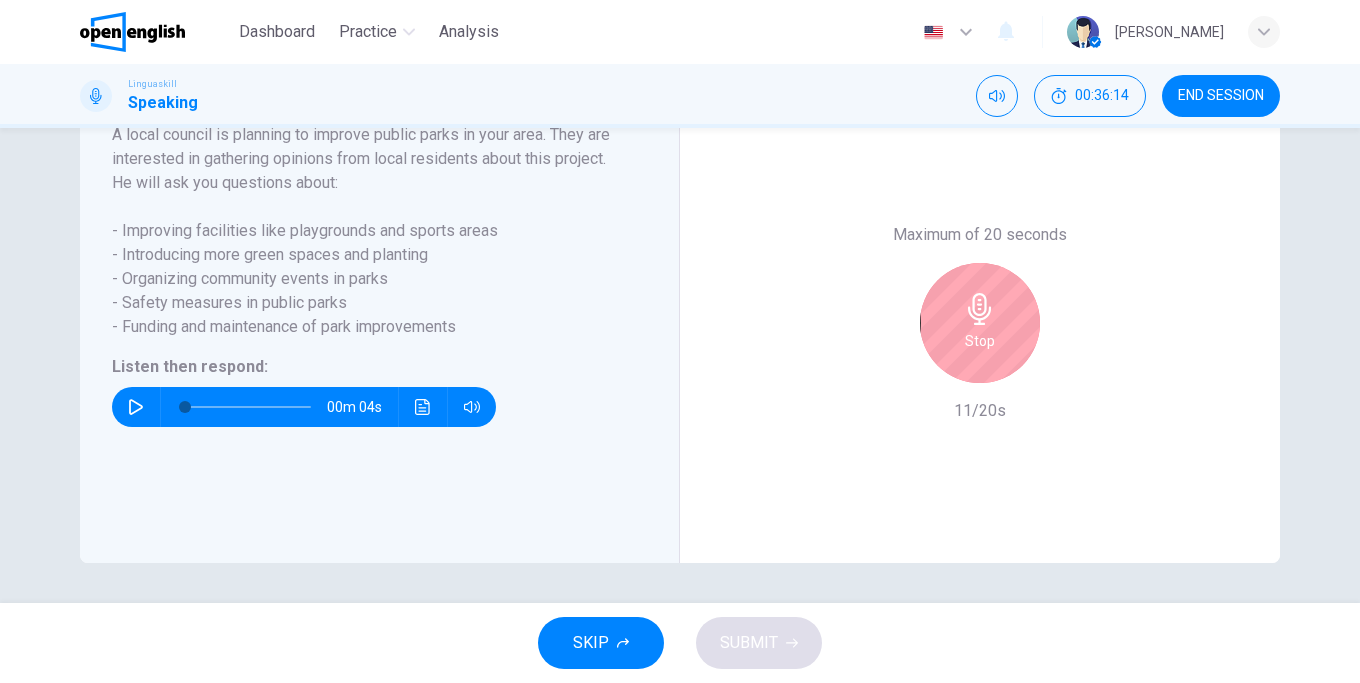 click on "Stop" at bounding box center (980, 323) 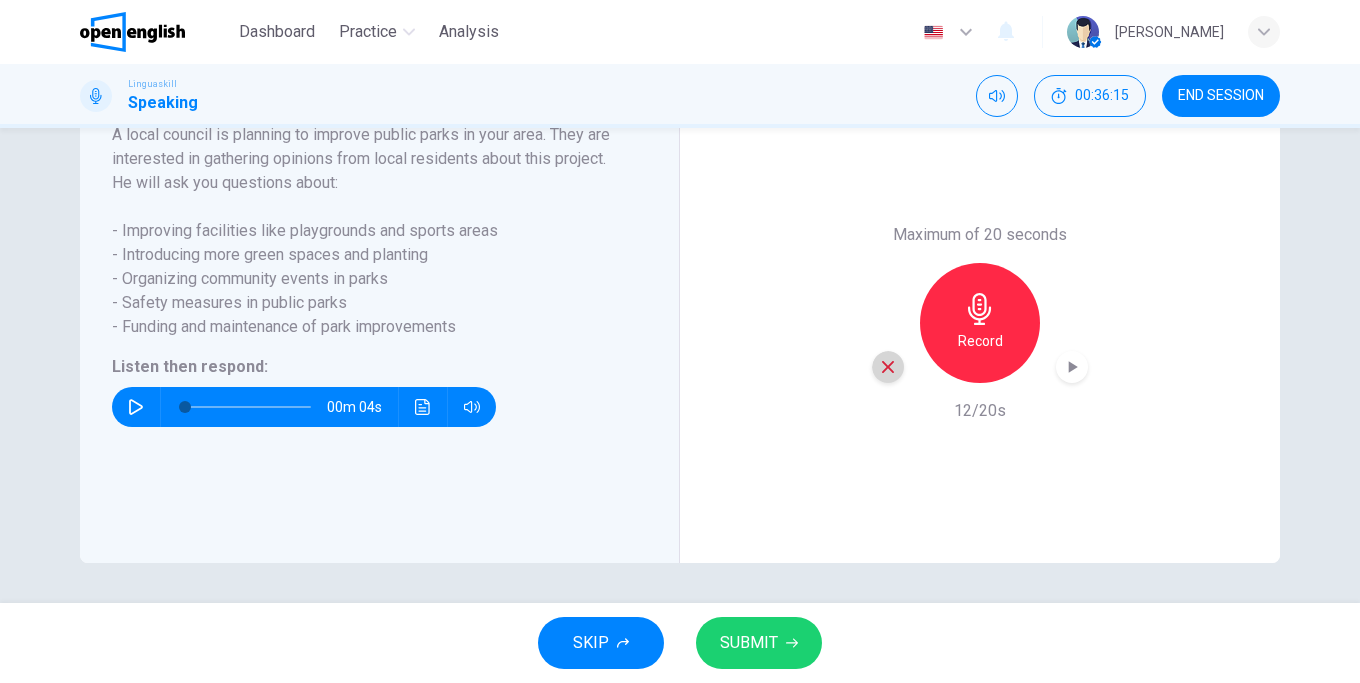 click at bounding box center [888, 367] 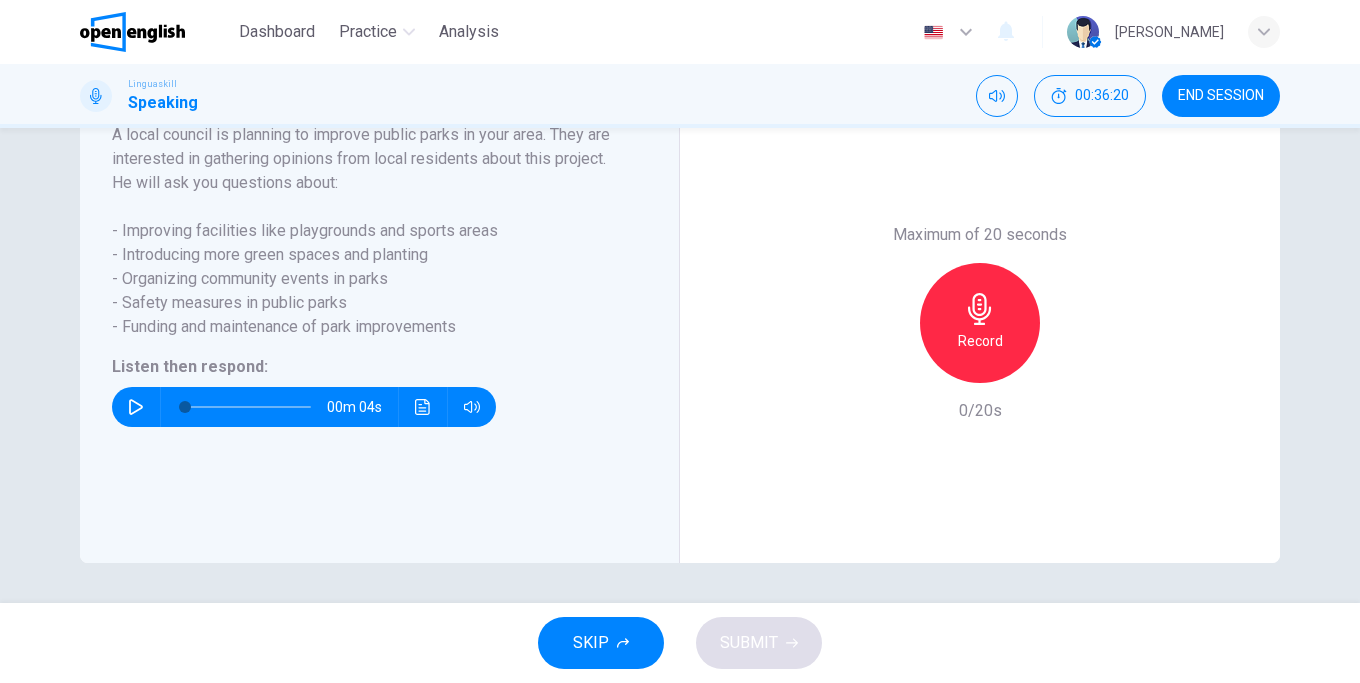 click on "Record" at bounding box center (980, 323) 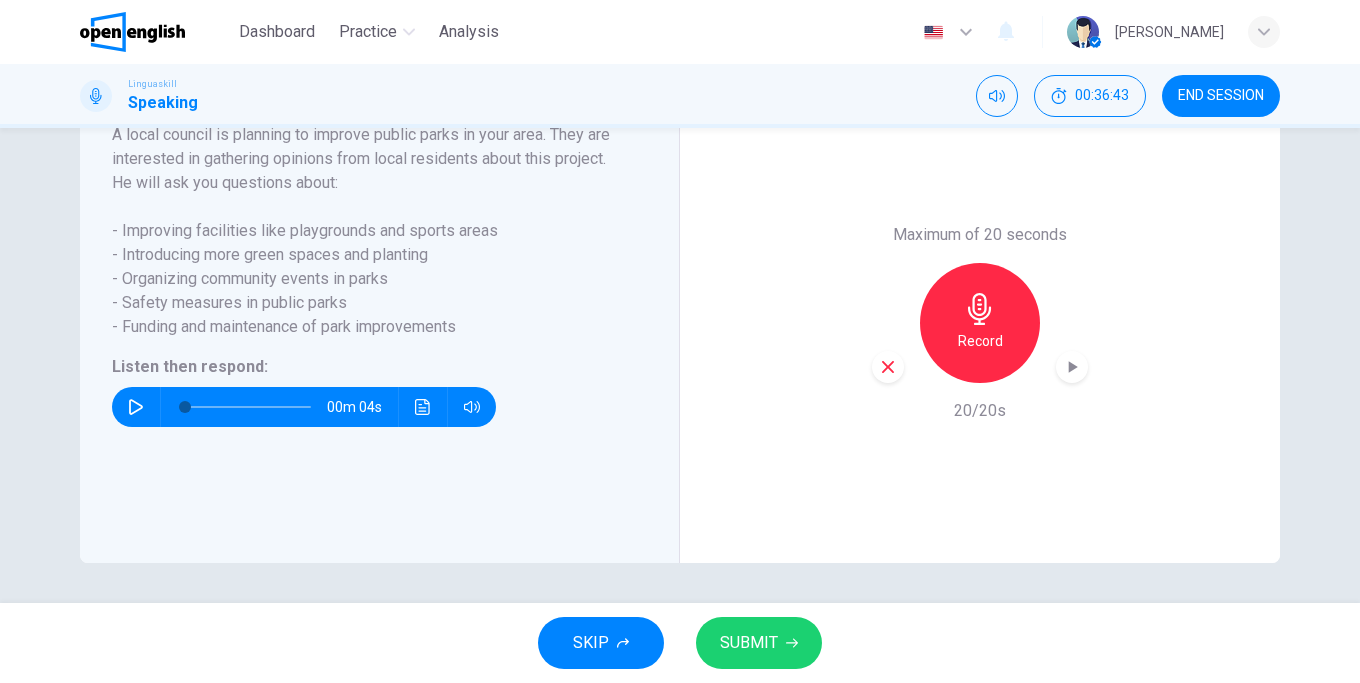 click on "SUBMIT" at bounding box center (749, 643) 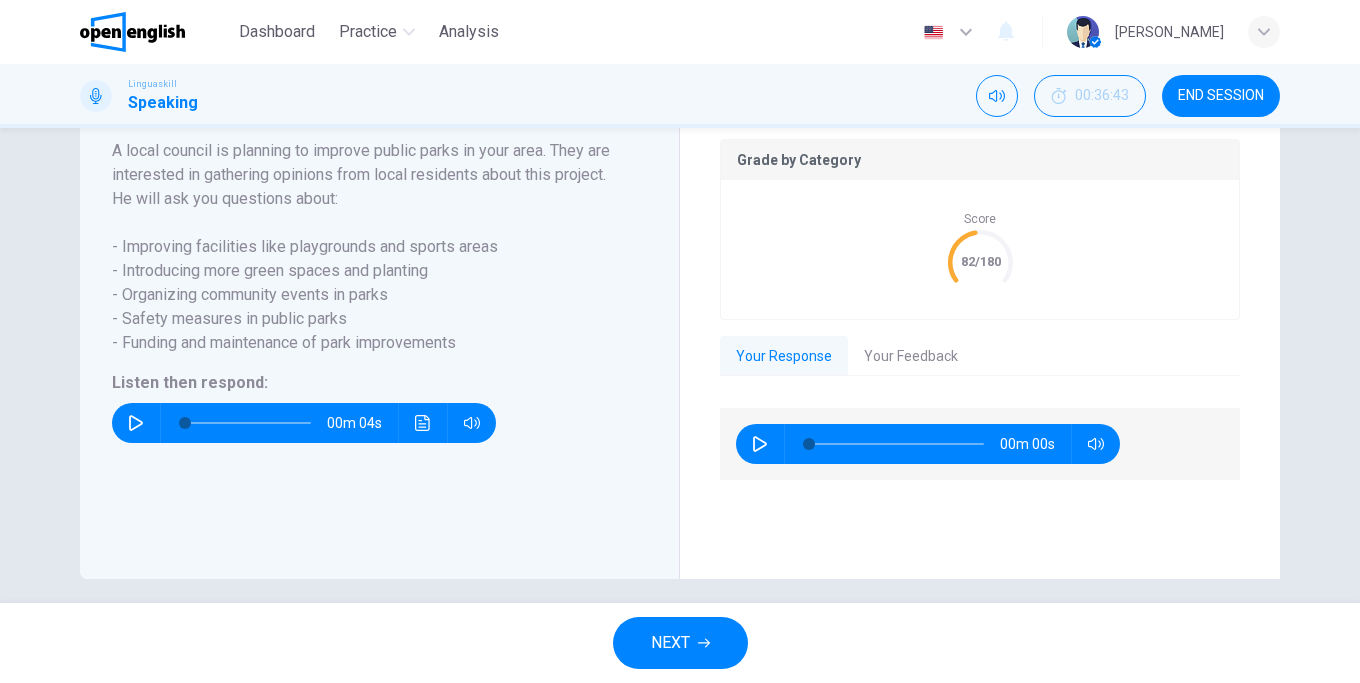scroll, scrollTop: 438, scrollLeft: 0, axis: vertical 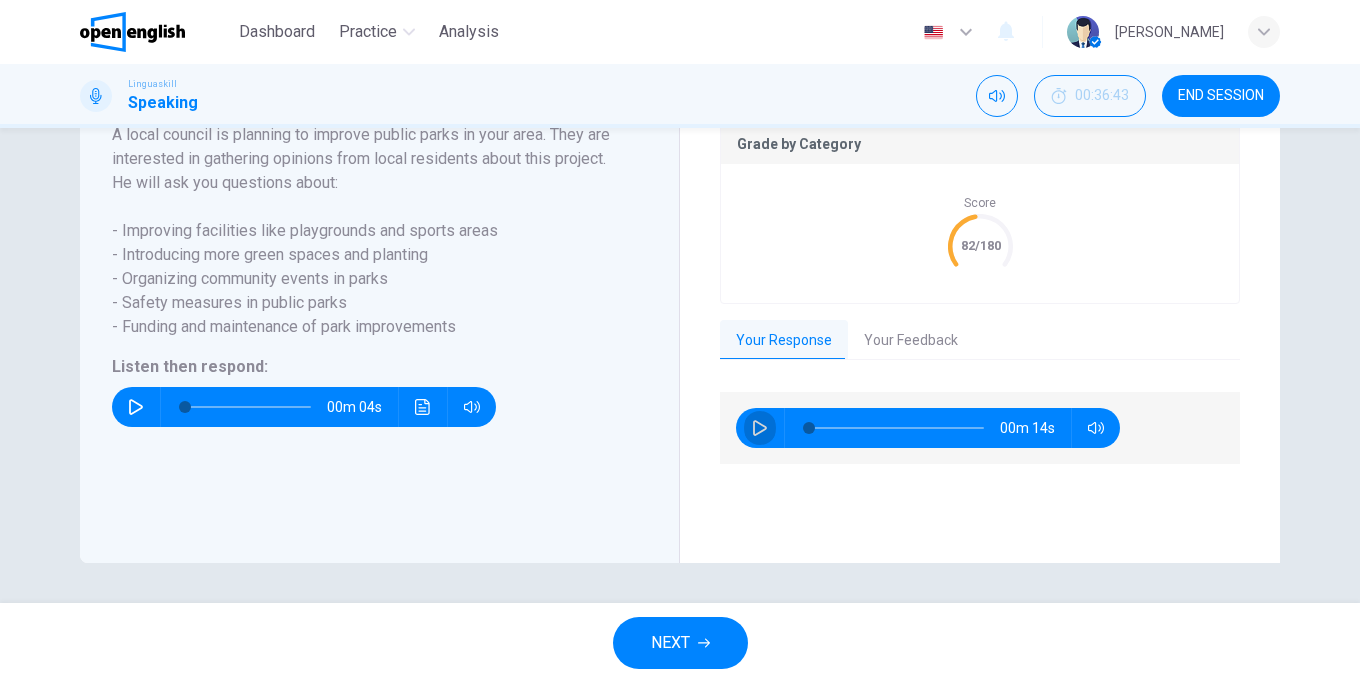 click 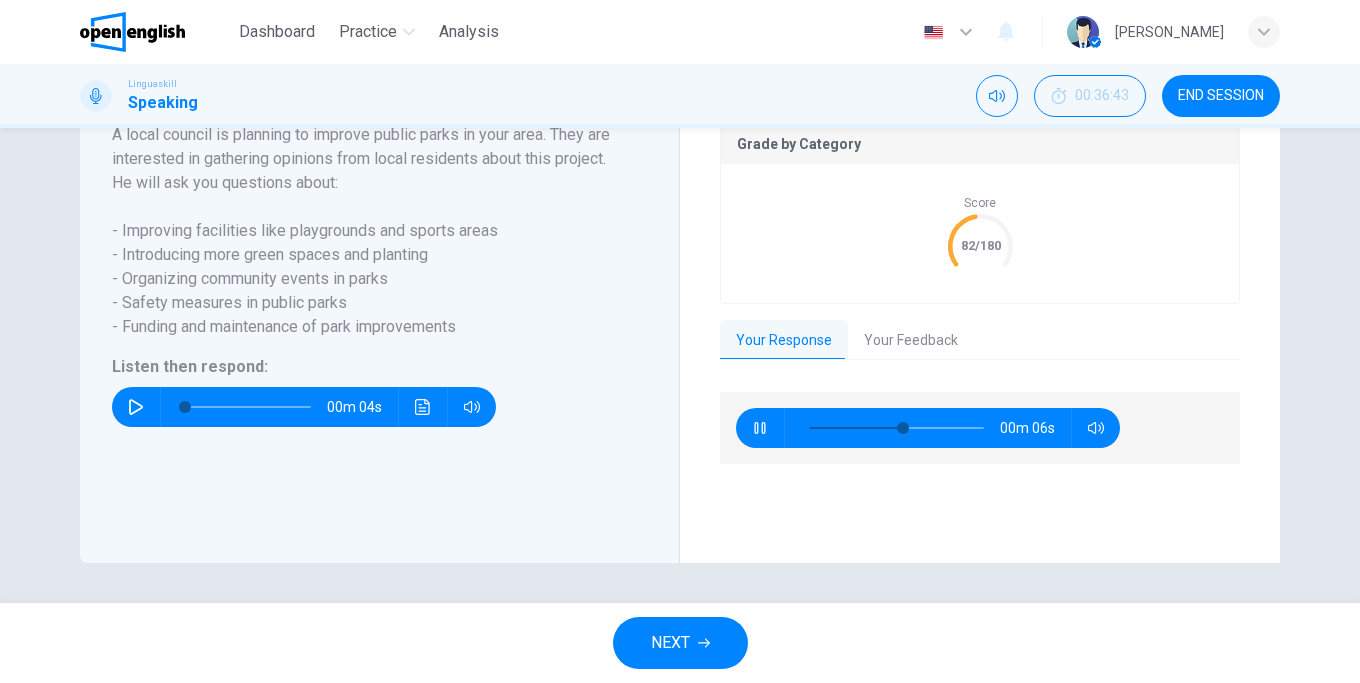 click 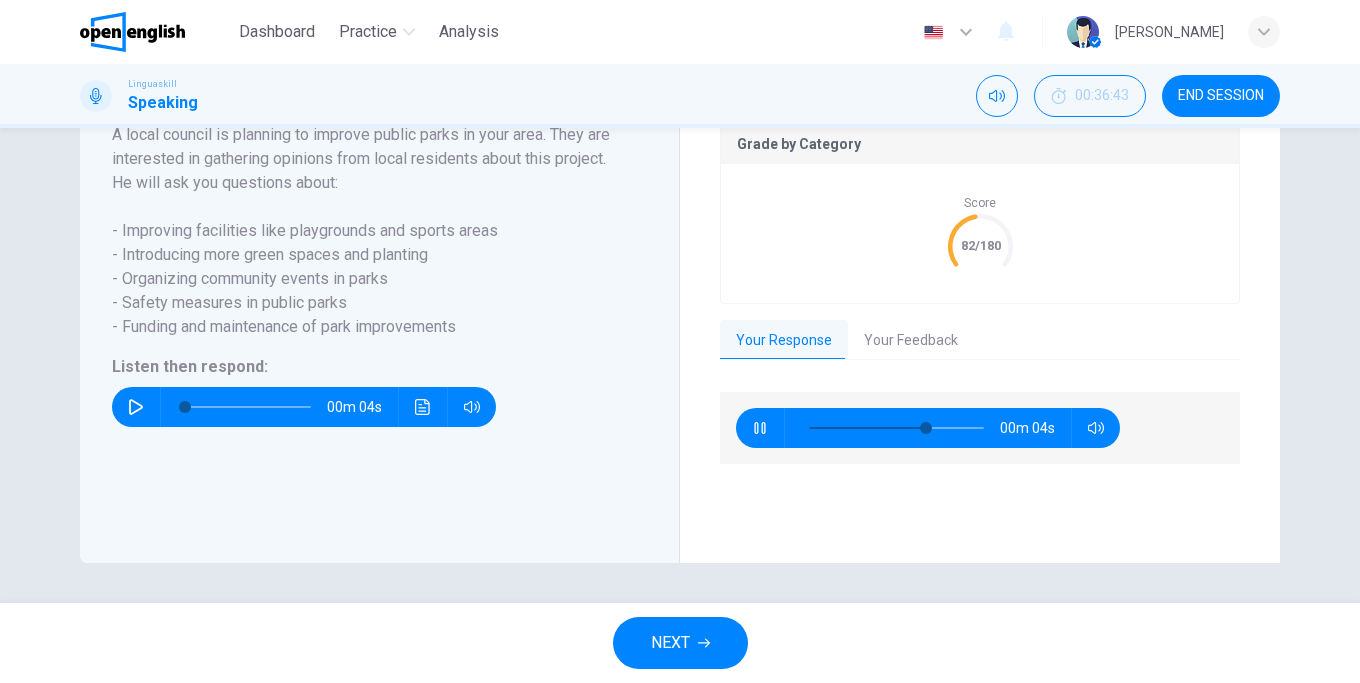 click at bounding box center [1264, 32] 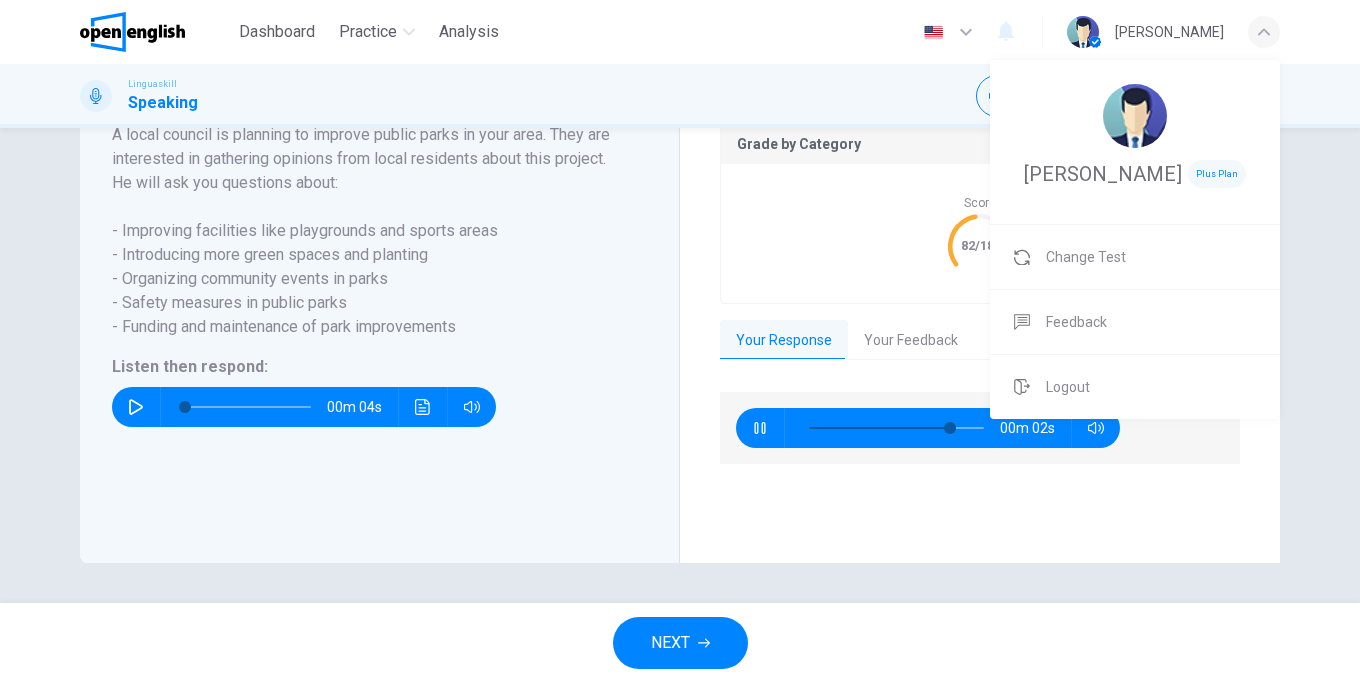 click at bounding box center (680, 341) 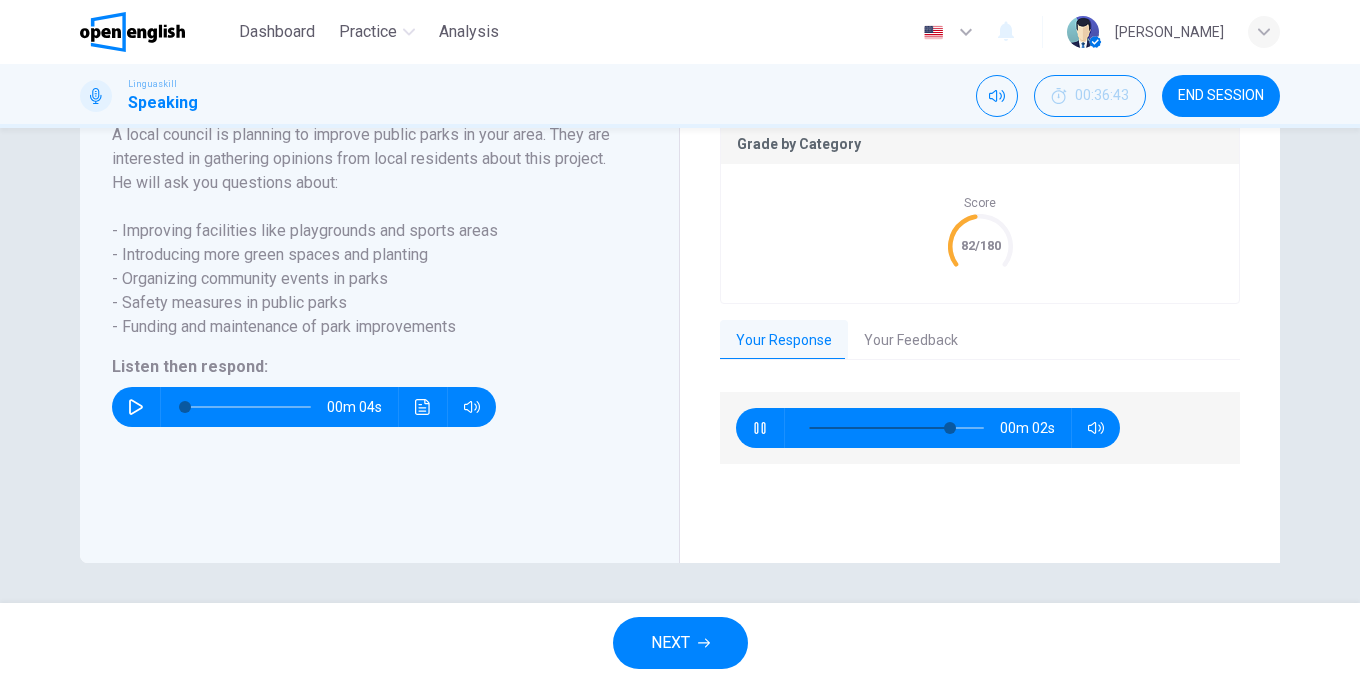 type on "**" 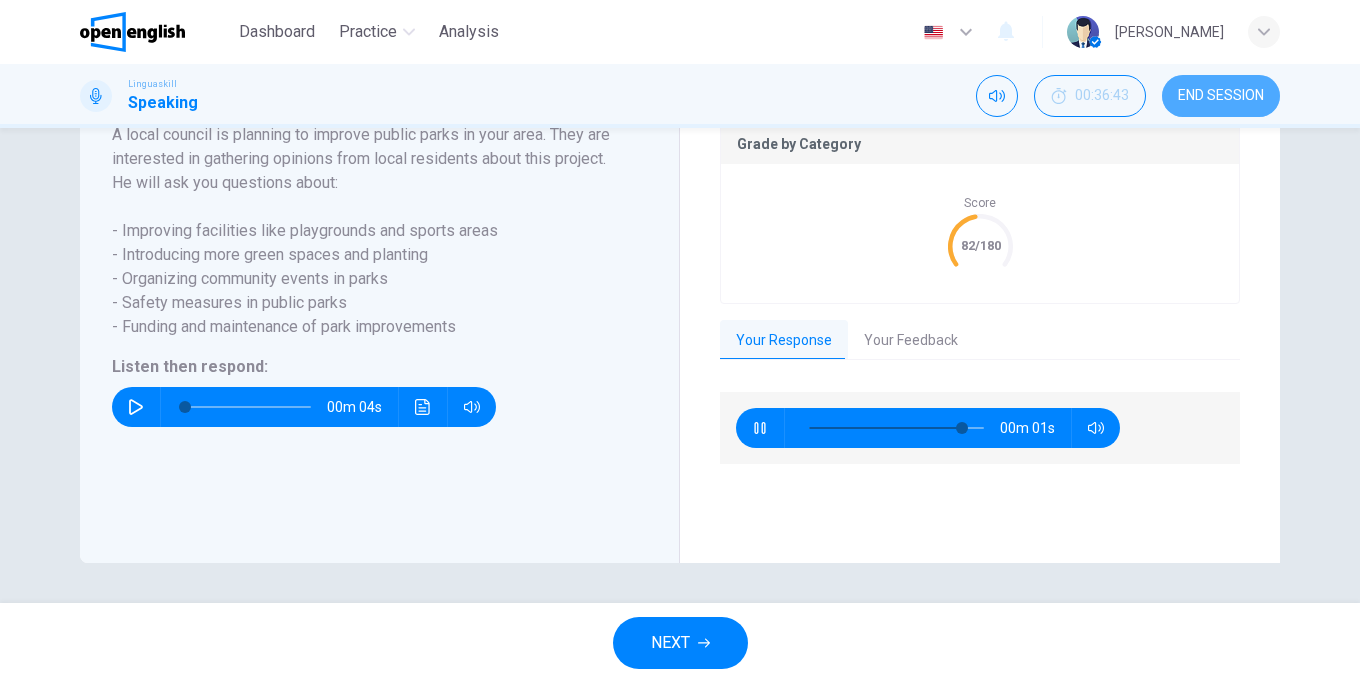 click on "END SESSION" at bounding box center (1221, 96) 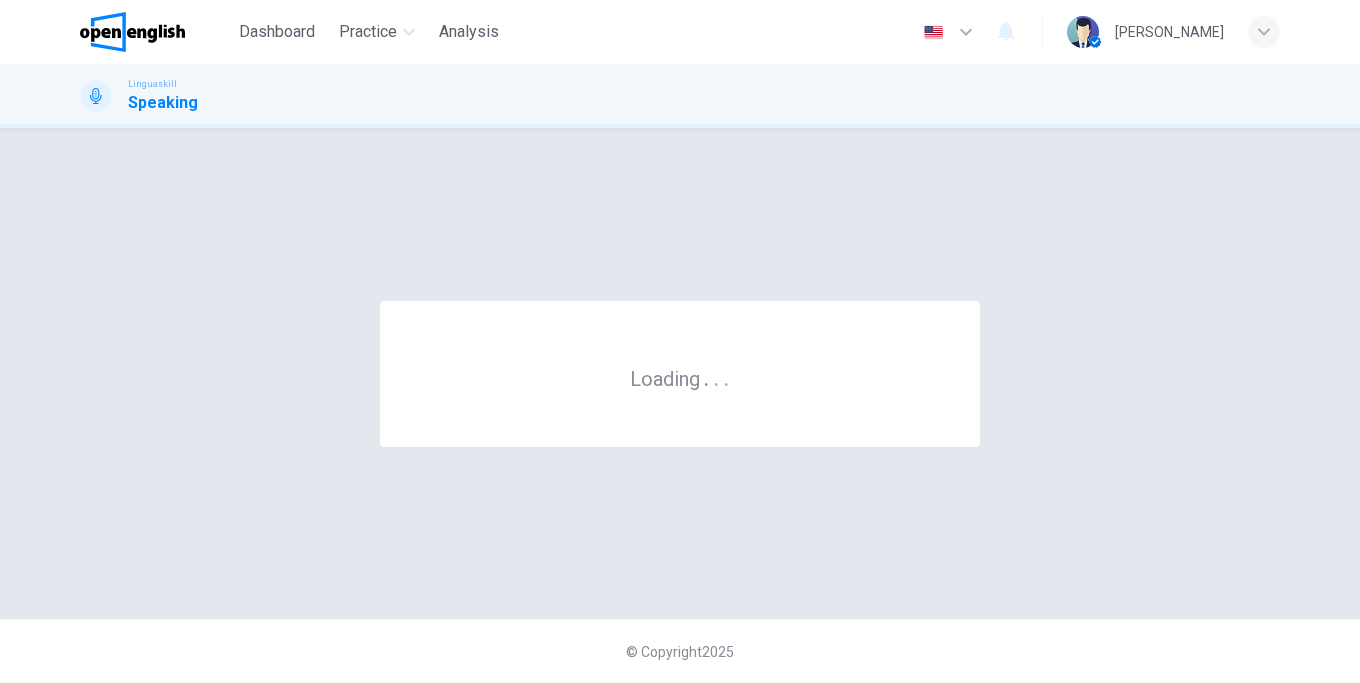 scroll, scrollTop: 0, scrollLeft: 0, axis: both 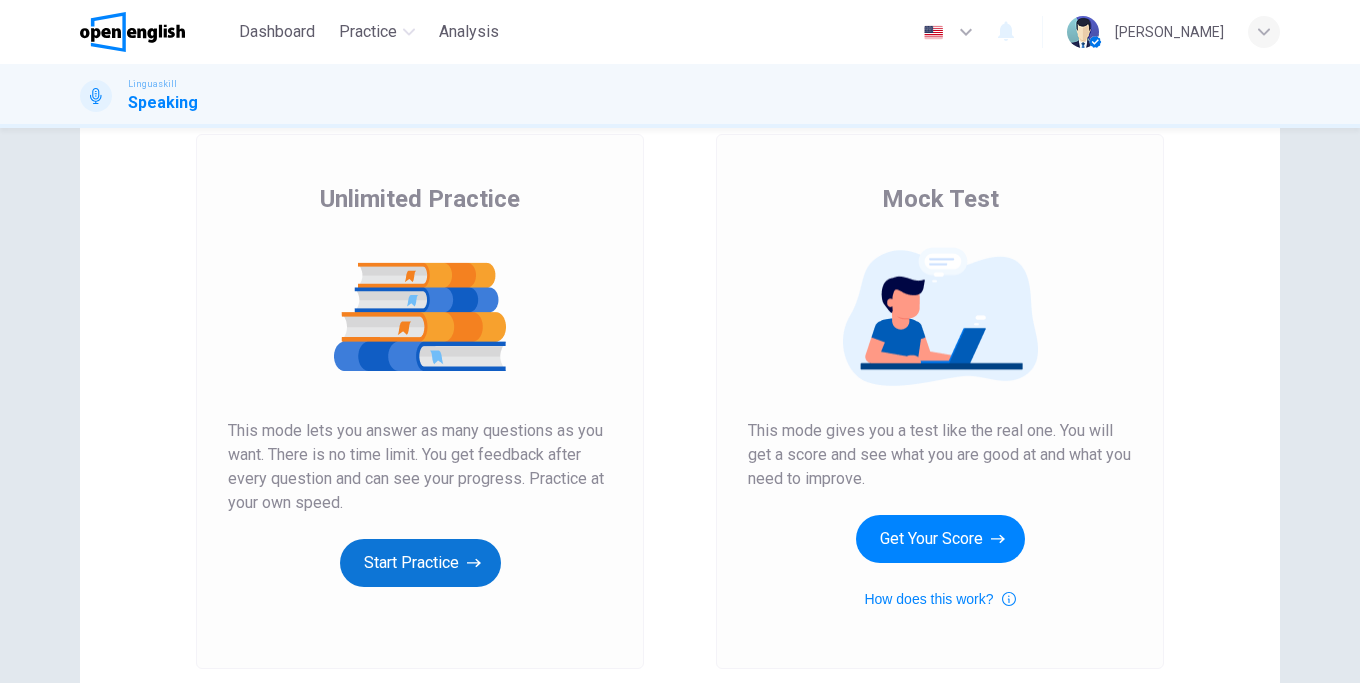 click on "Start Practice" at bounding box center [420, 563] 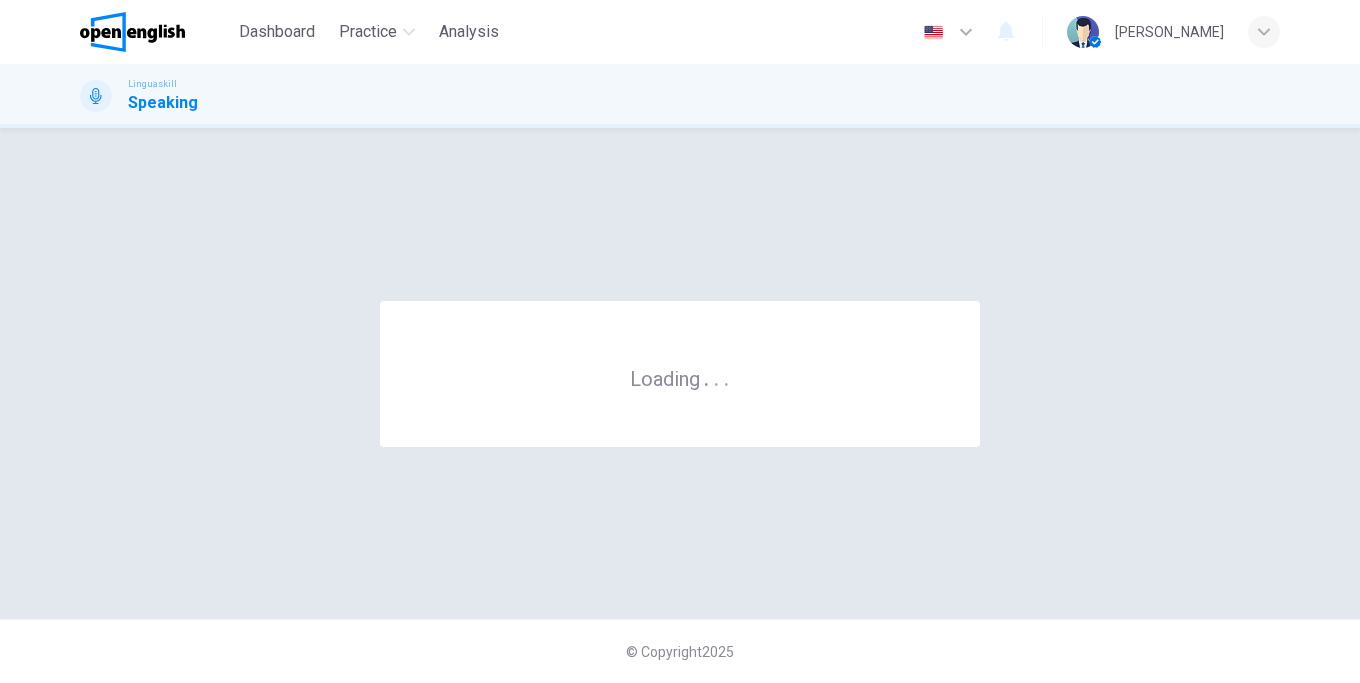 scroll, scrollTop: 0, scrollLeft: 0, axis: both 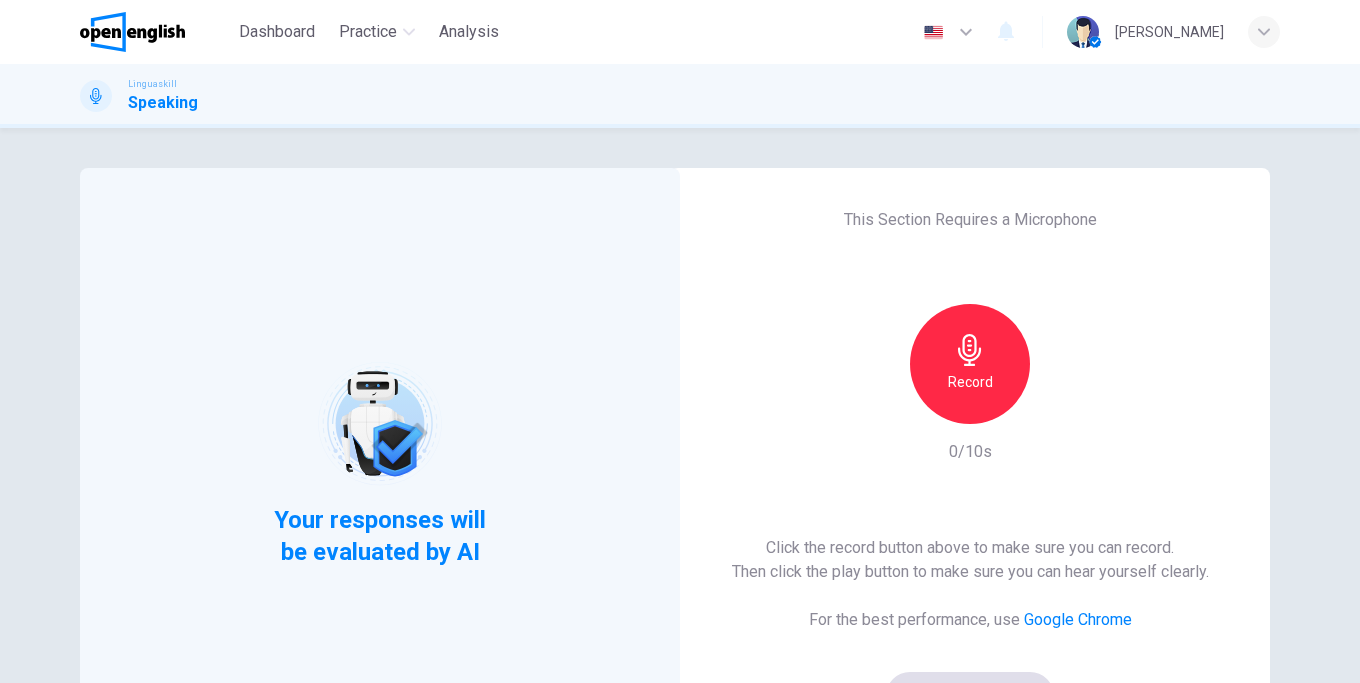 click on "Record" at bounding box center (970, 382) 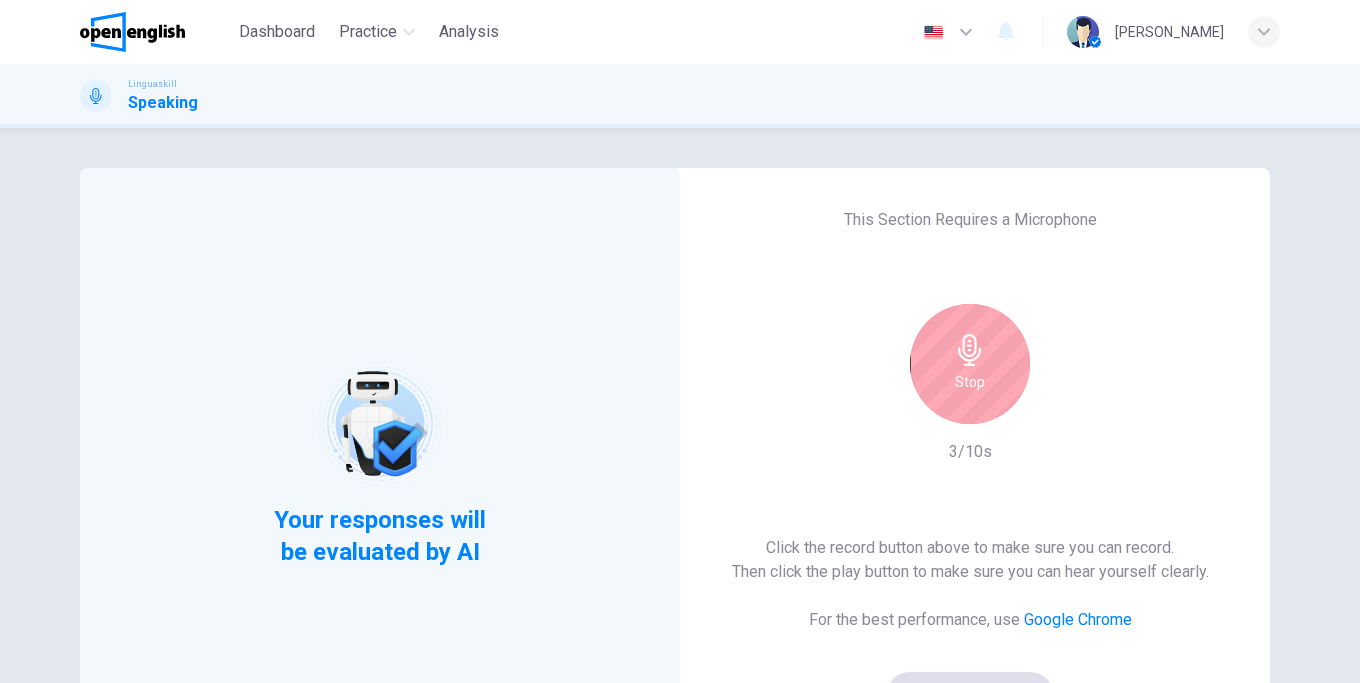 click on "Stop" at bounding box center (970, 382) 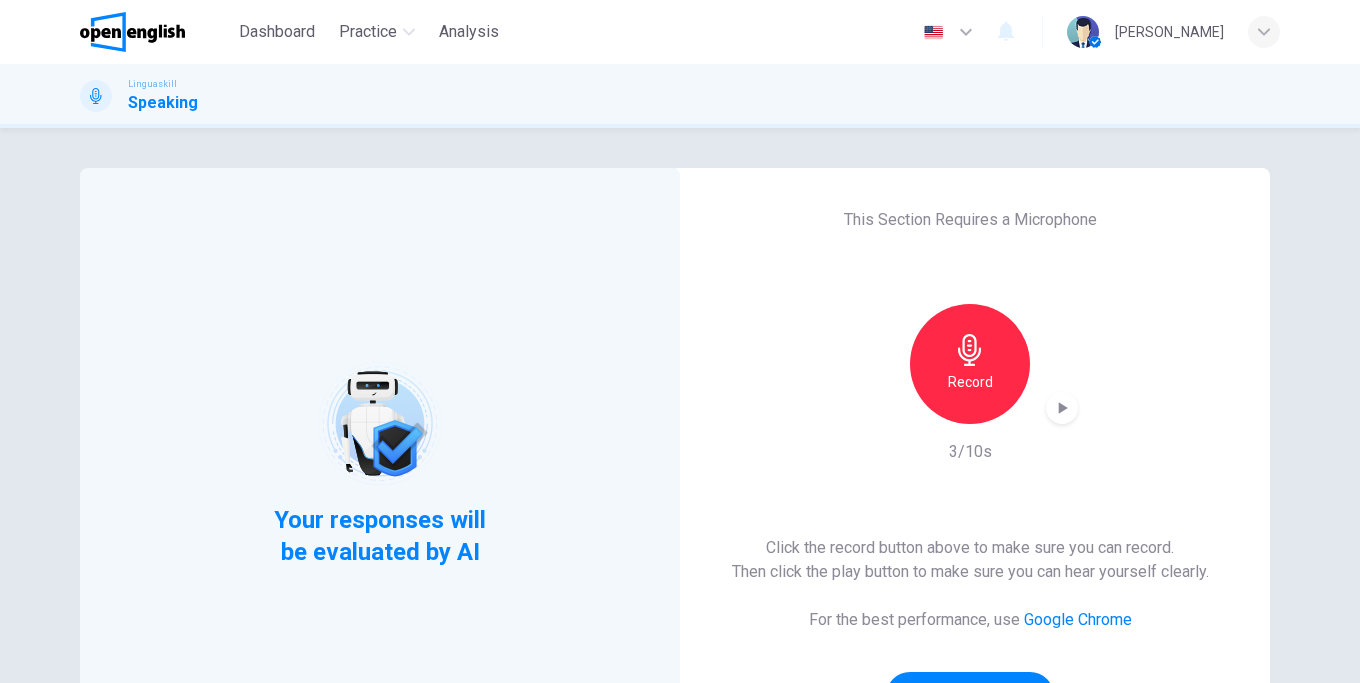 scroll, scrollTop: 114, scrollLeft: 0, axis: vertical 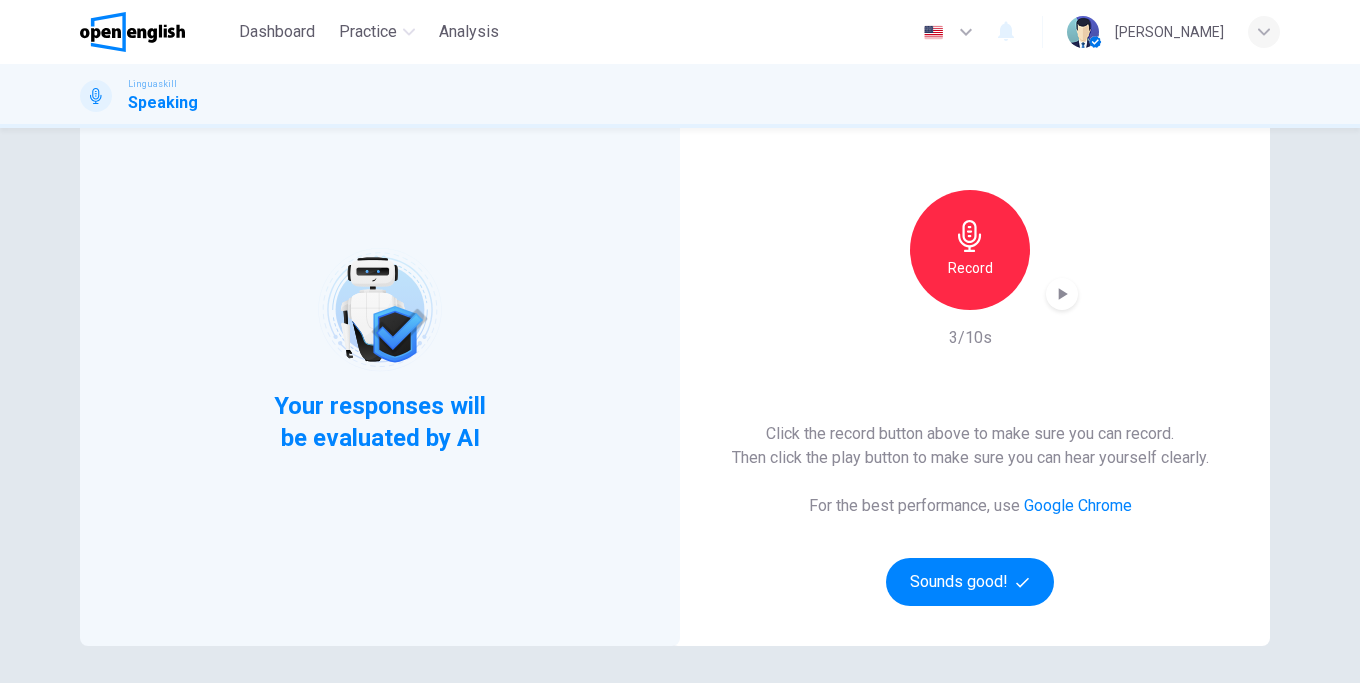 click at bounding box center (1062, 294) 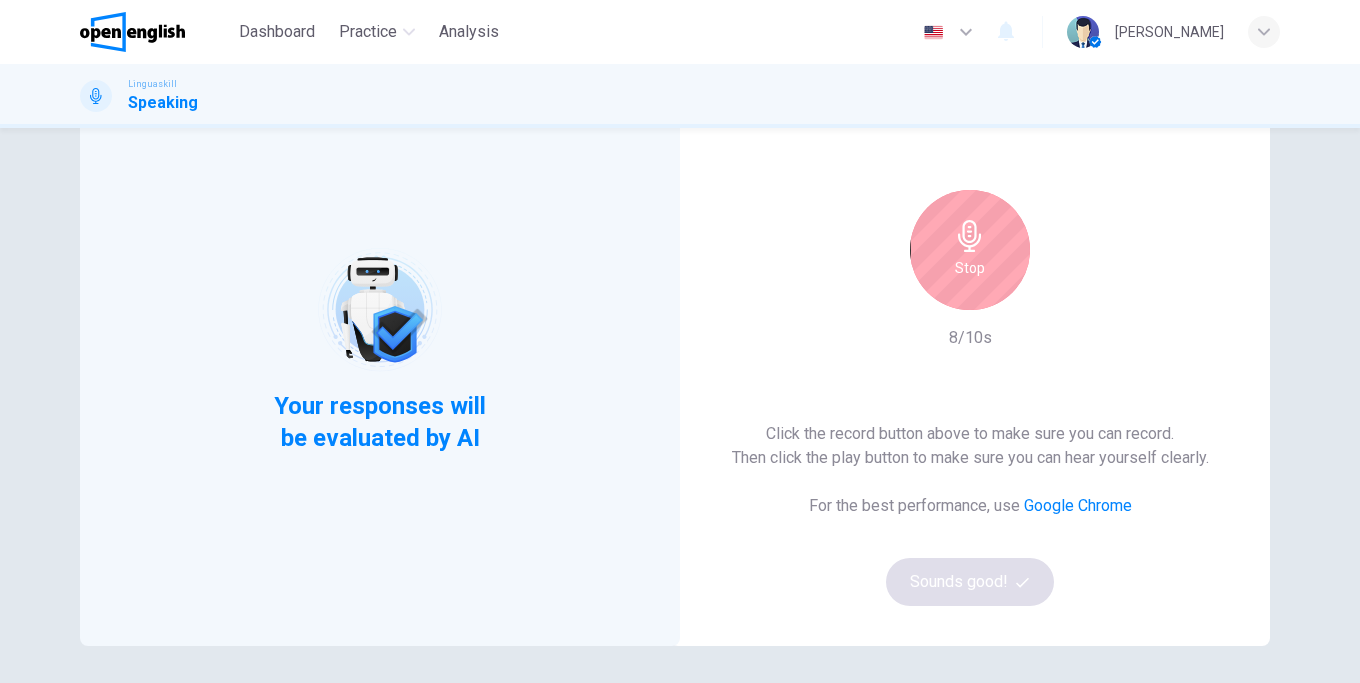 click on "Stop" at bounding box center (970, 268) 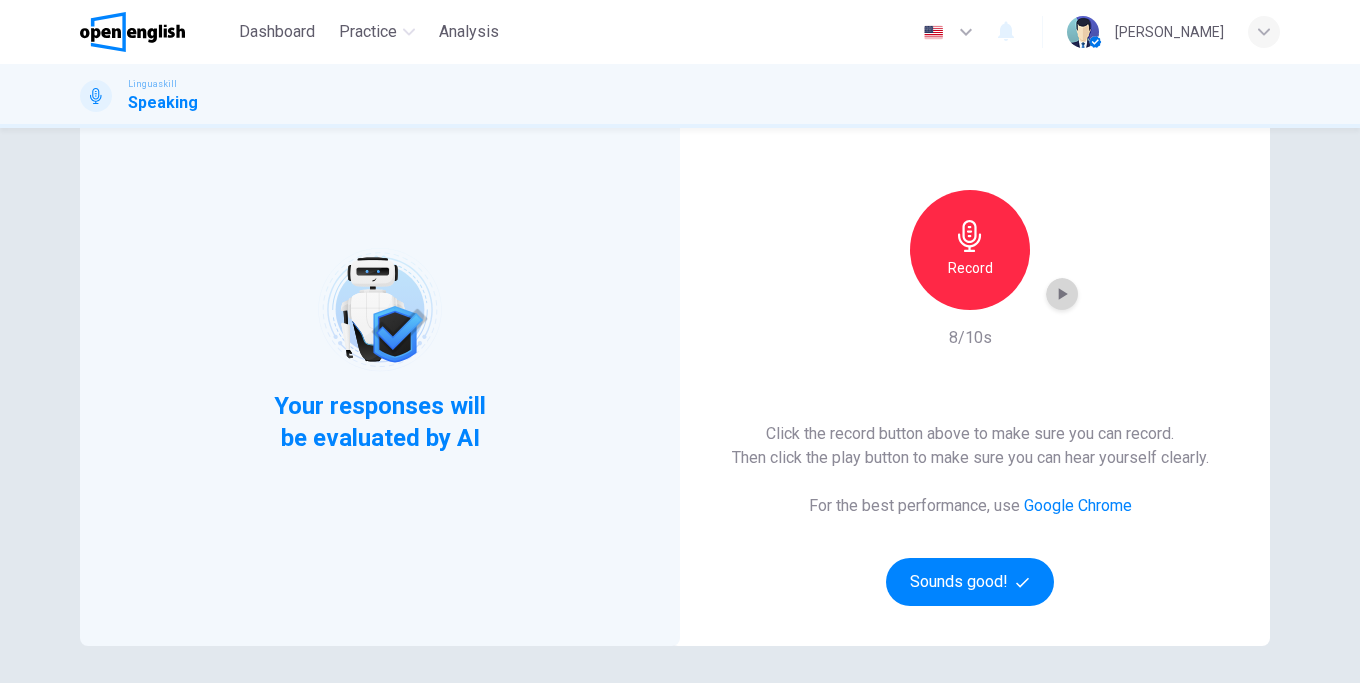 click 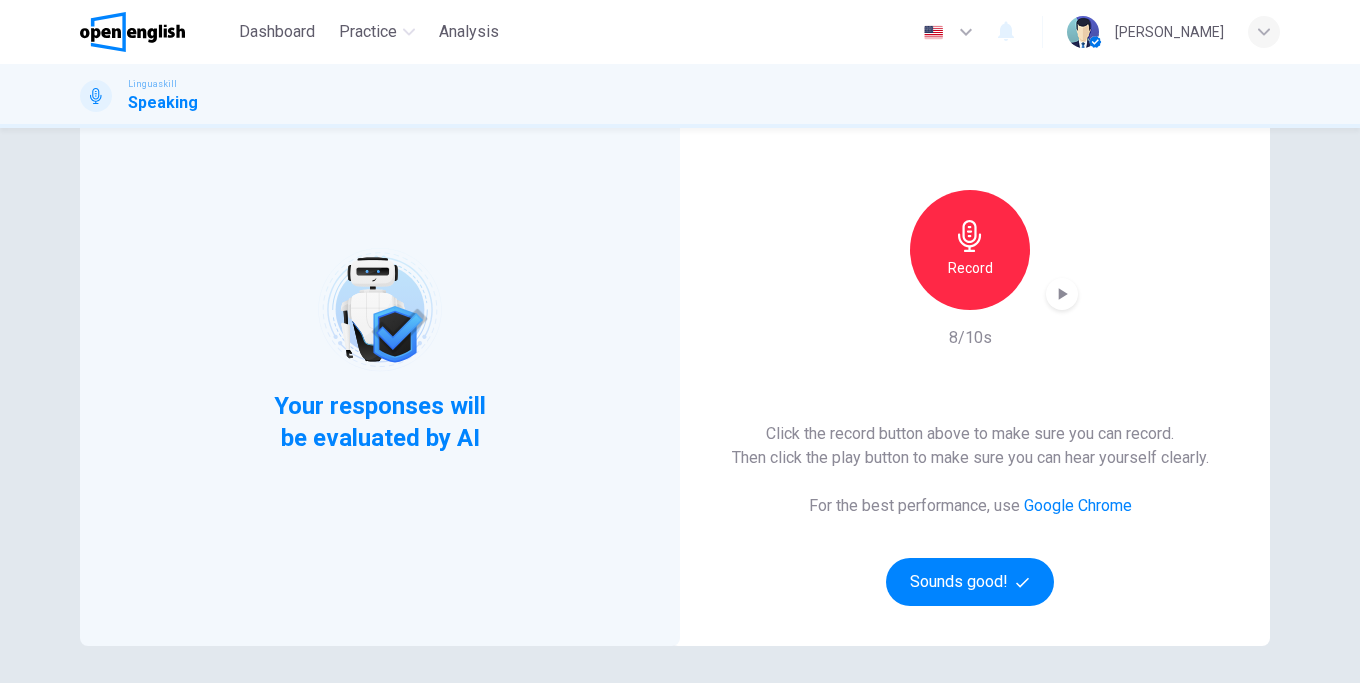 click 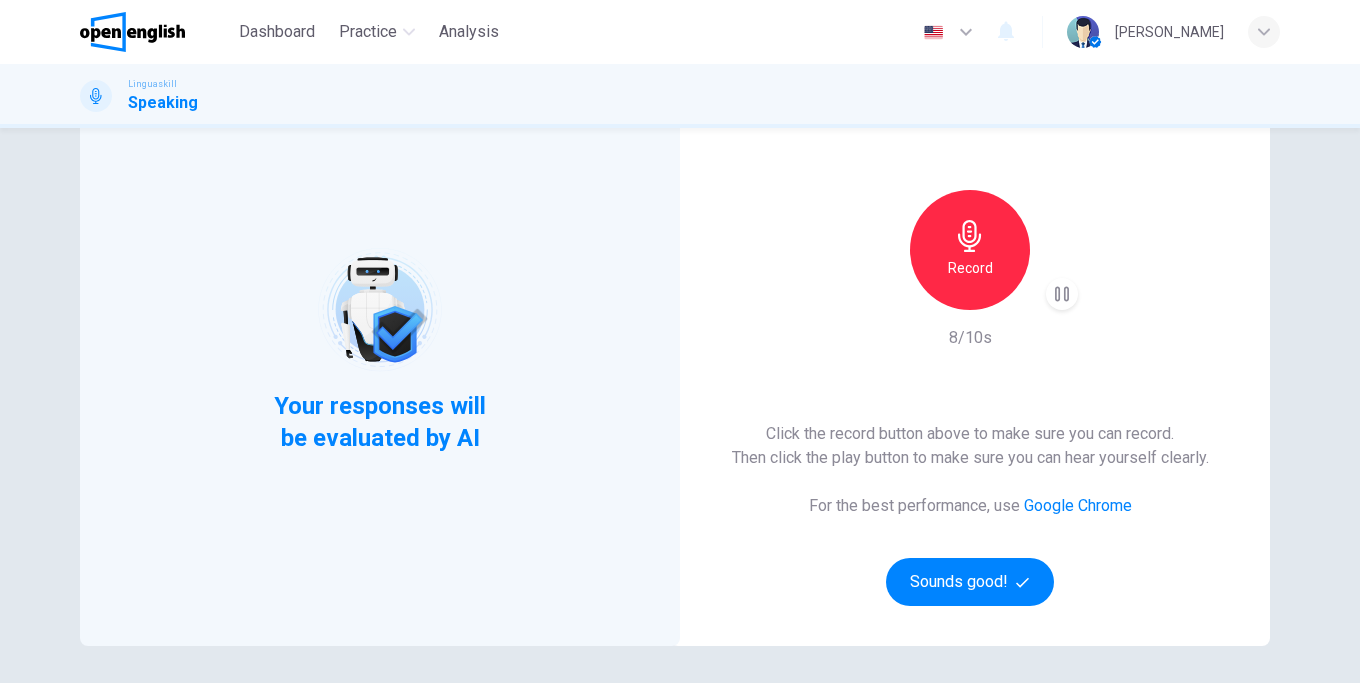 scroll, scrollTop: 0, scrollLeft: 0, axis: both 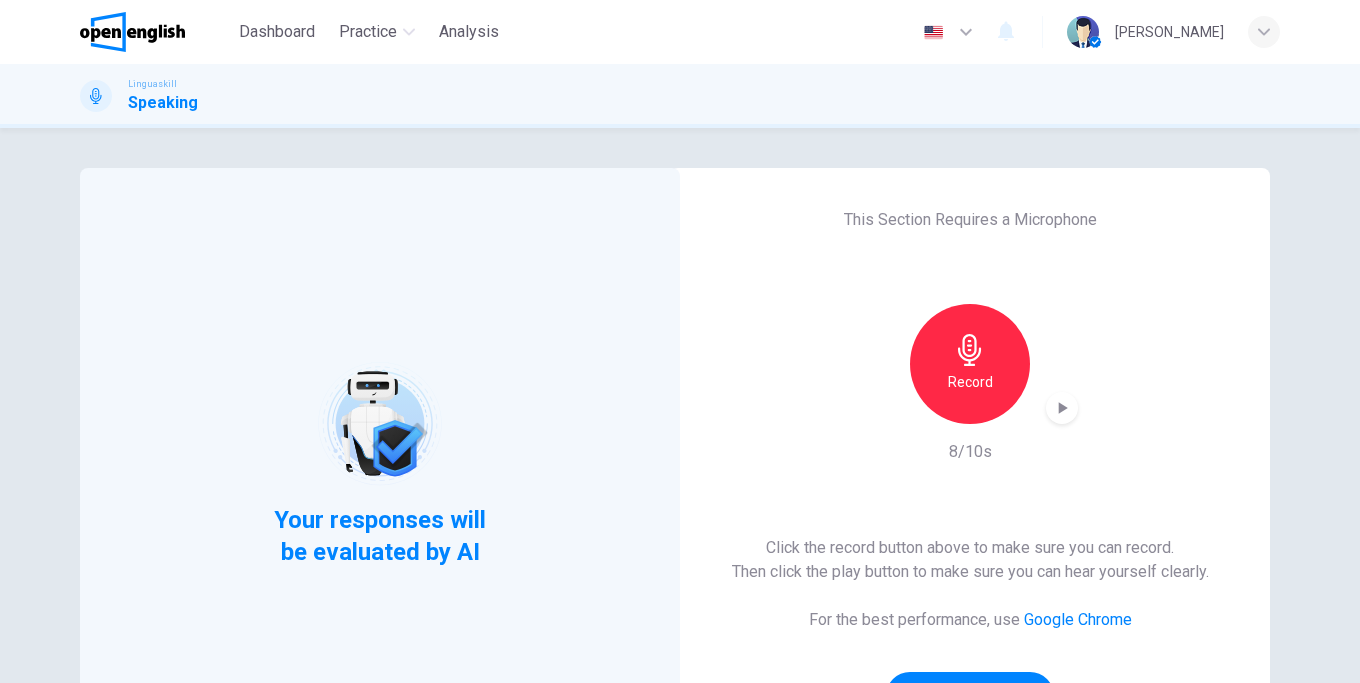 click at bounding box center (132, 32) 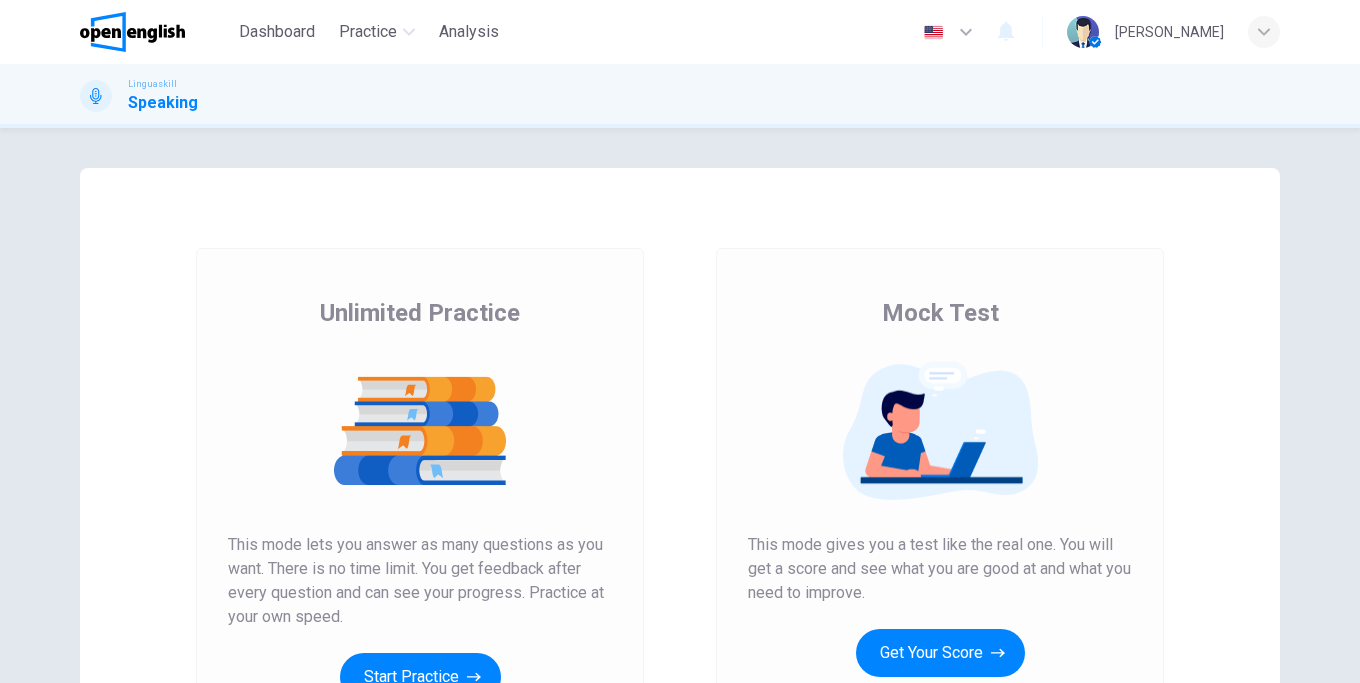 scroll, scrollTop: 0, scrollLeft: 0, axis: both 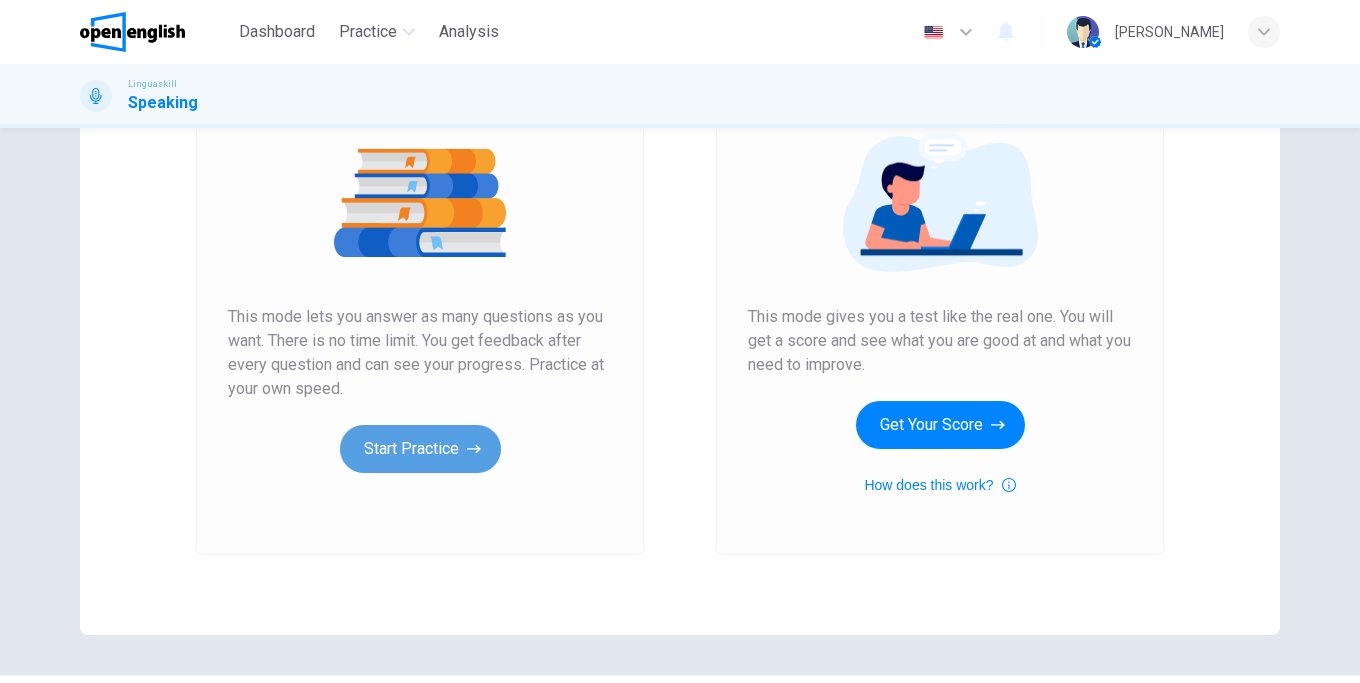 click on "Start Practice" at bounding box center [420, 449] 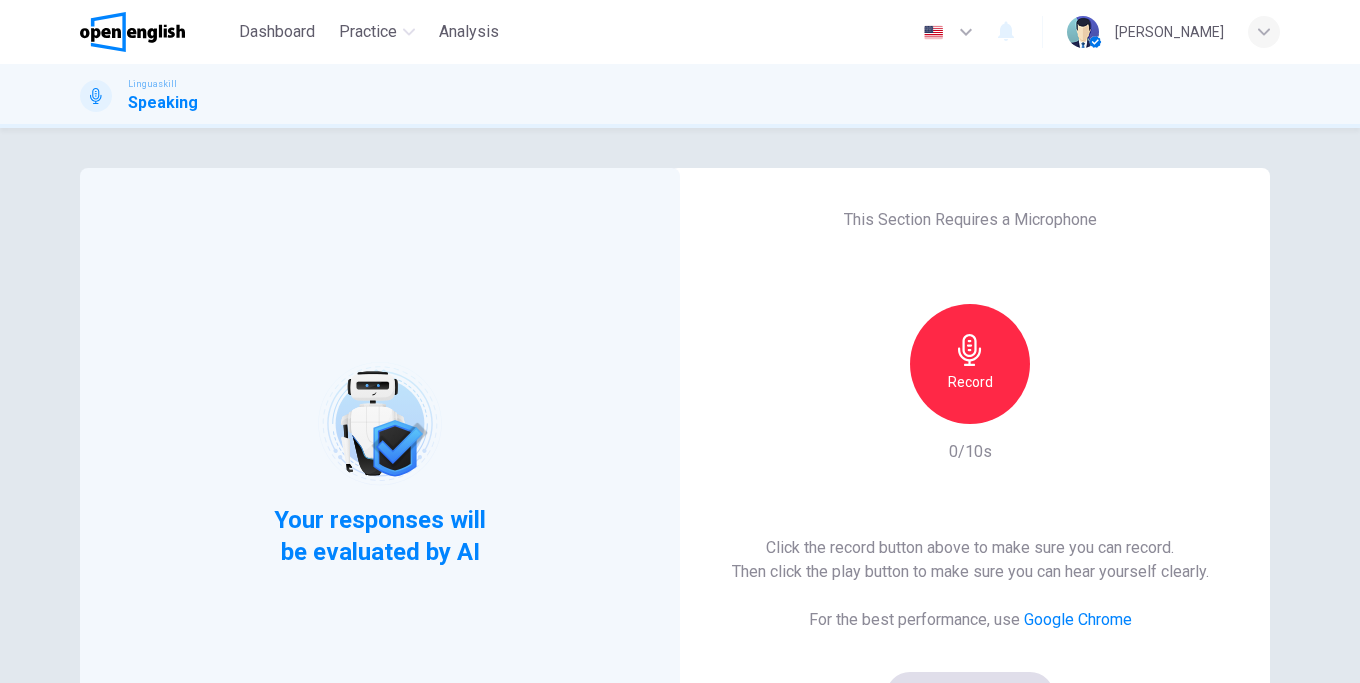 click on "Record" at bounding box center (970, 382) 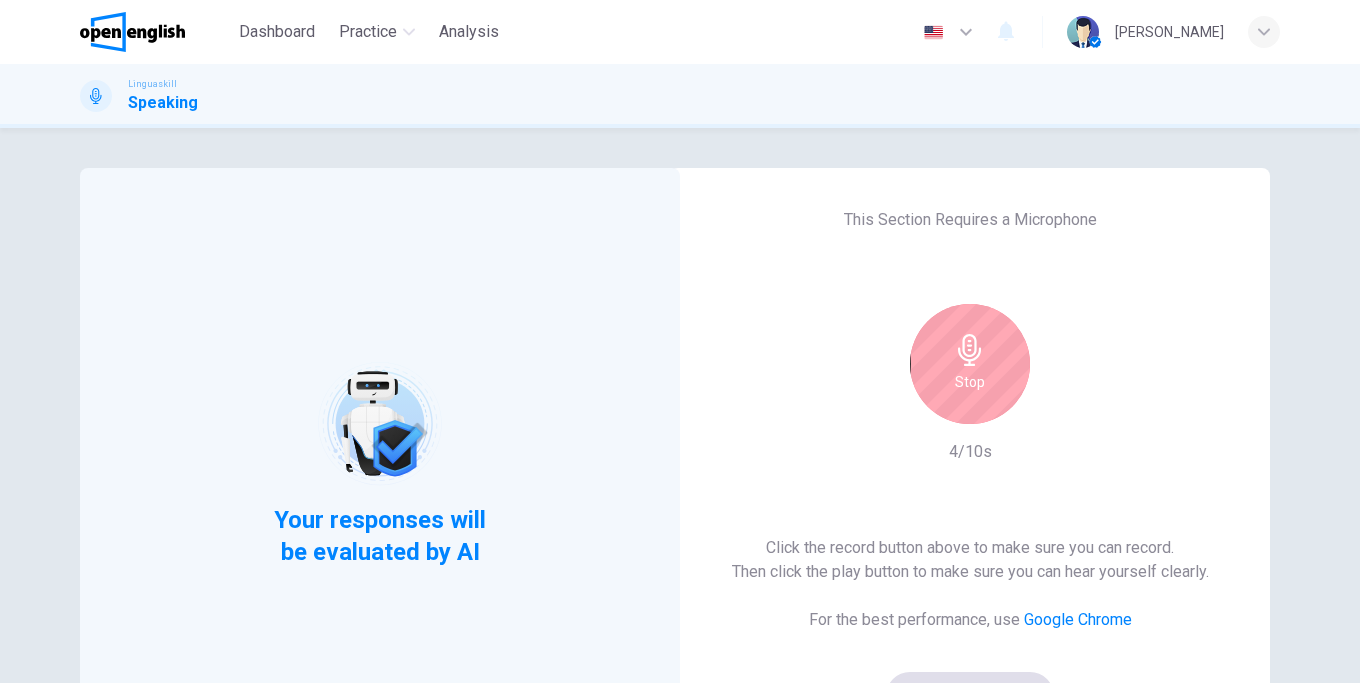 click on "Stop" at bounding box center (970, 382) 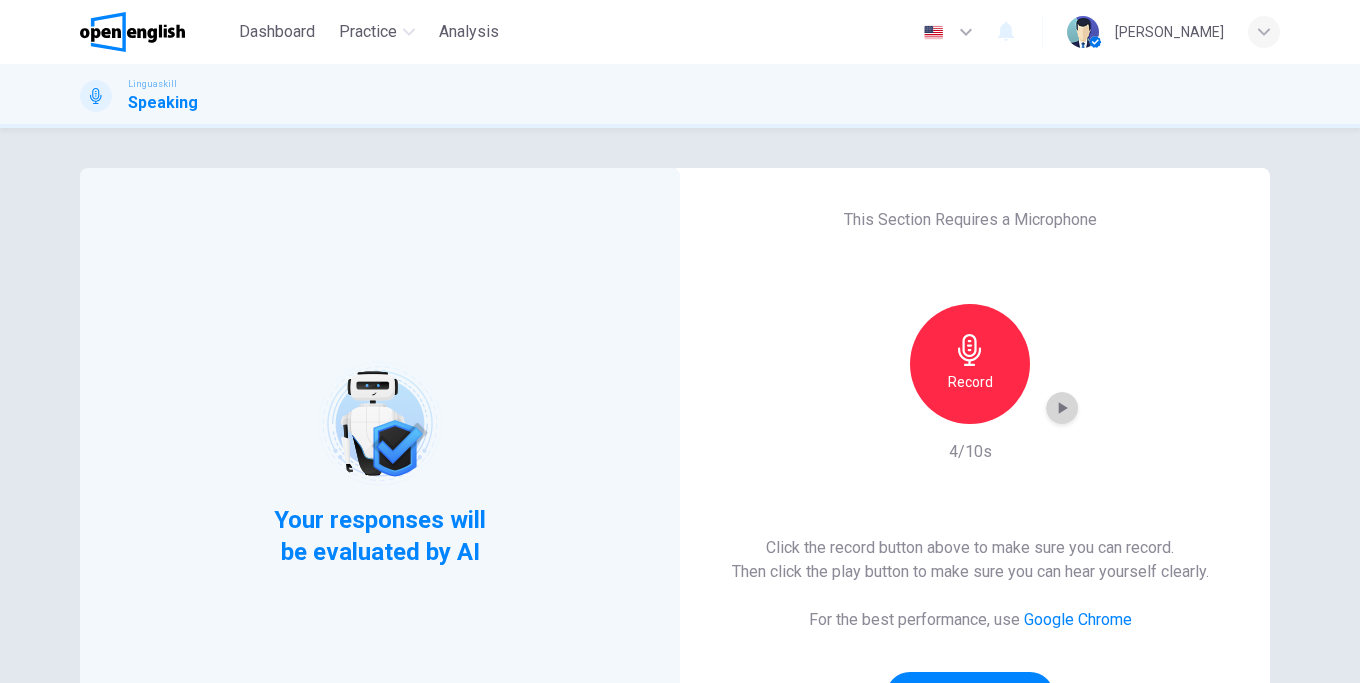 click 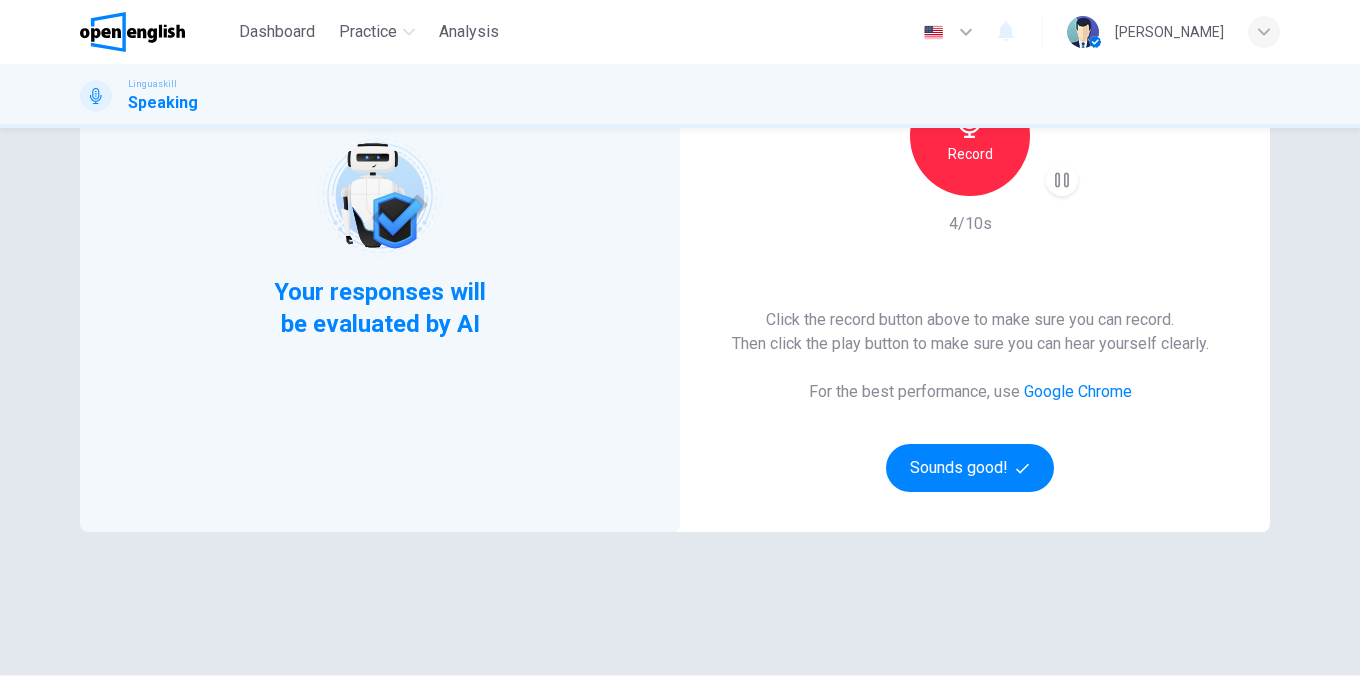 scroll, scrollTop: 284, scrollLeft: 0, axis: vertical 